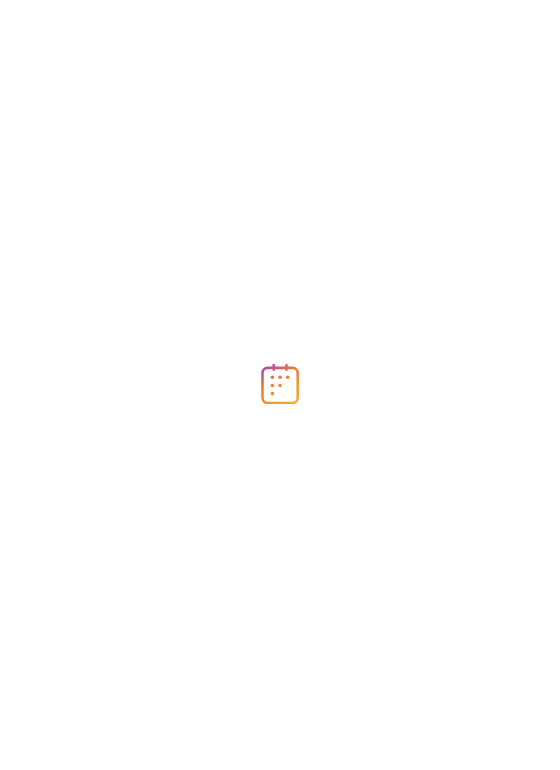 scroll, scrollTop: 0, scrollLeft: 0, axis: both 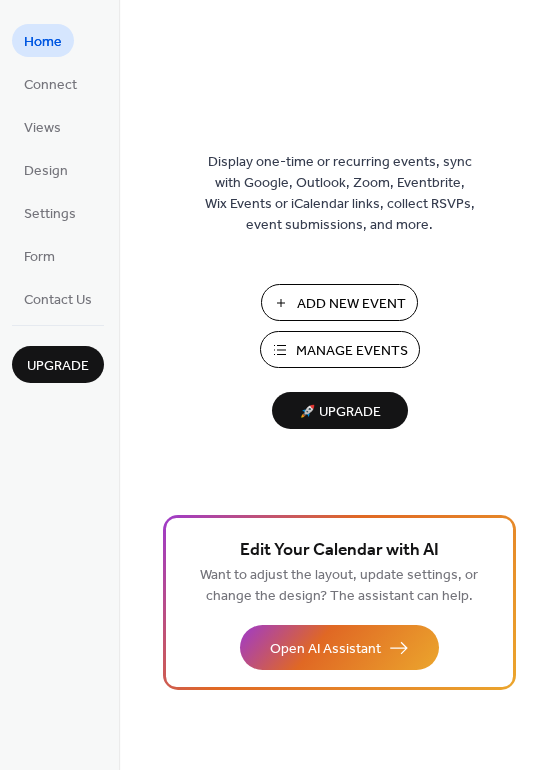 click on "Manage Events" at bounding box center [352, 351] 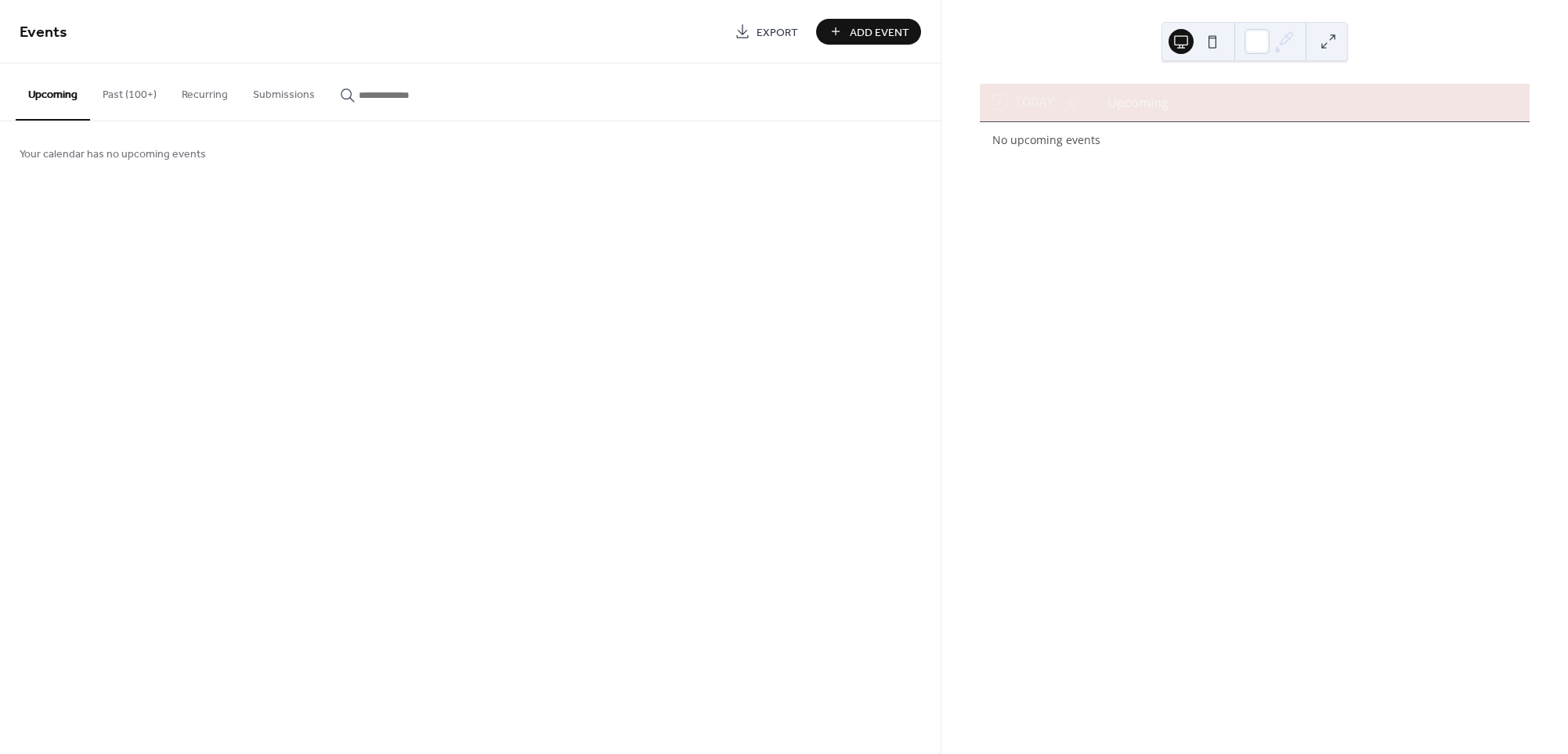 scroll, scrollTop: 0, scrollLeft: 0, axis: both 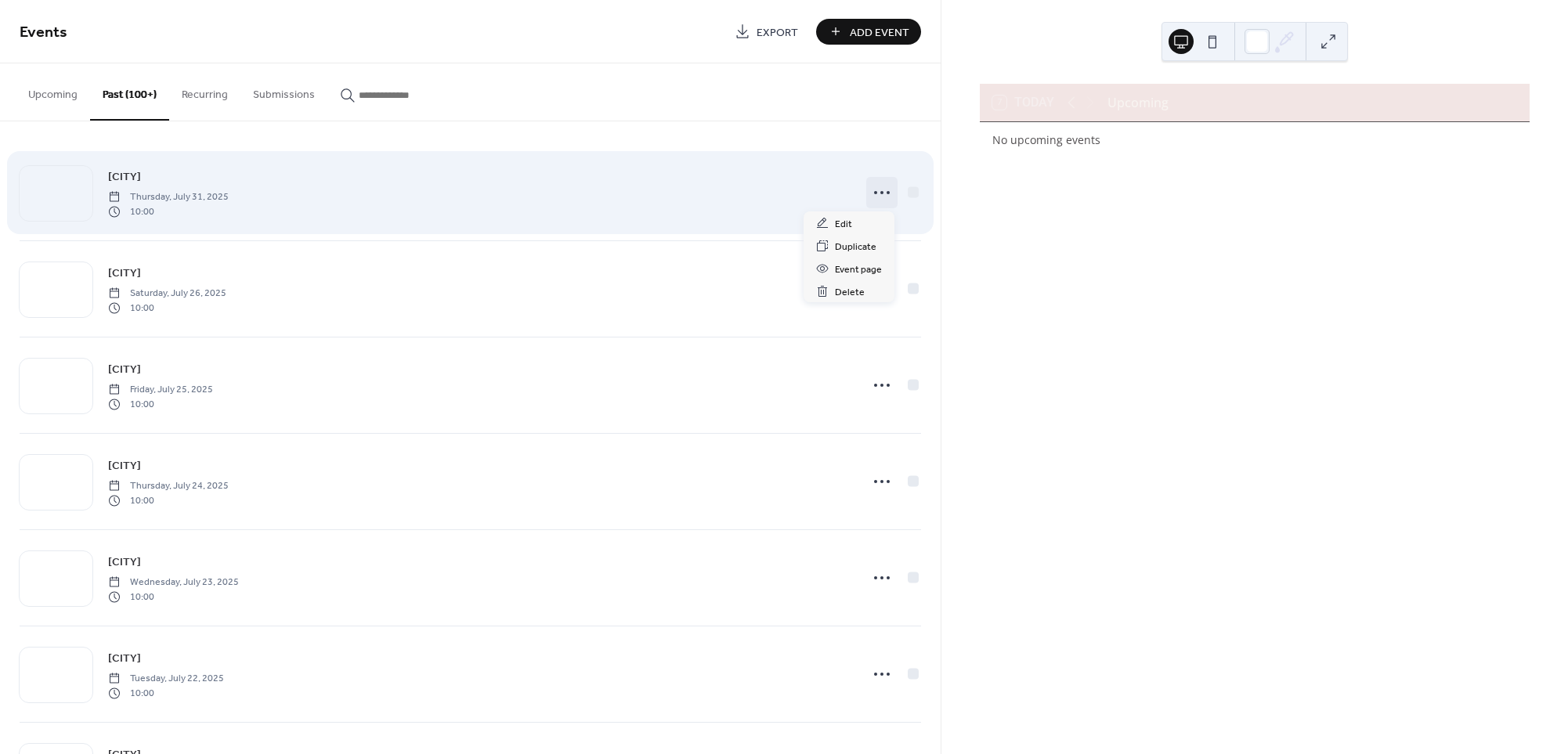click 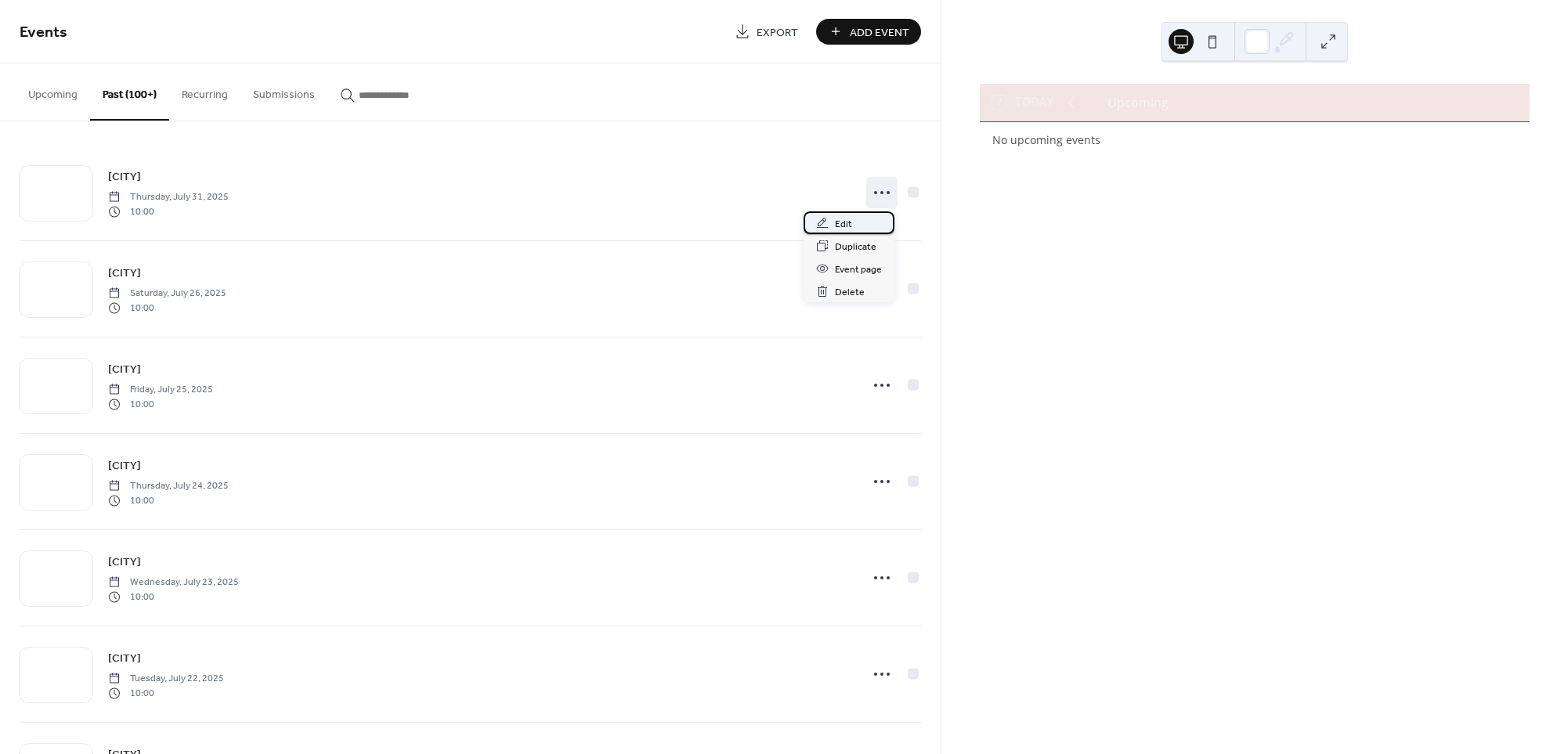 click on "Edit" at bounding box center (844, 224) 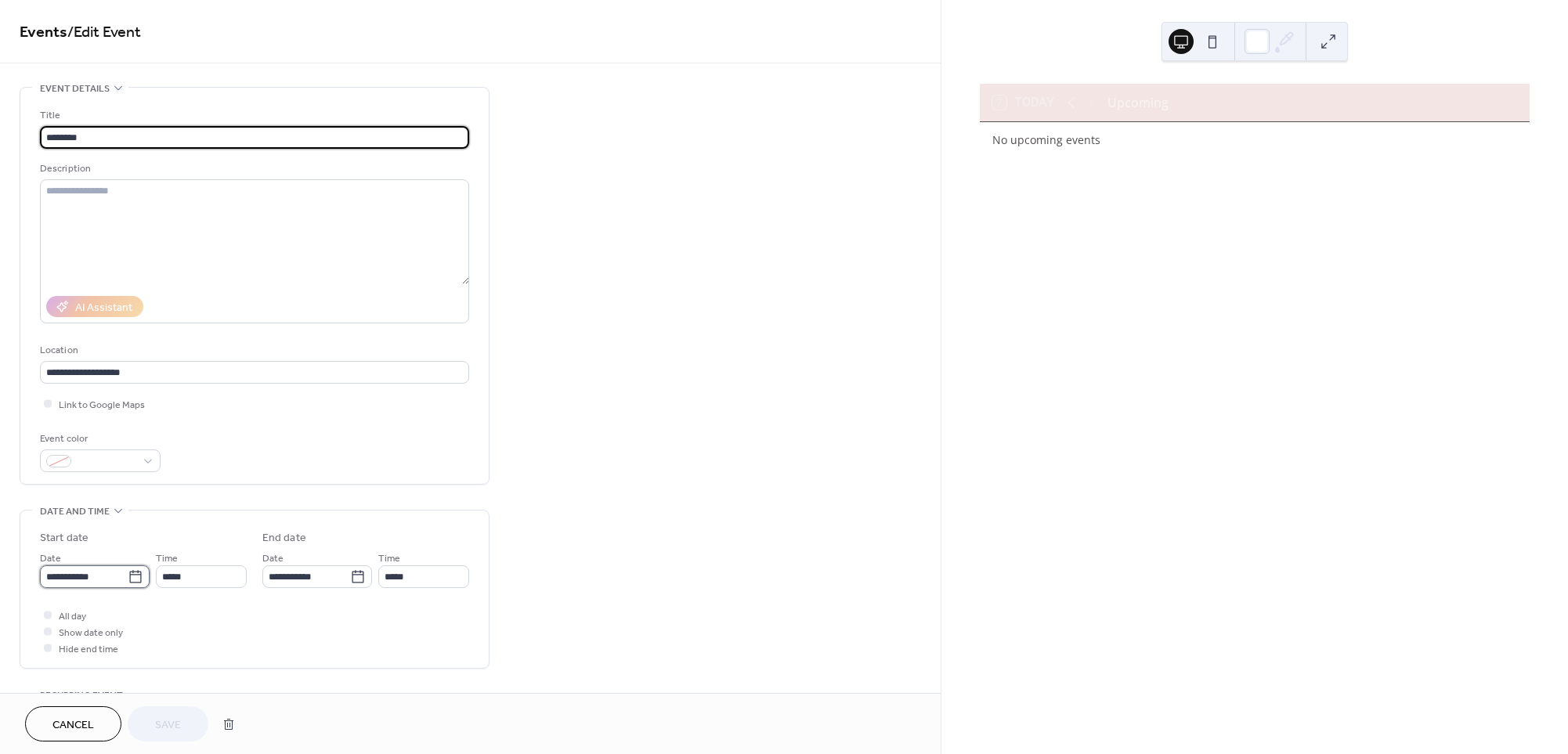click on "**********" at bounding box center (84, 576) 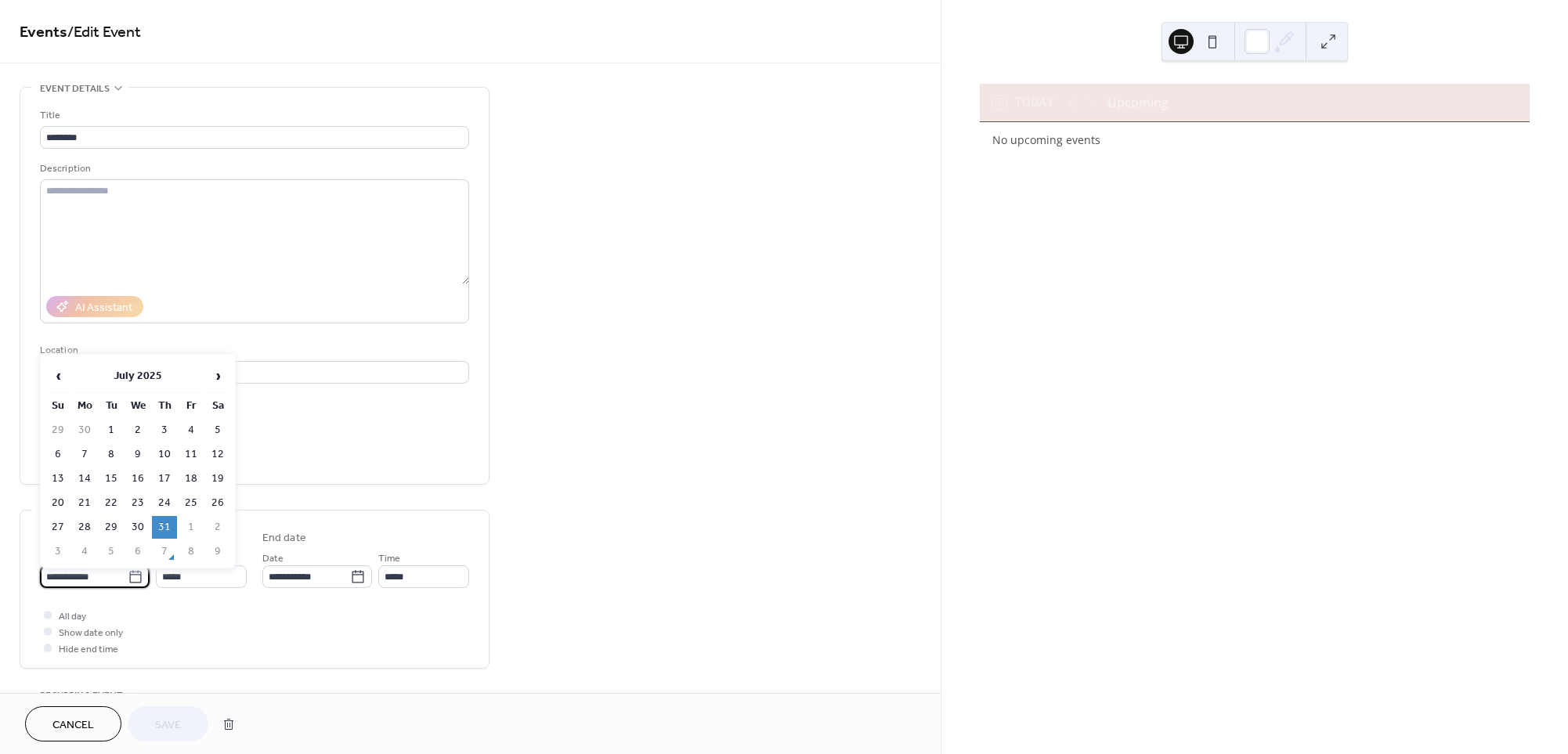 drag, startPoint x: 112, startPoint y: 427, endPoint x: 118, endPoint y: 433, distance: 8.485281 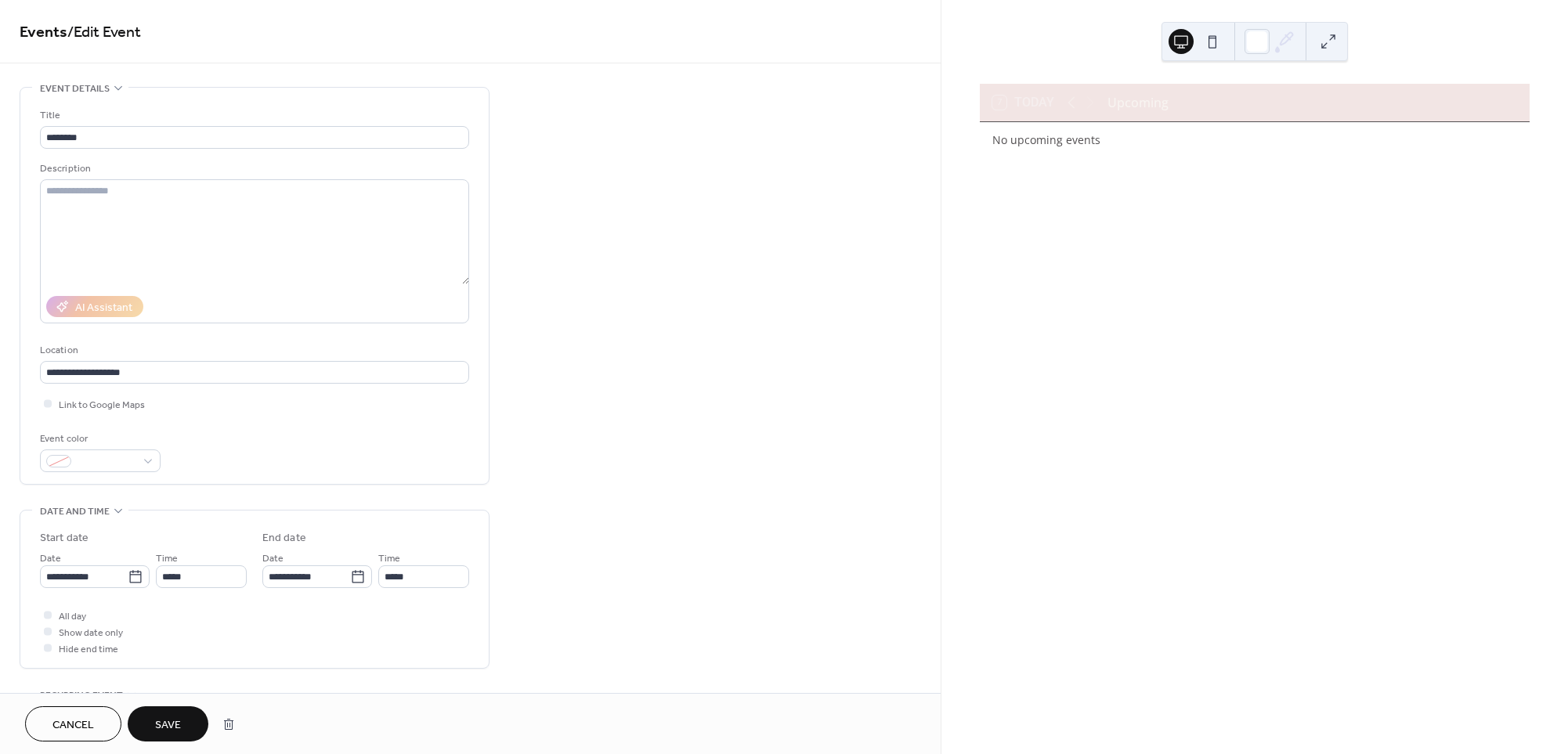 click on "Save" at bounding box center [168, 723] 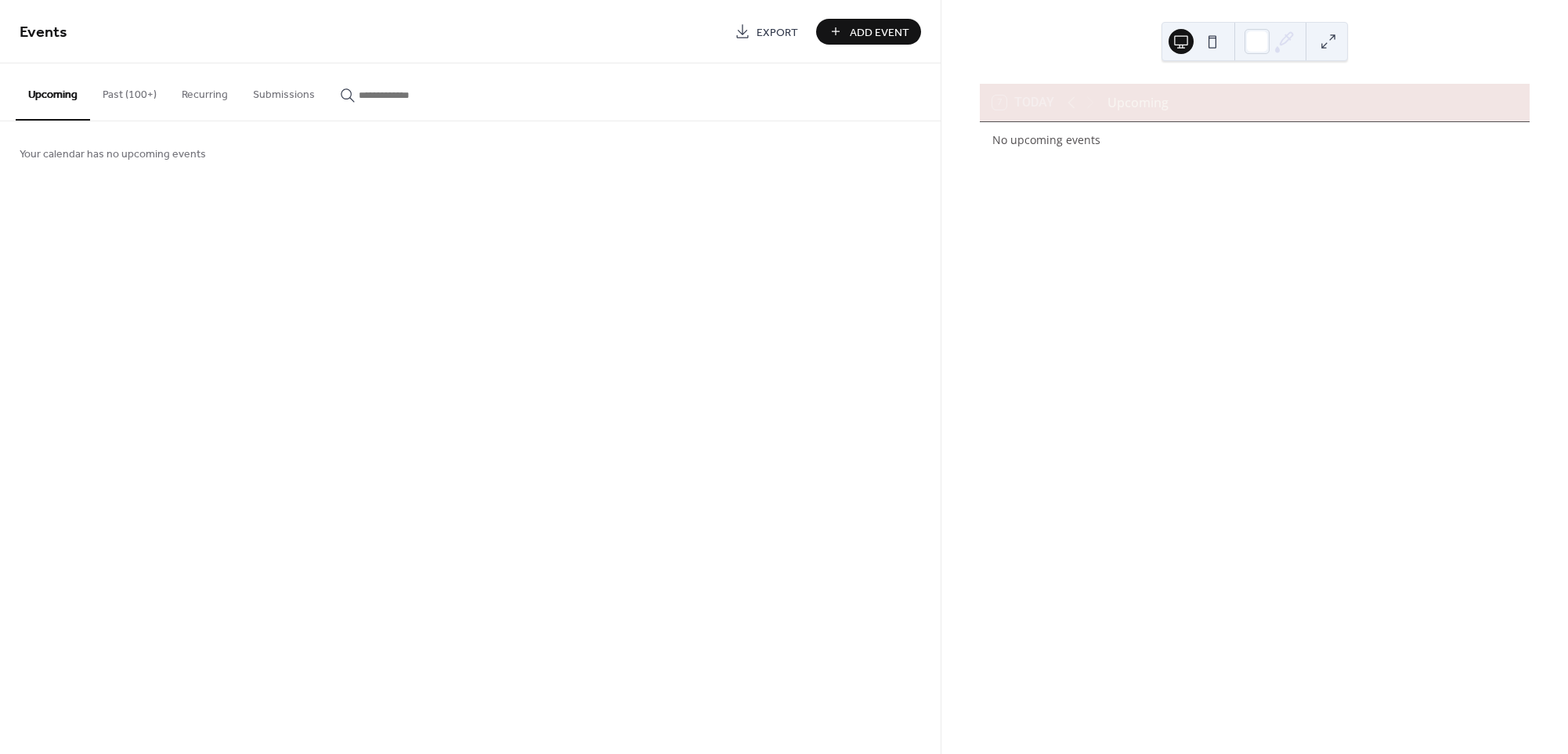 click on "Past (100+)" at bounding box center [129, 91] 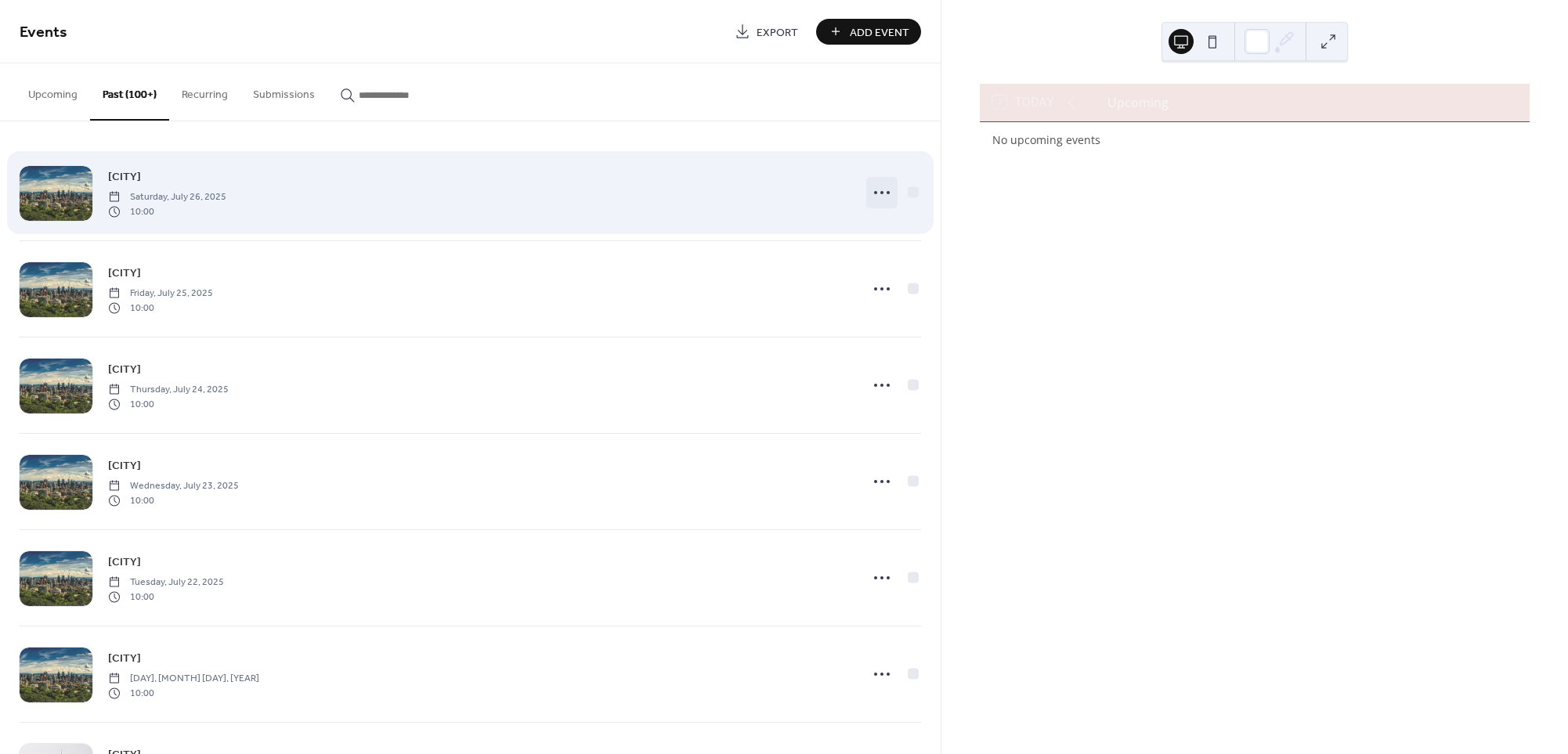 click 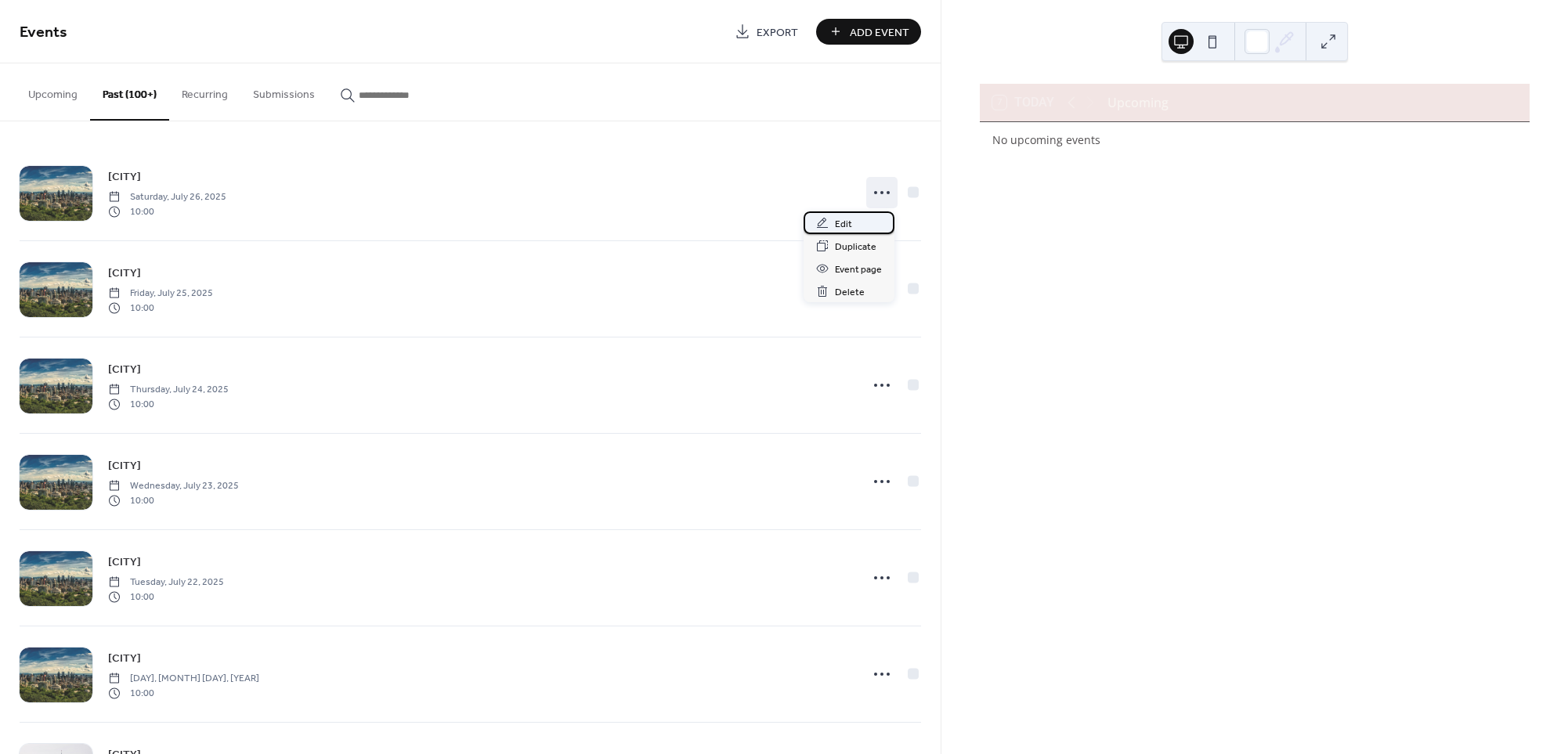 click on "Edit" at bounding box center (844, 224) 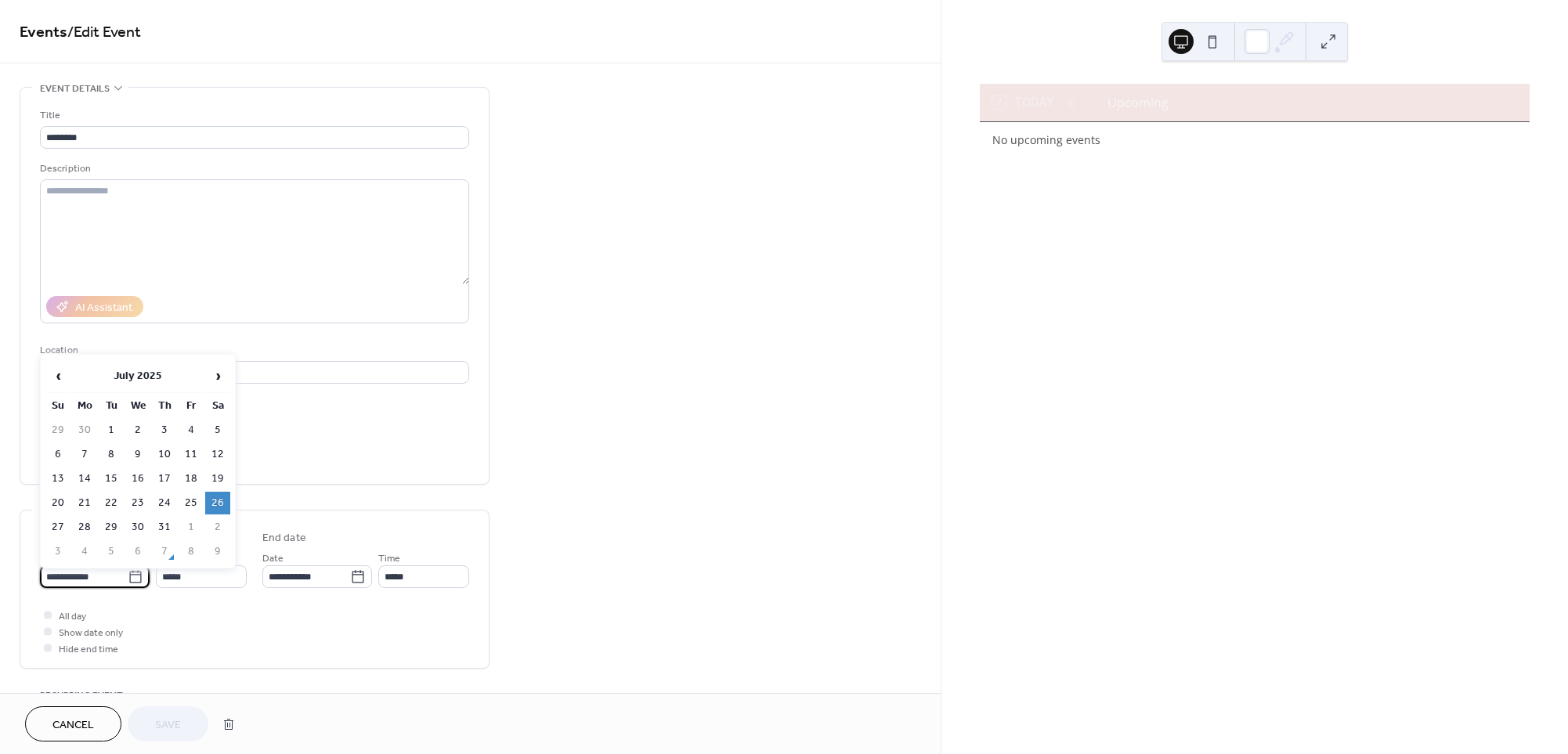 click on "**********" at bounding box center (84, 576) 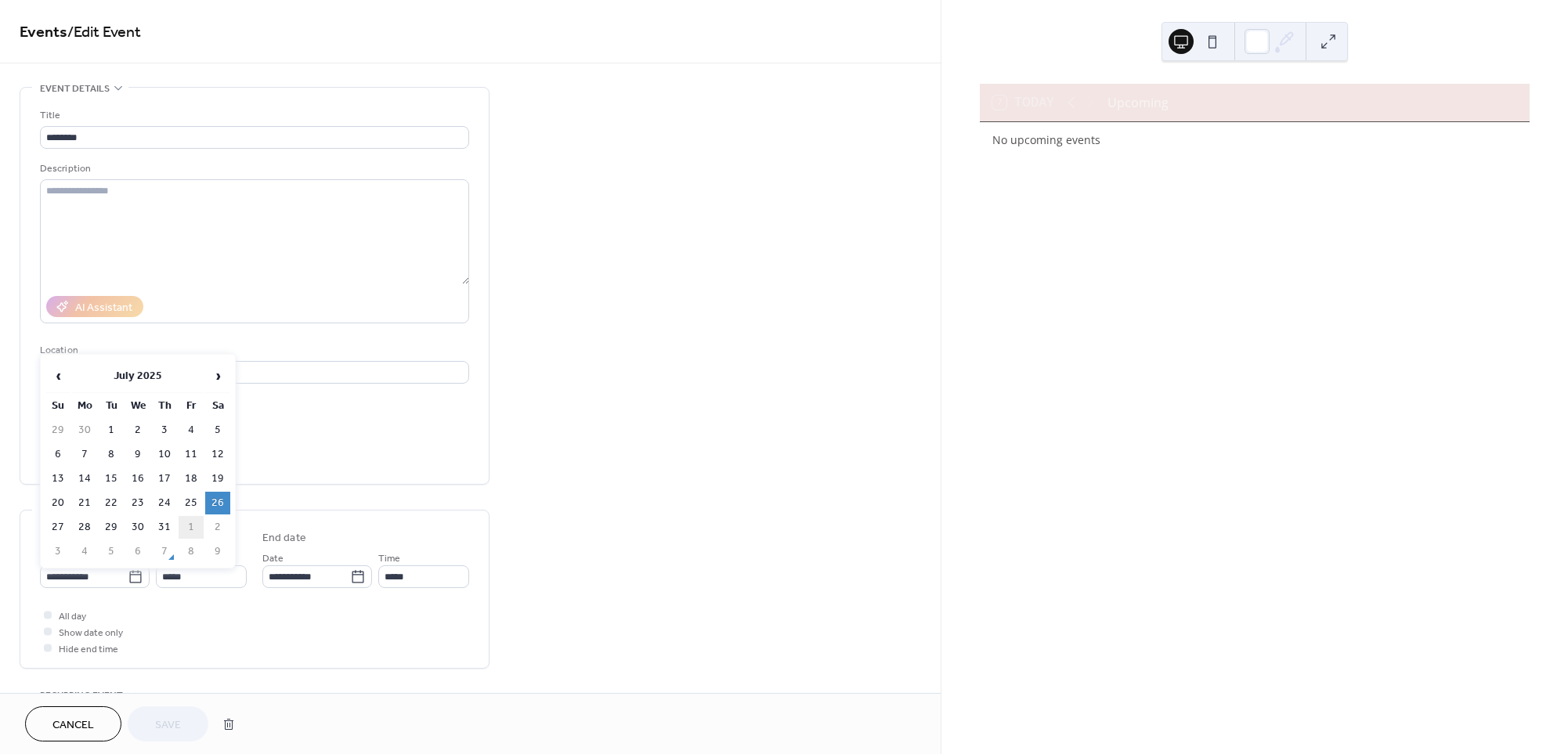 click on "1" at bounding box center (191, 527) 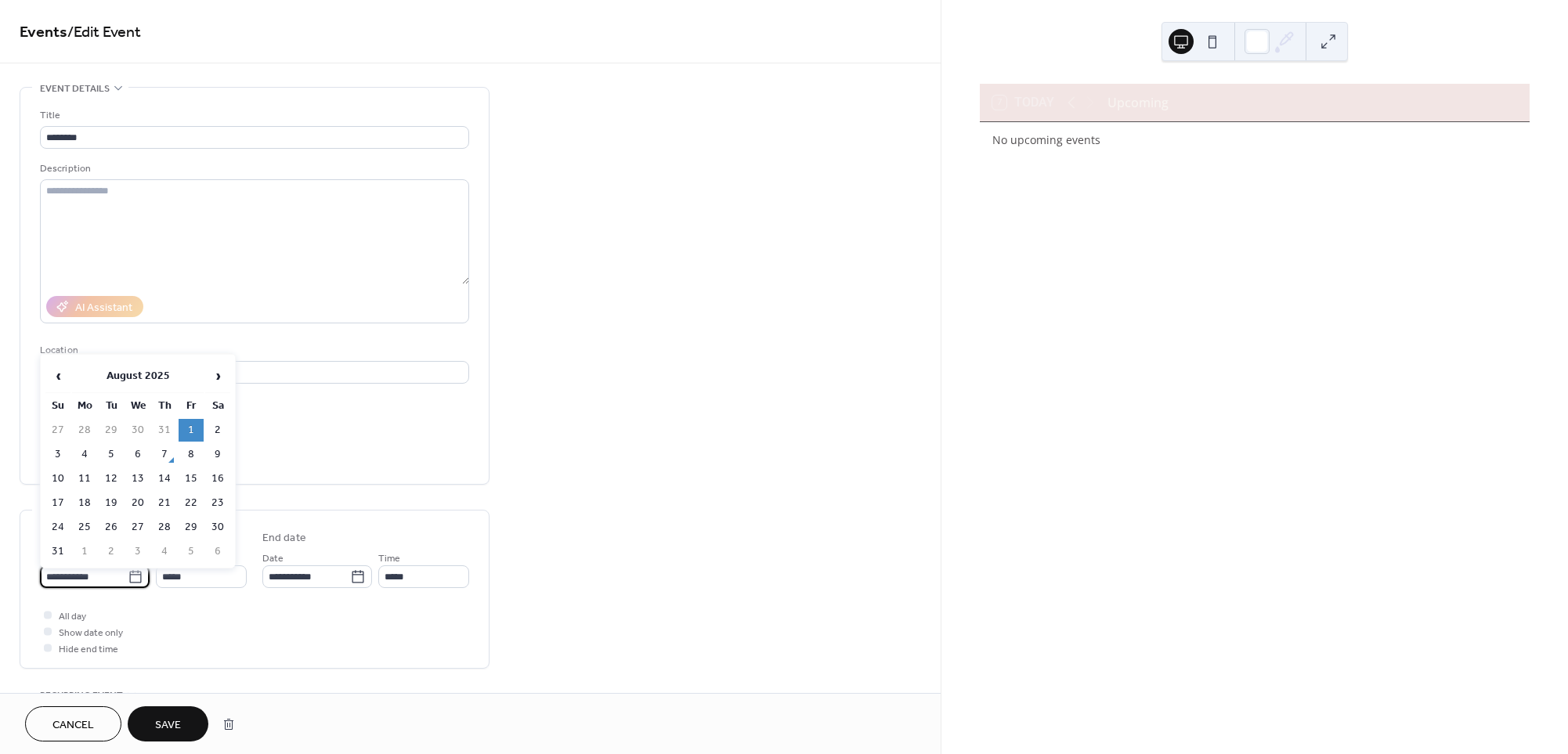 click on "**********" at bounding box center (84, 576) 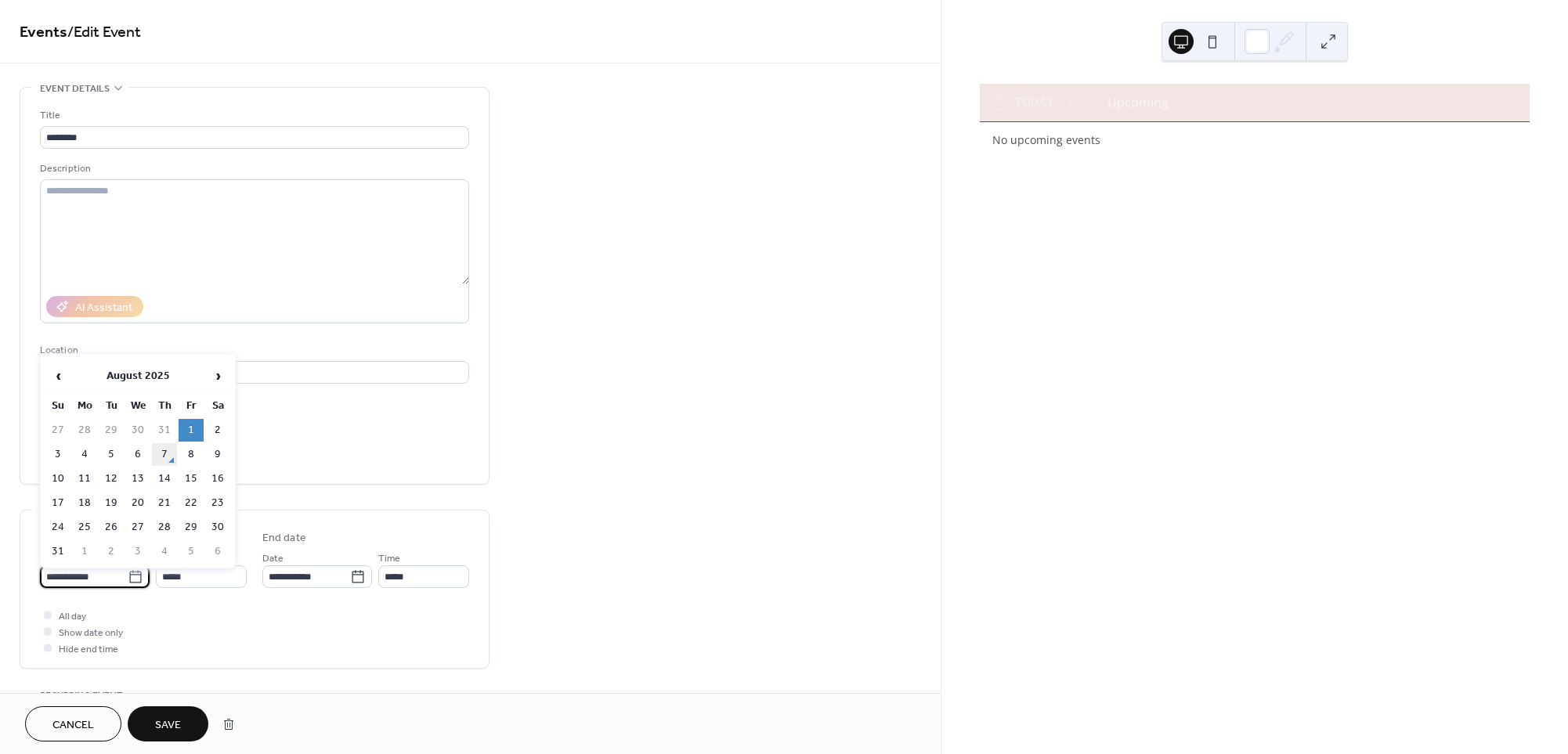 click on "7" at bounding box center [164, 454] 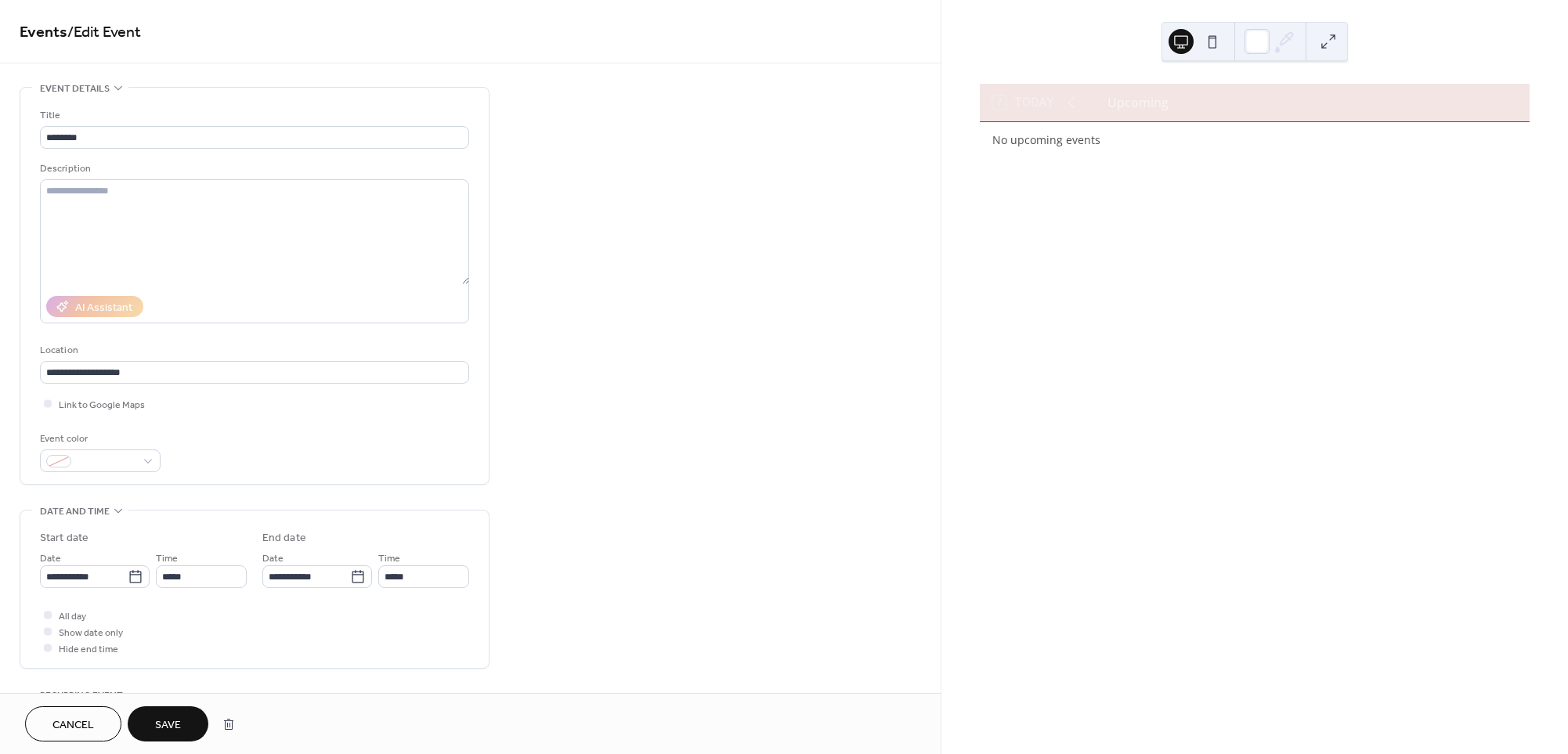 type on "**********" 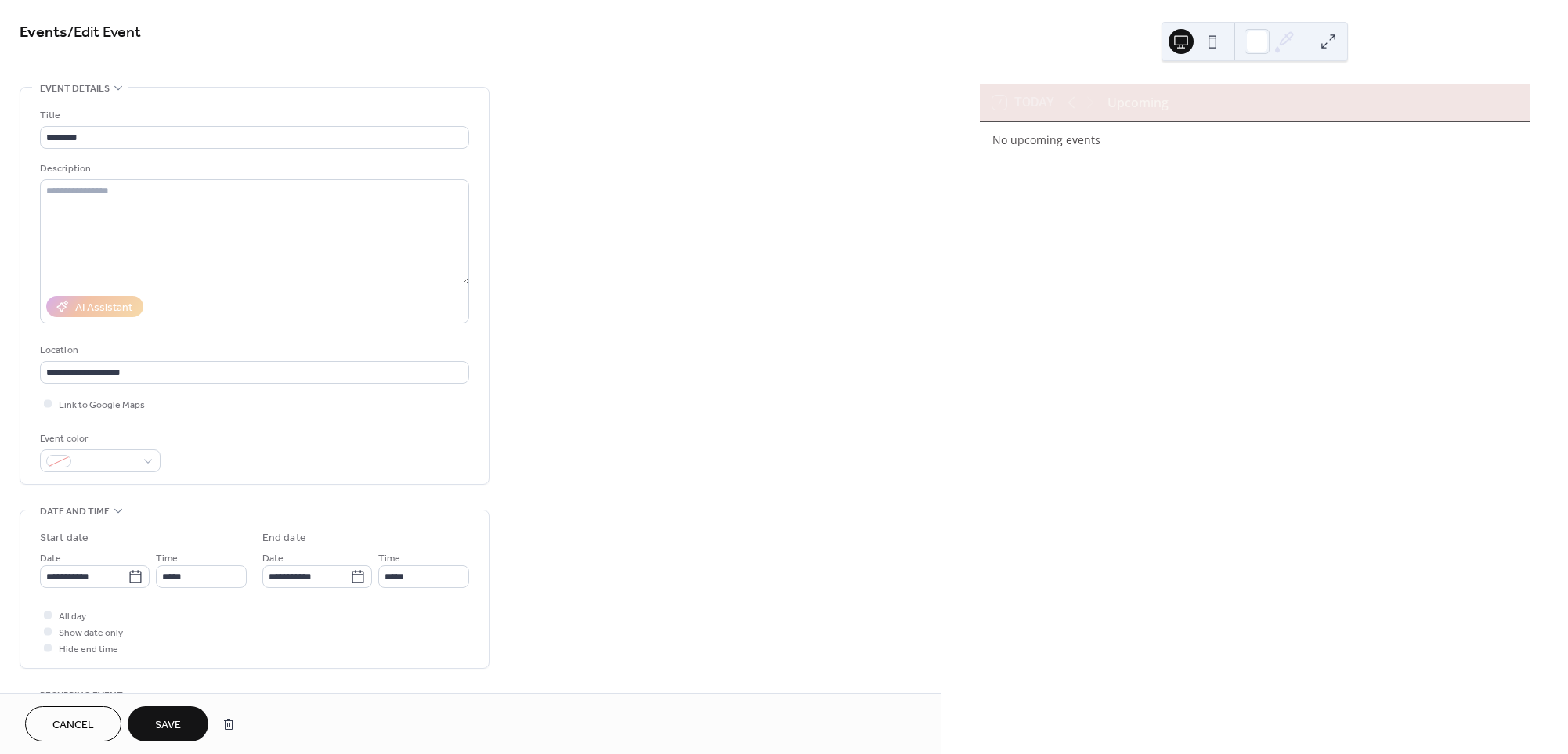 type on "**********" 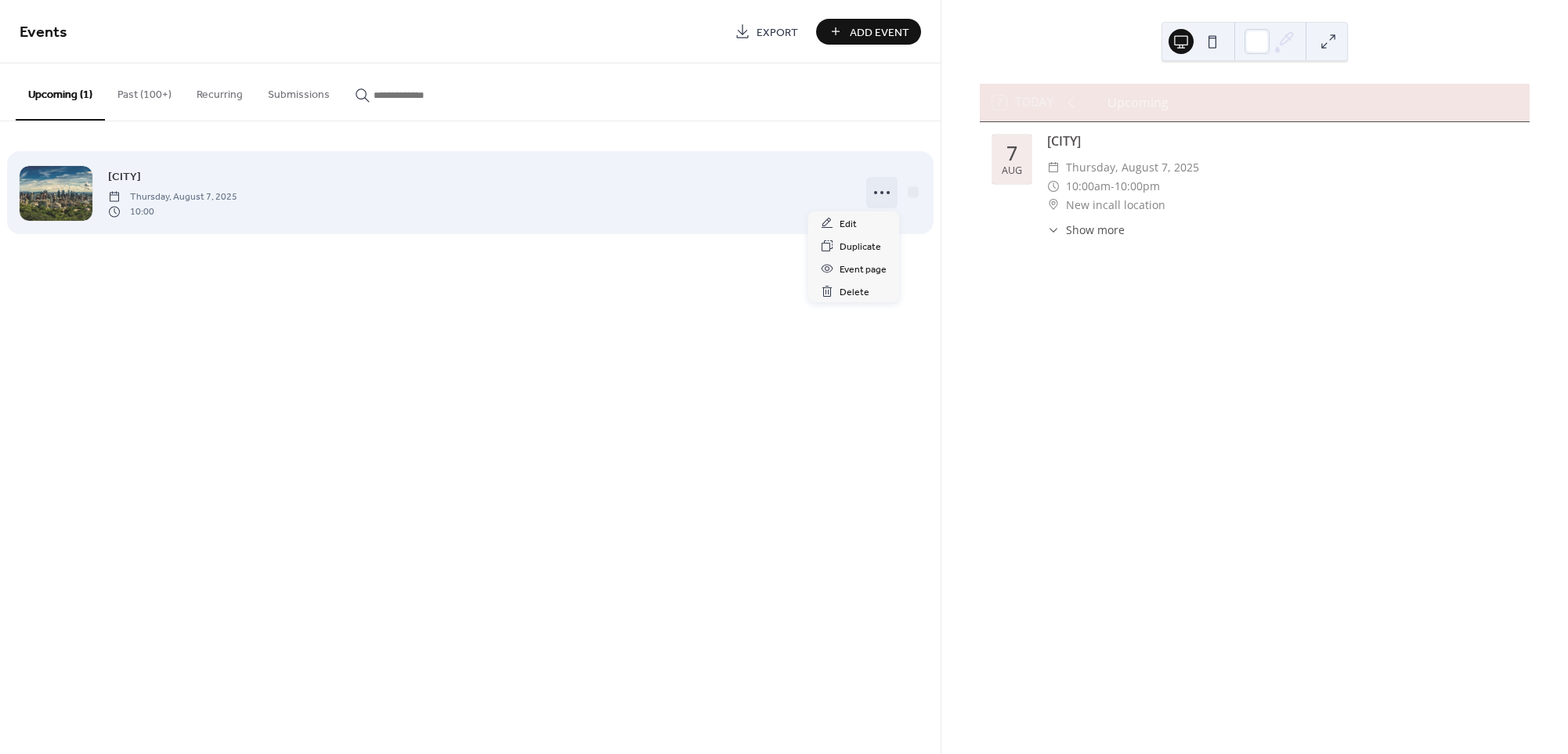 click 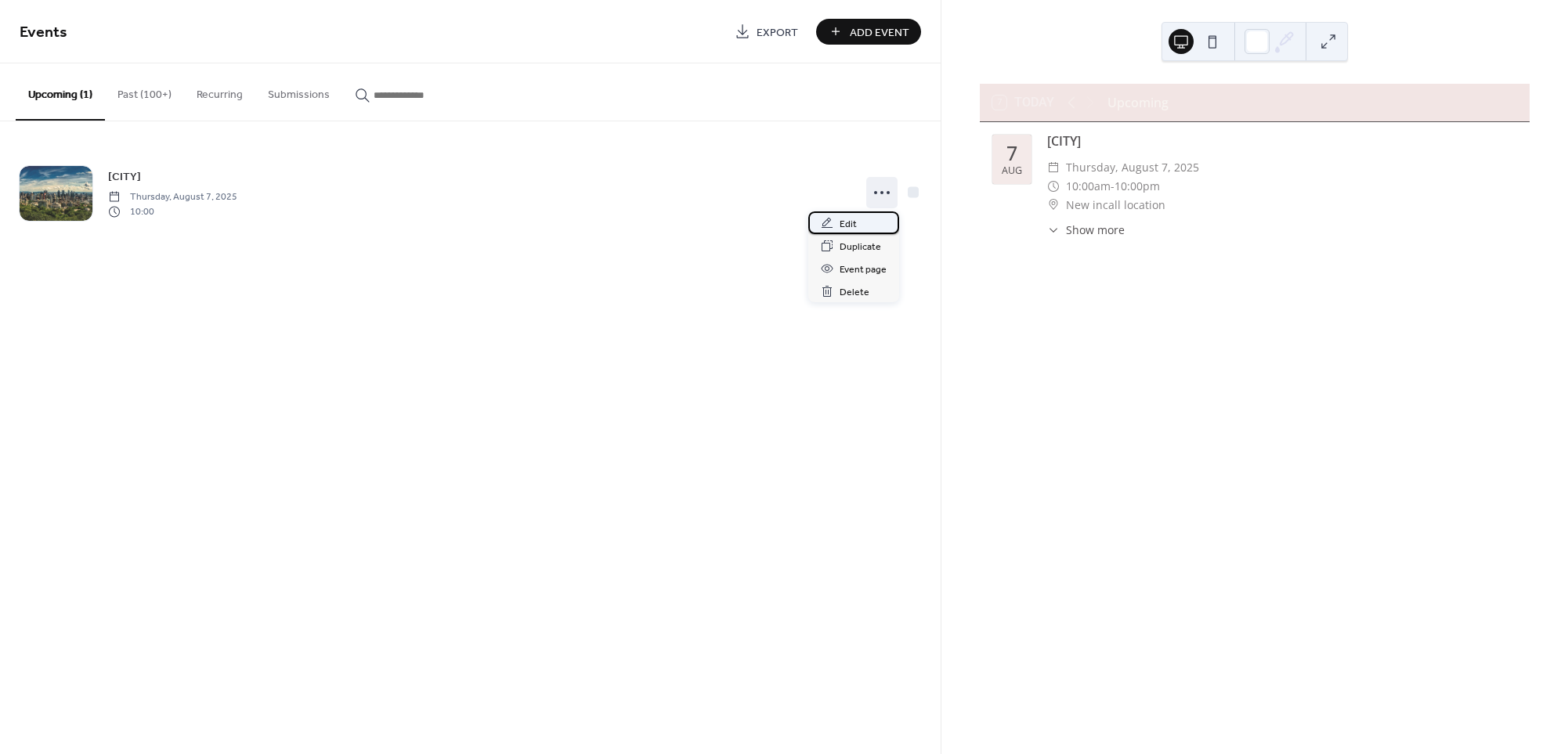 click on "Edit" at bounding box center (854, 222) 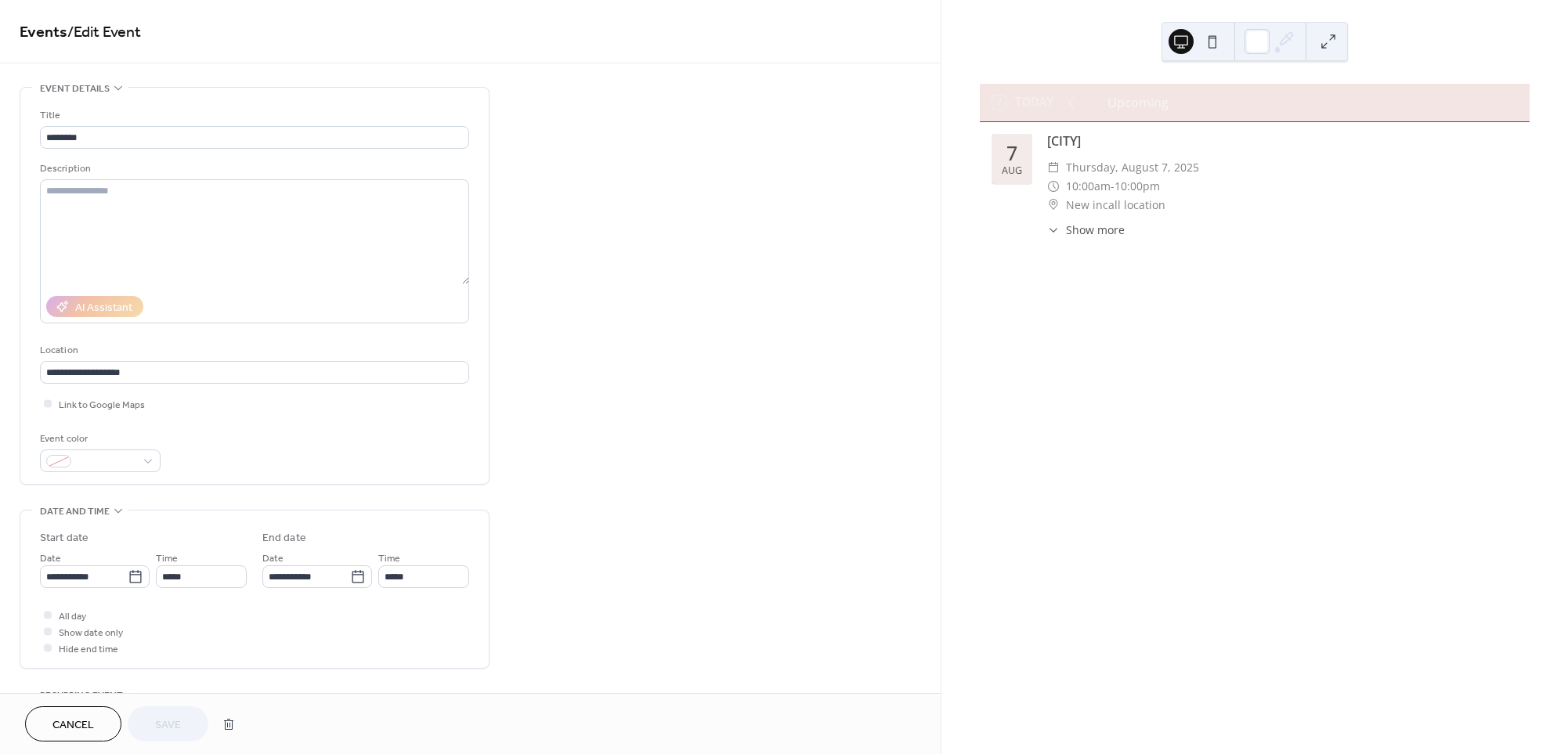 click on "Cancel" at bounding box center (73, 725) 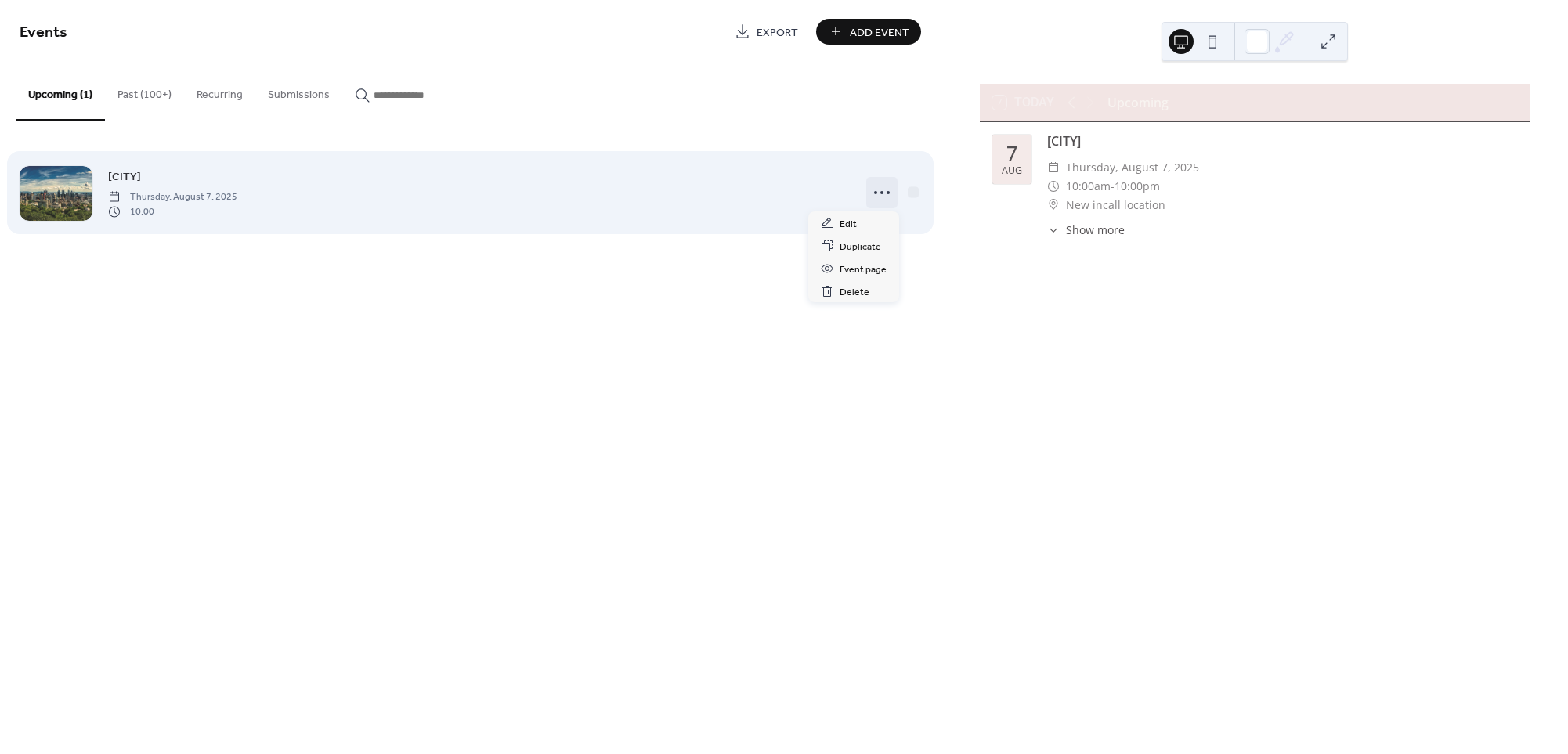 click 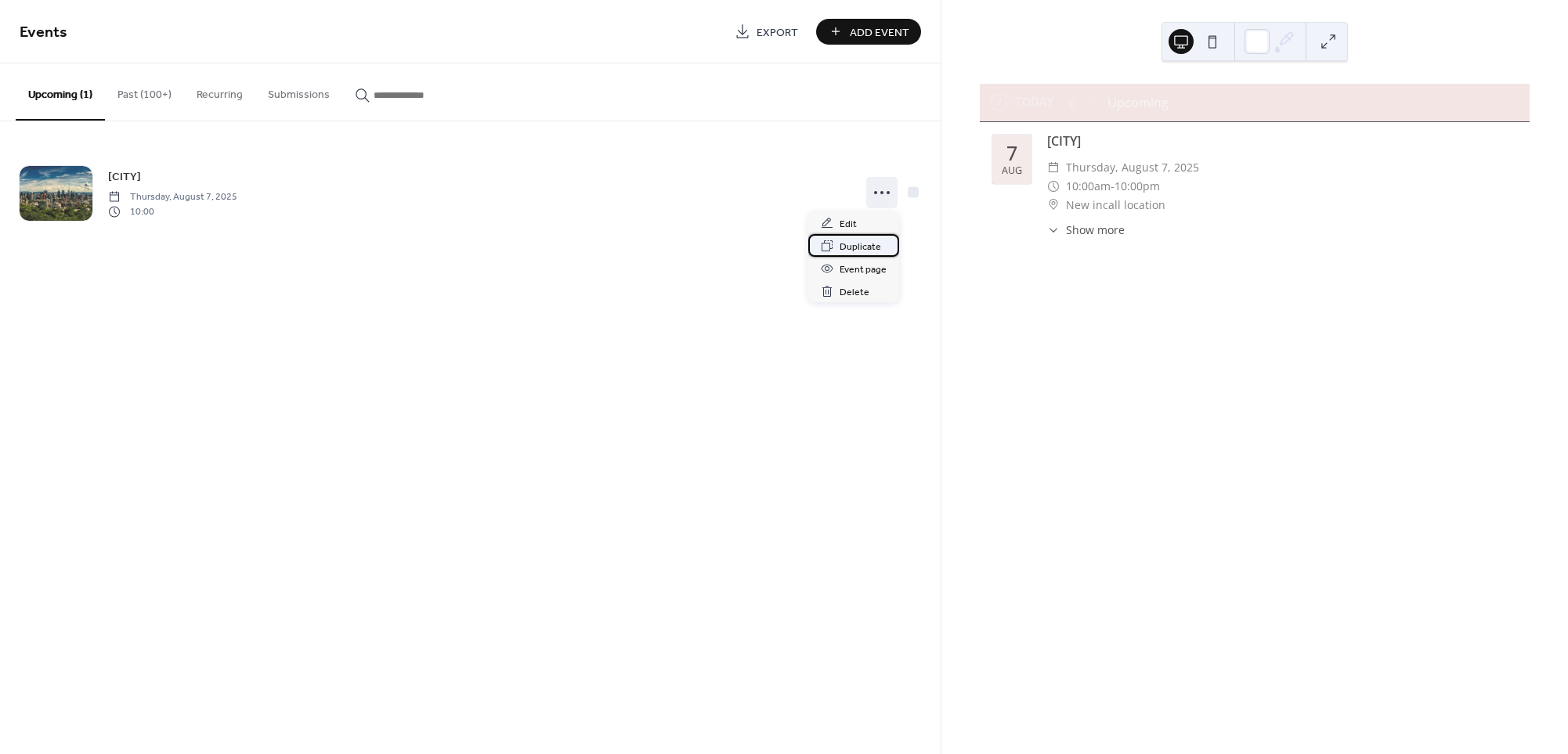 click on "Duplicate" at bounding box center (860, 247) 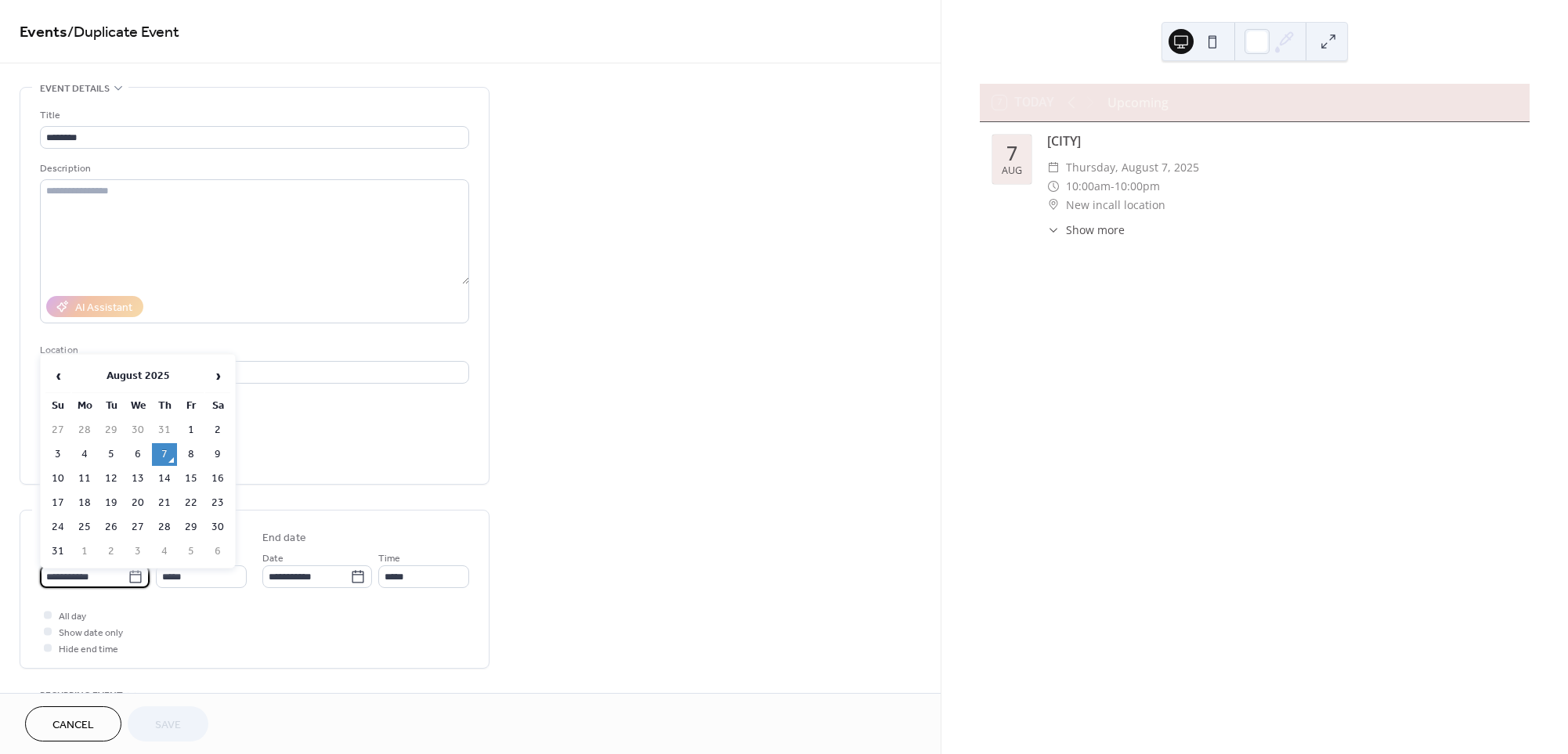drag, startPoint x: 47, startPoint y: 584, endPoint x: 66, endPoint y: 586, distance: 19.104973 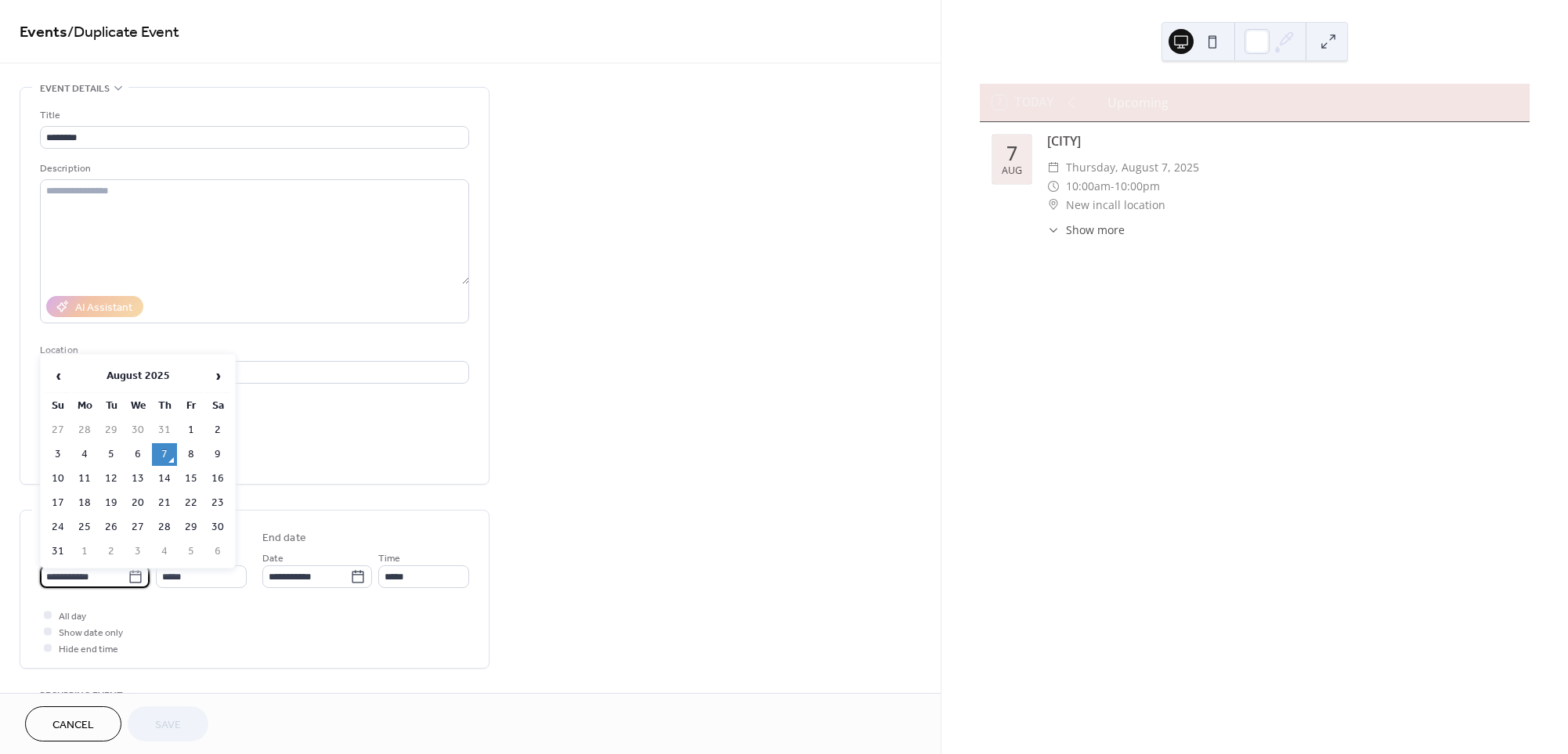click on "**********" at bounding box center [84, 576] 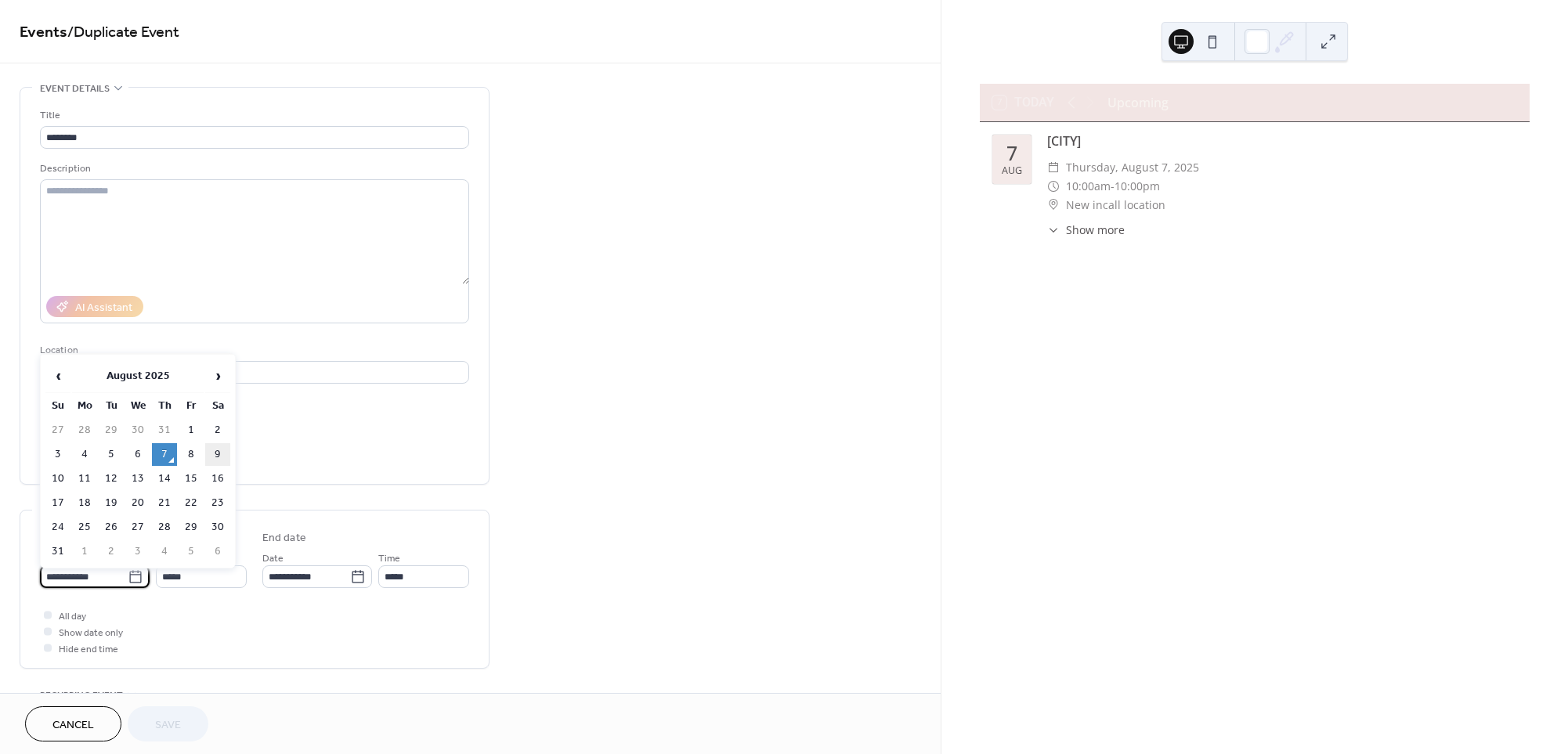 click on "9" at bounding box center [218, 454] 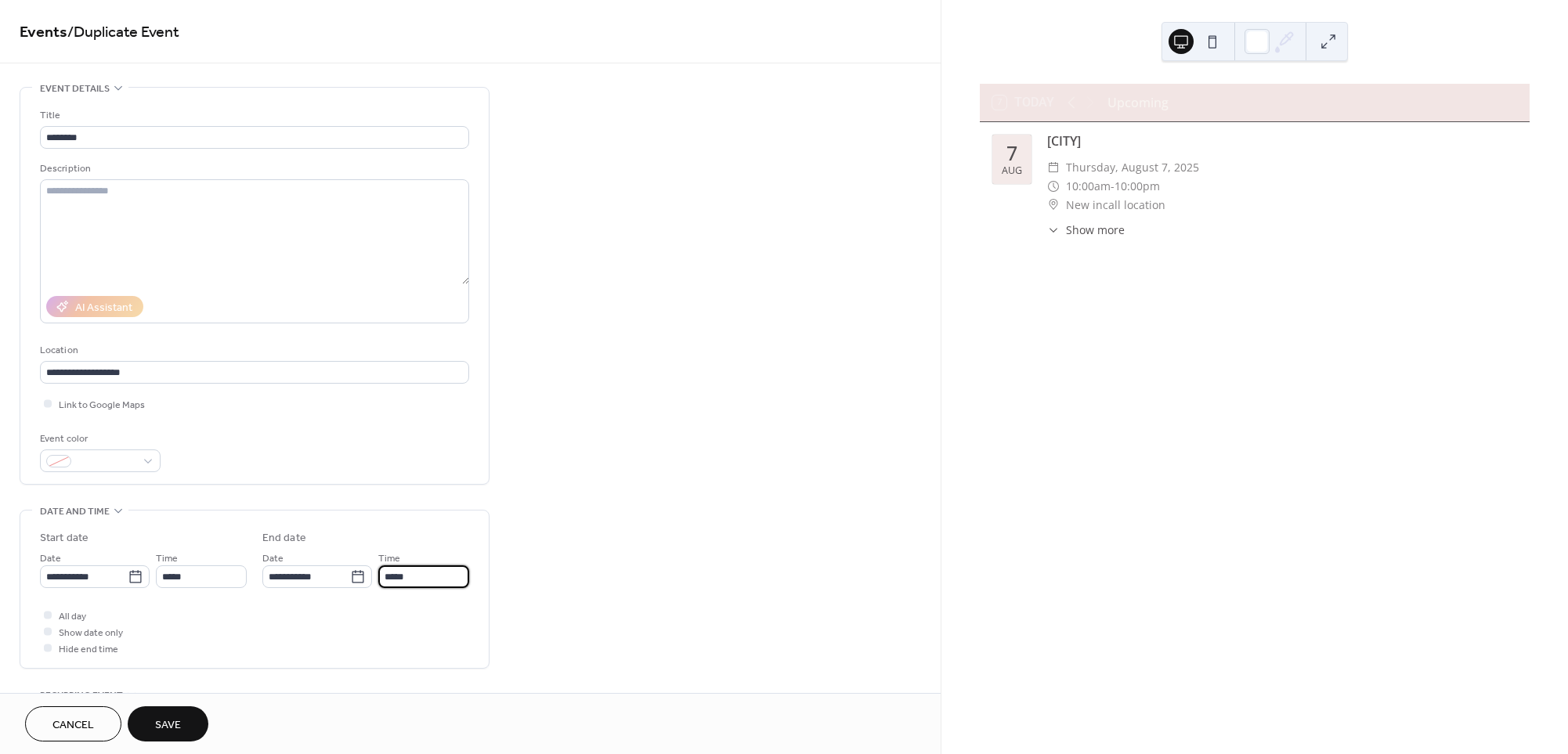 drag, startPoint x: 390, startPoint y: 586, endPoint x: 381, endPoint y: 583, distance: 9 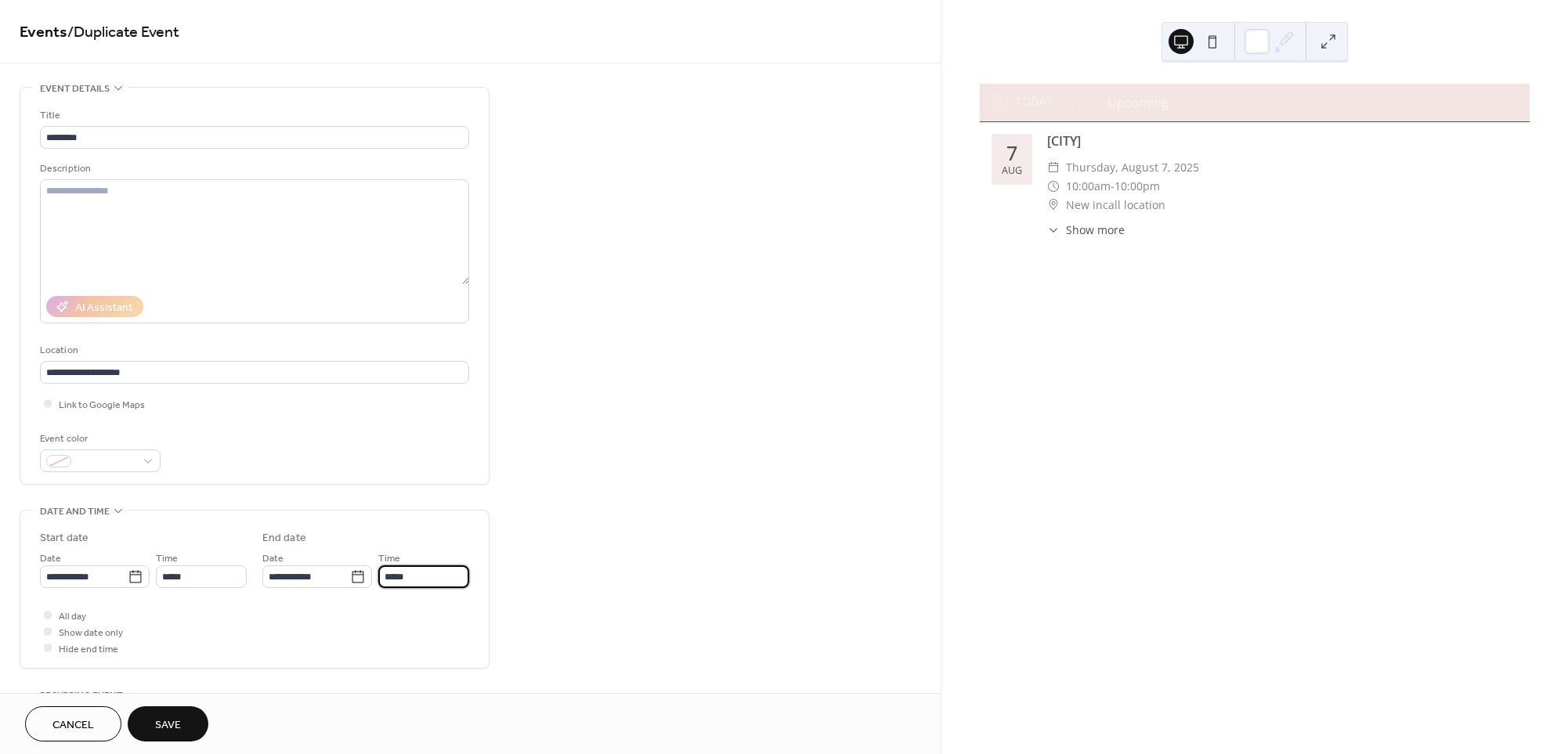 click on "*****" at bounding box center [424, 576] 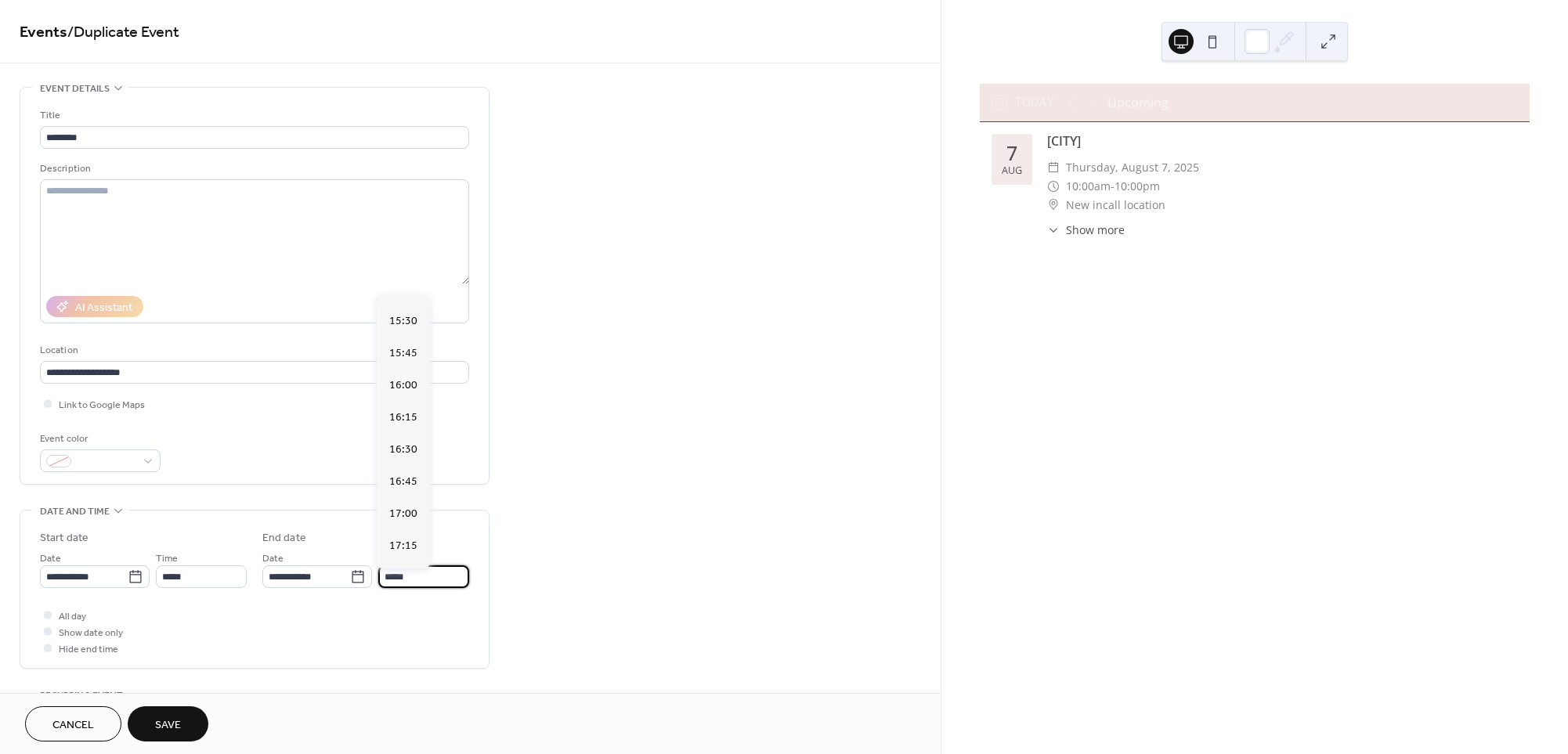 scroll, scrollTop: 617, scrollLeft: 0, axis: vertical 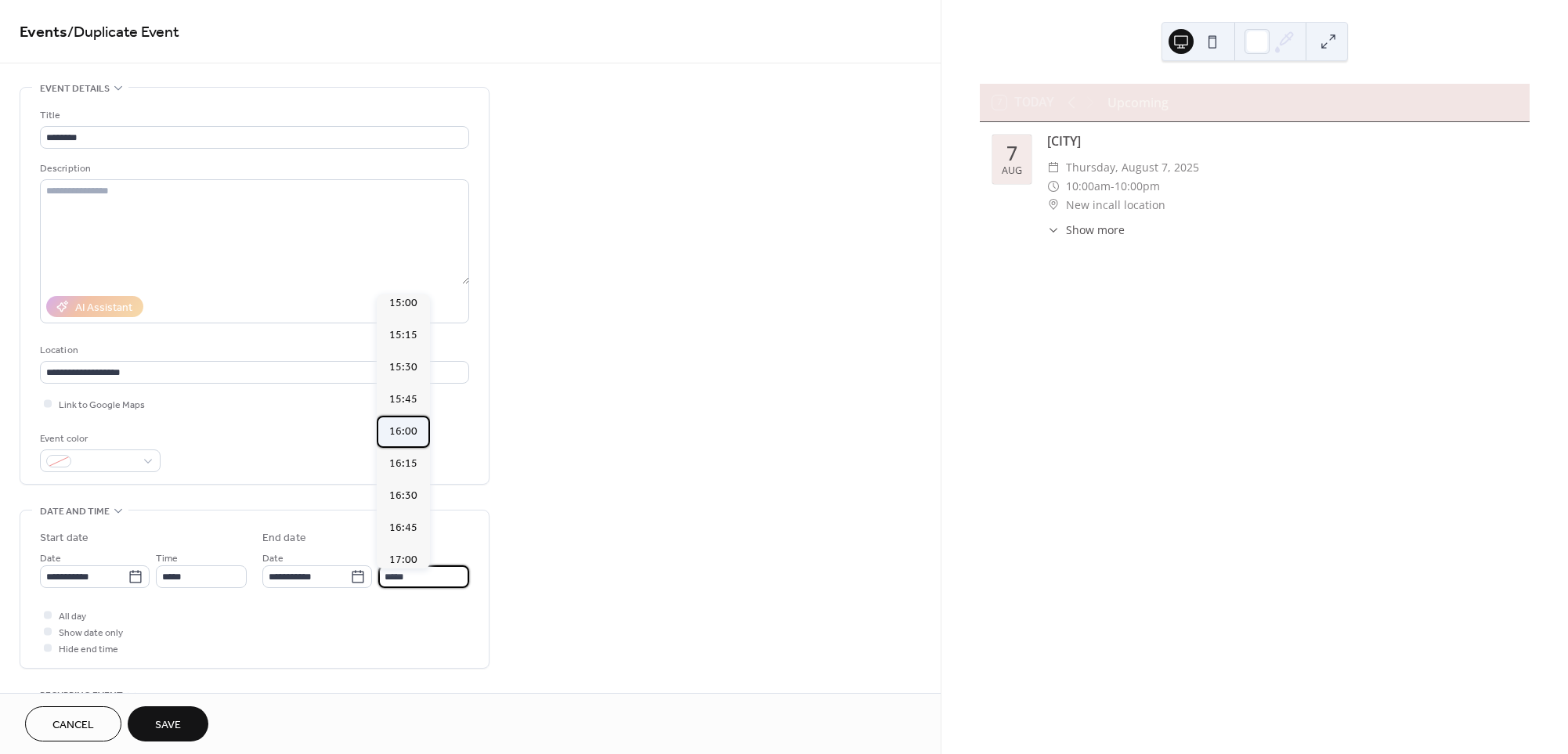 click on "16:00" at bounding box center [403, 431] 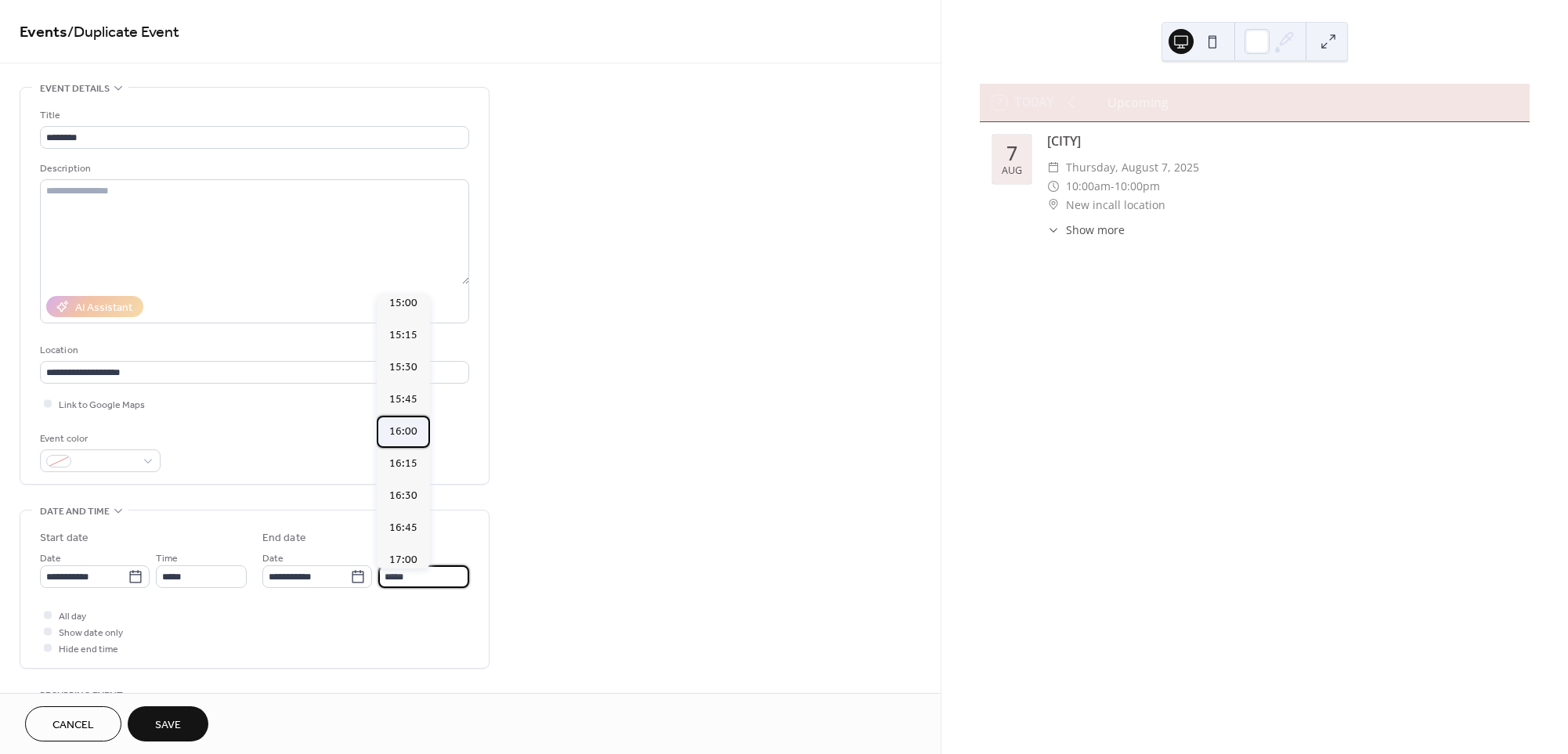 type on "*****" 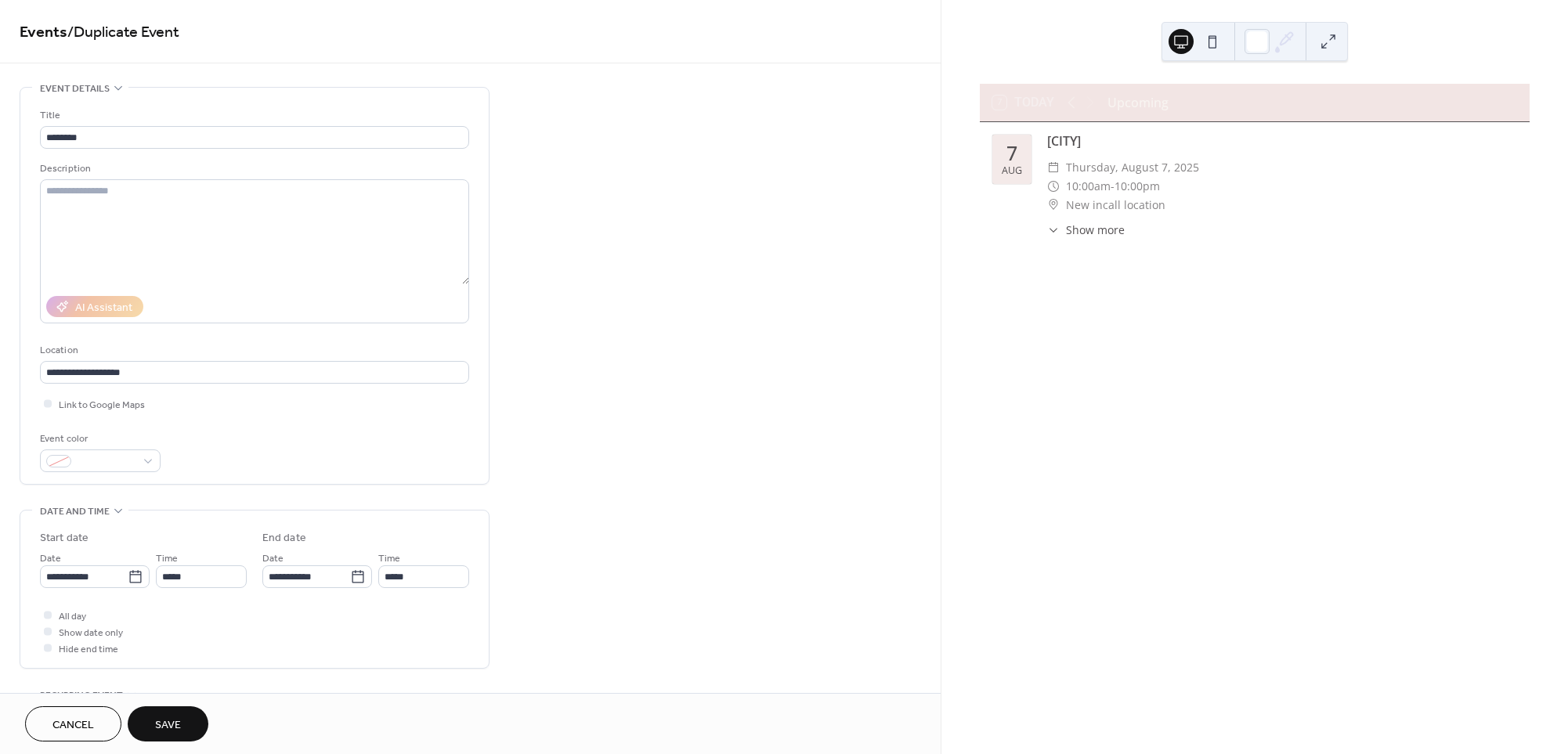click on "Save" at bounding box center (168, 725) 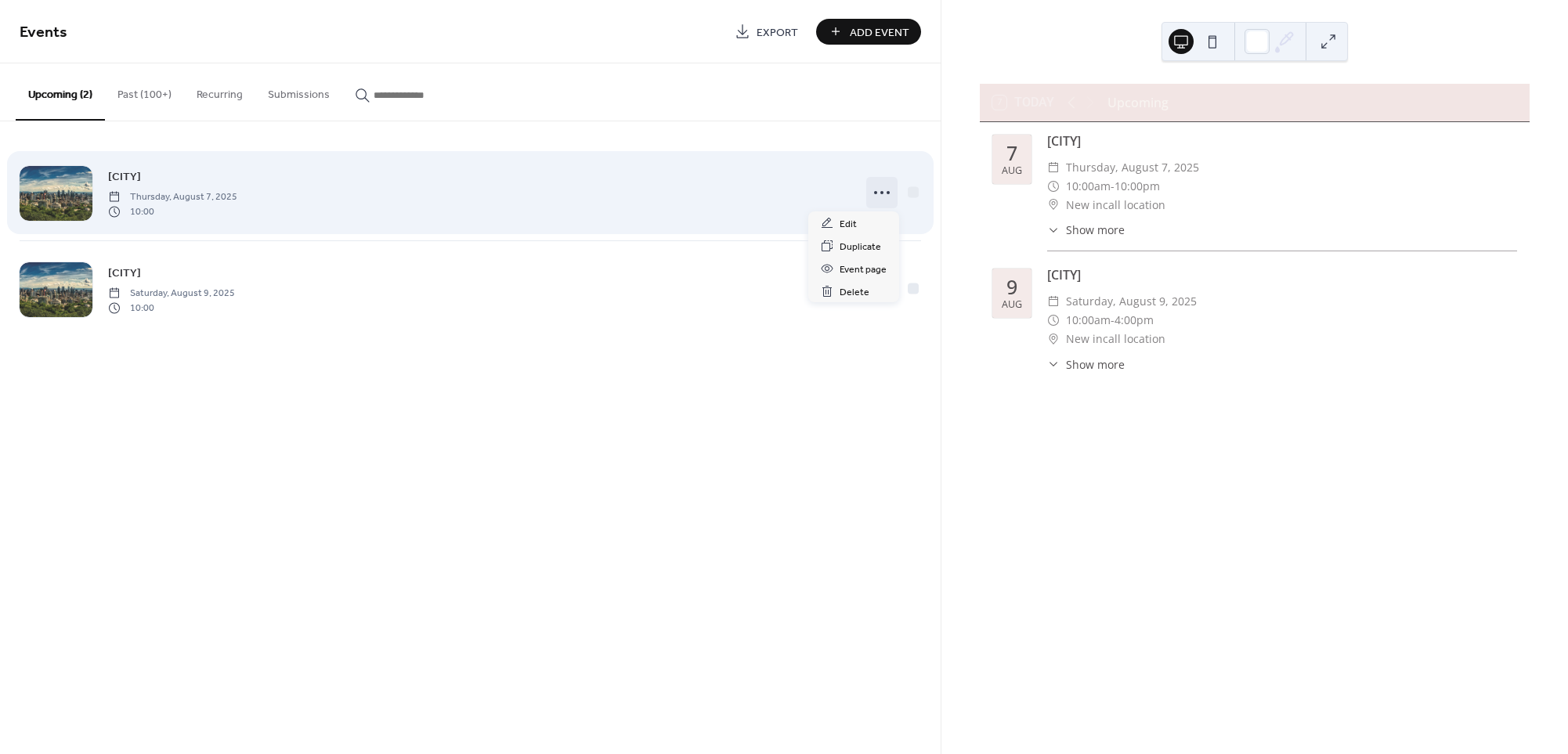click 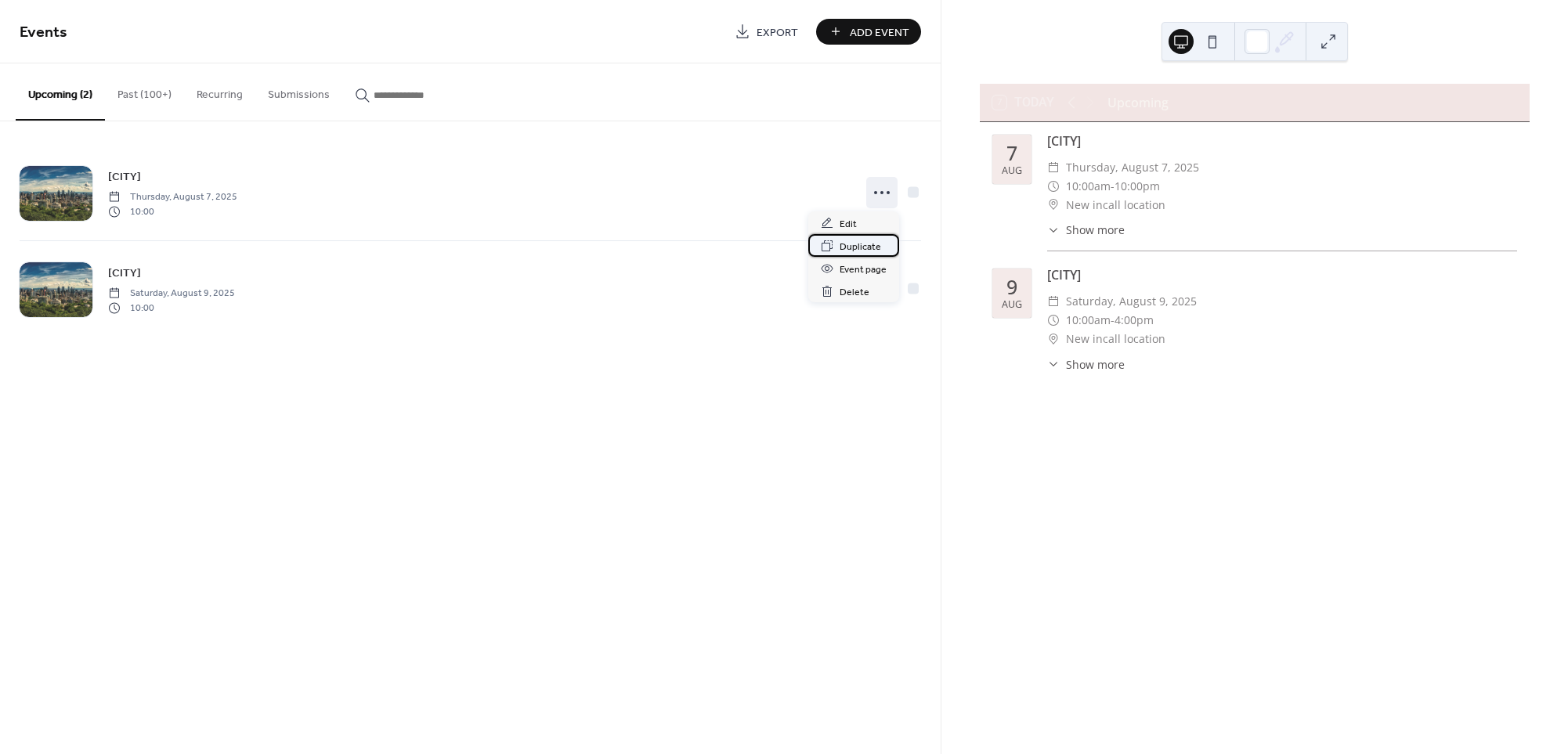 click on "Duplicate" at bounding box center (860, 247) 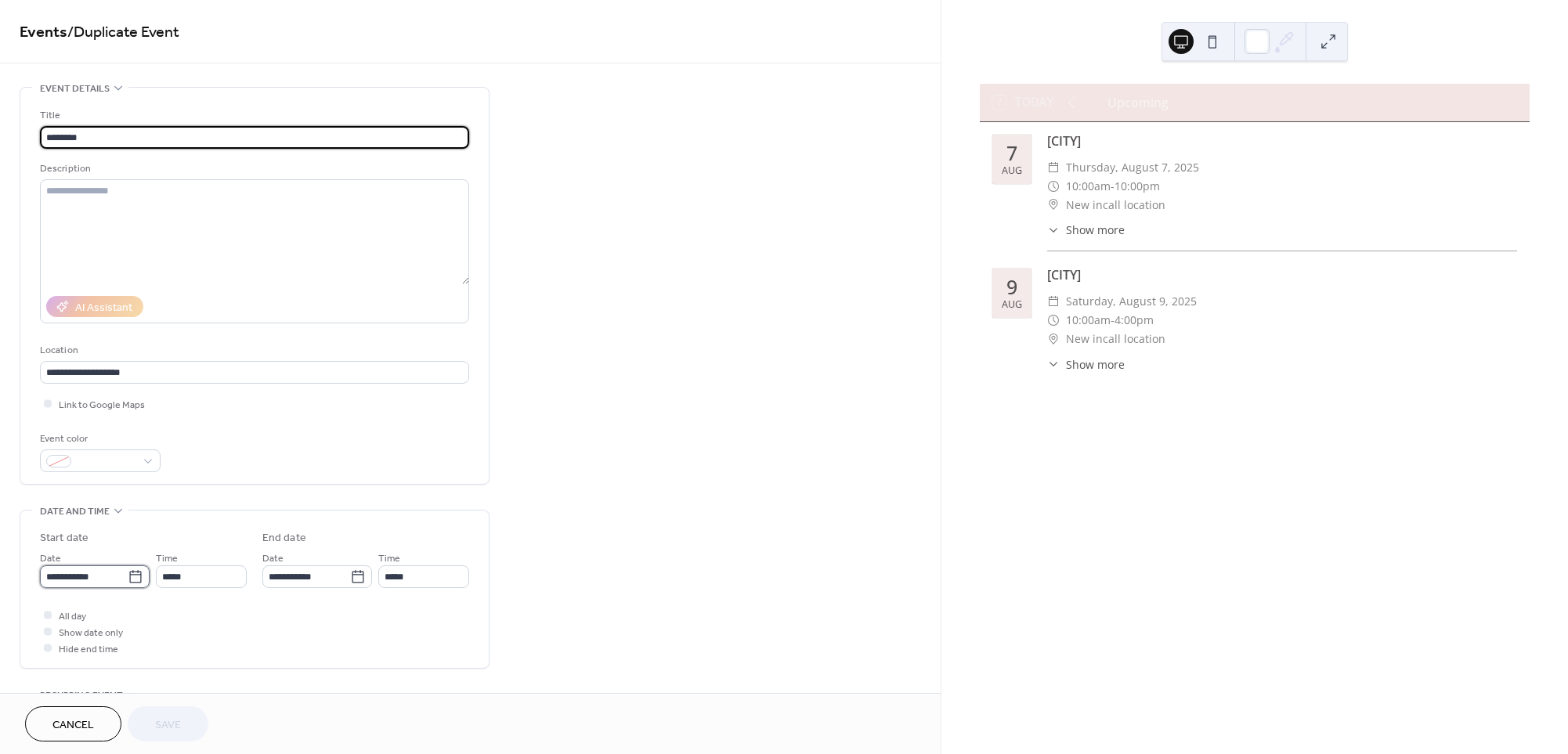 click on "**********" at bounding box center (84, 576) 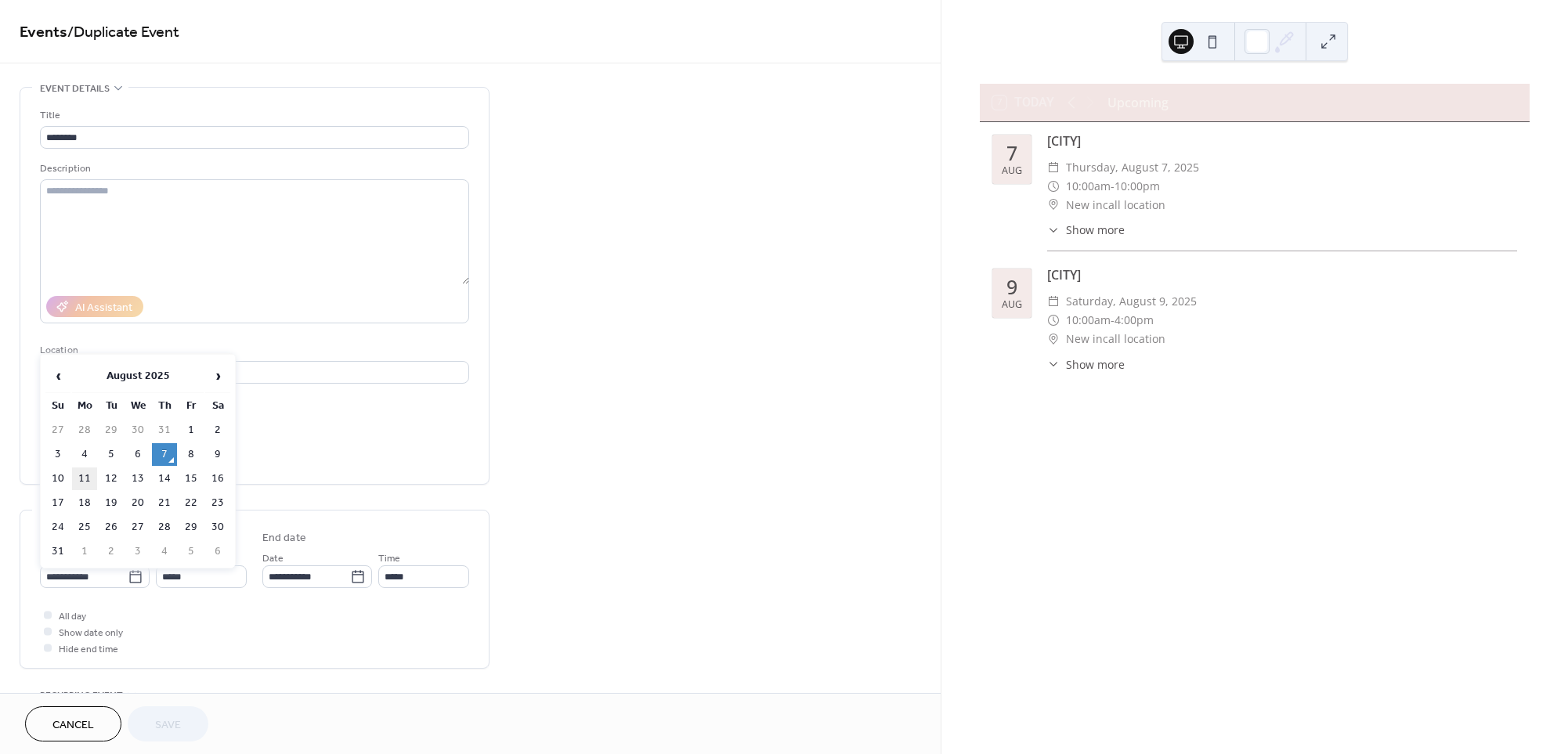 click on "11" at bounding box center (85, 478) 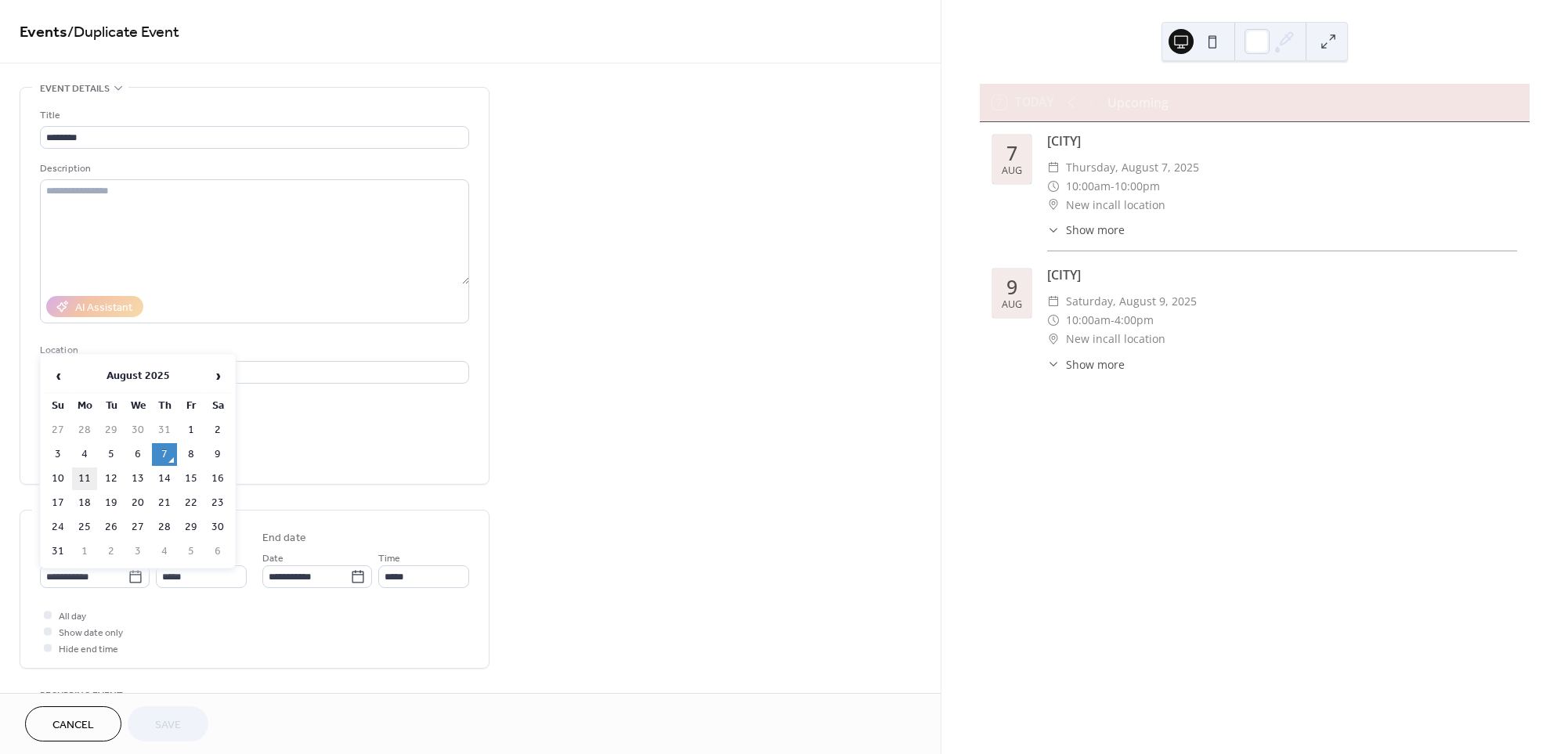 type on "**********" 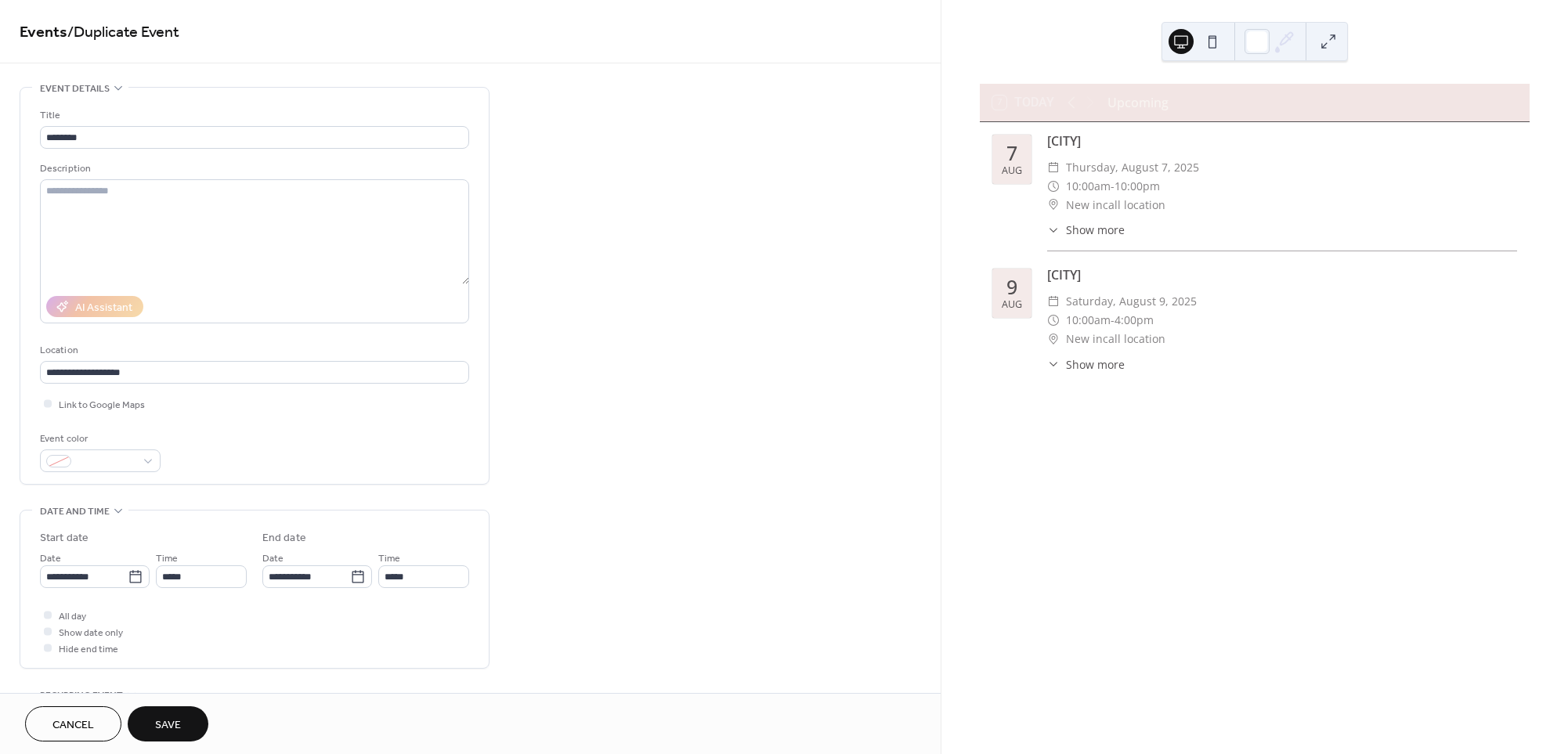 click on "Save" at bounding box center [168, 725] 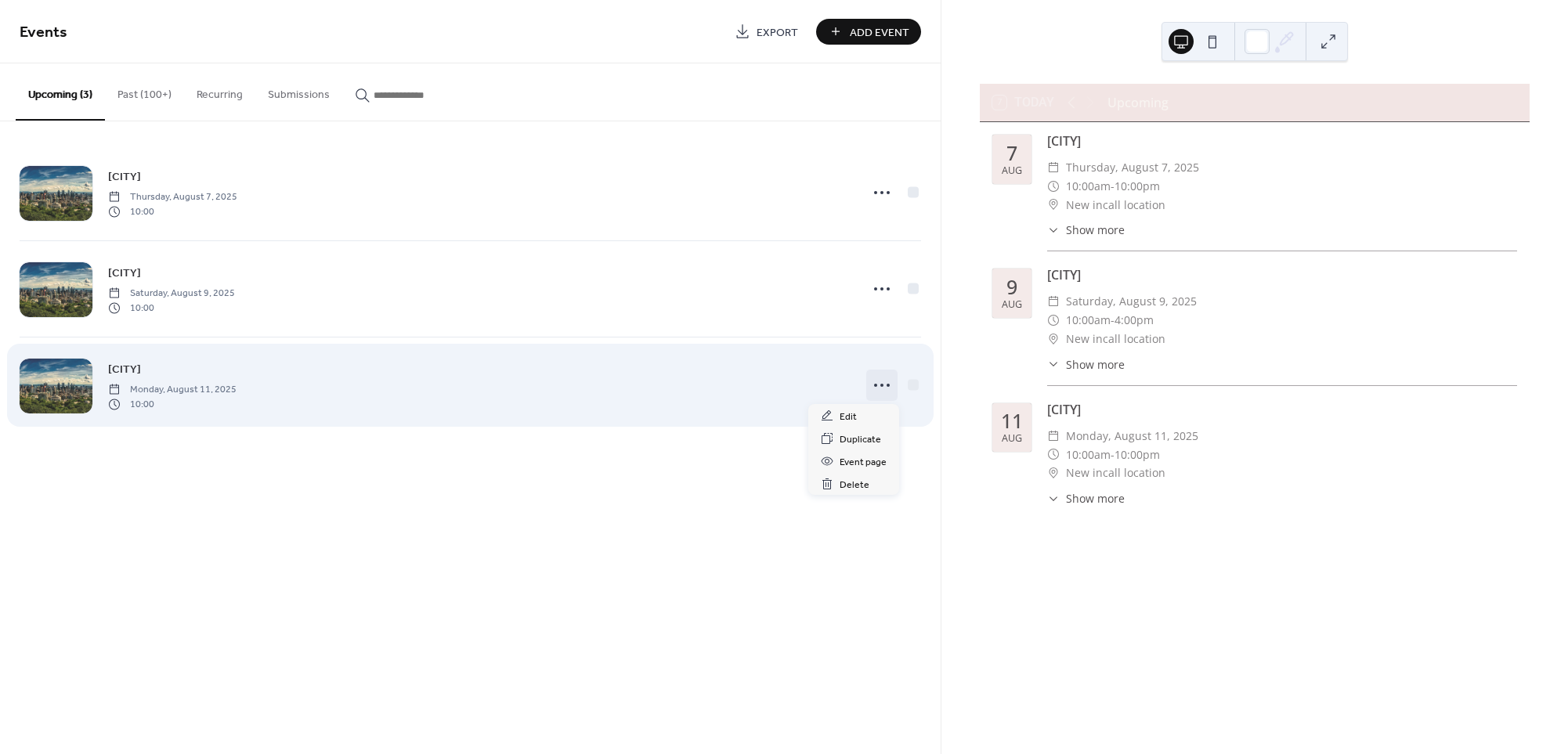 click 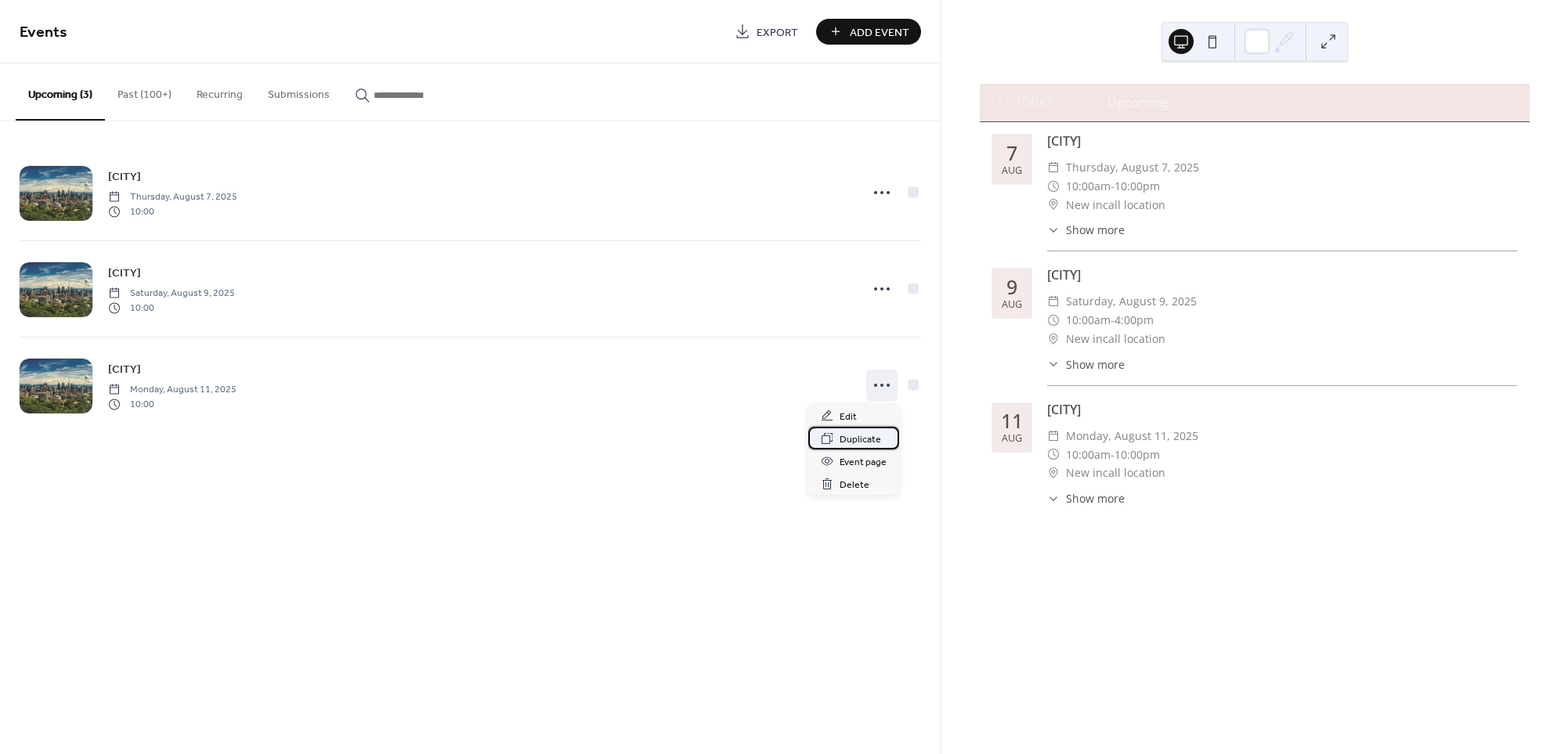 click on "Duplicate" at bounding box center [860, 439] 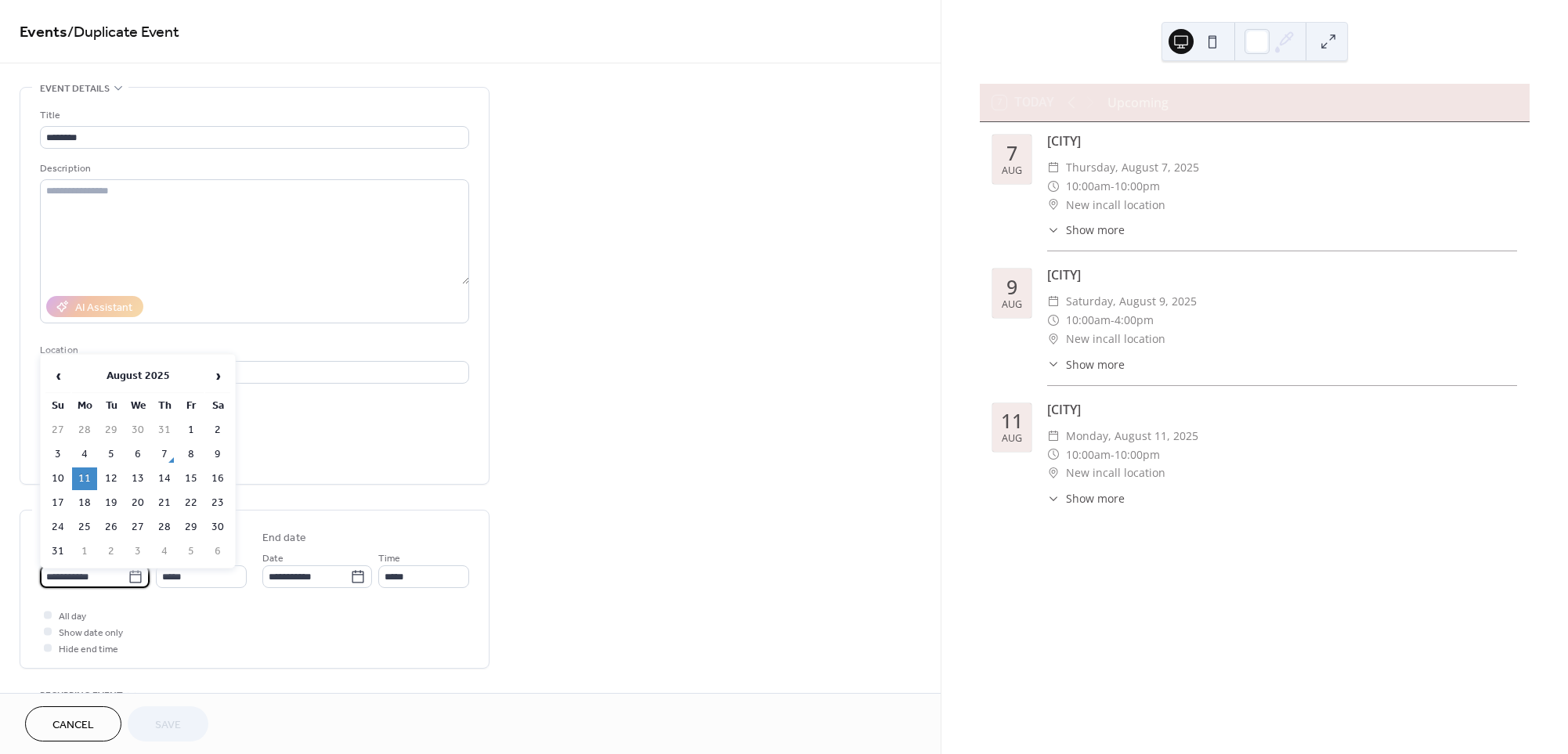click on "**********" at bounding box center [84, 576] 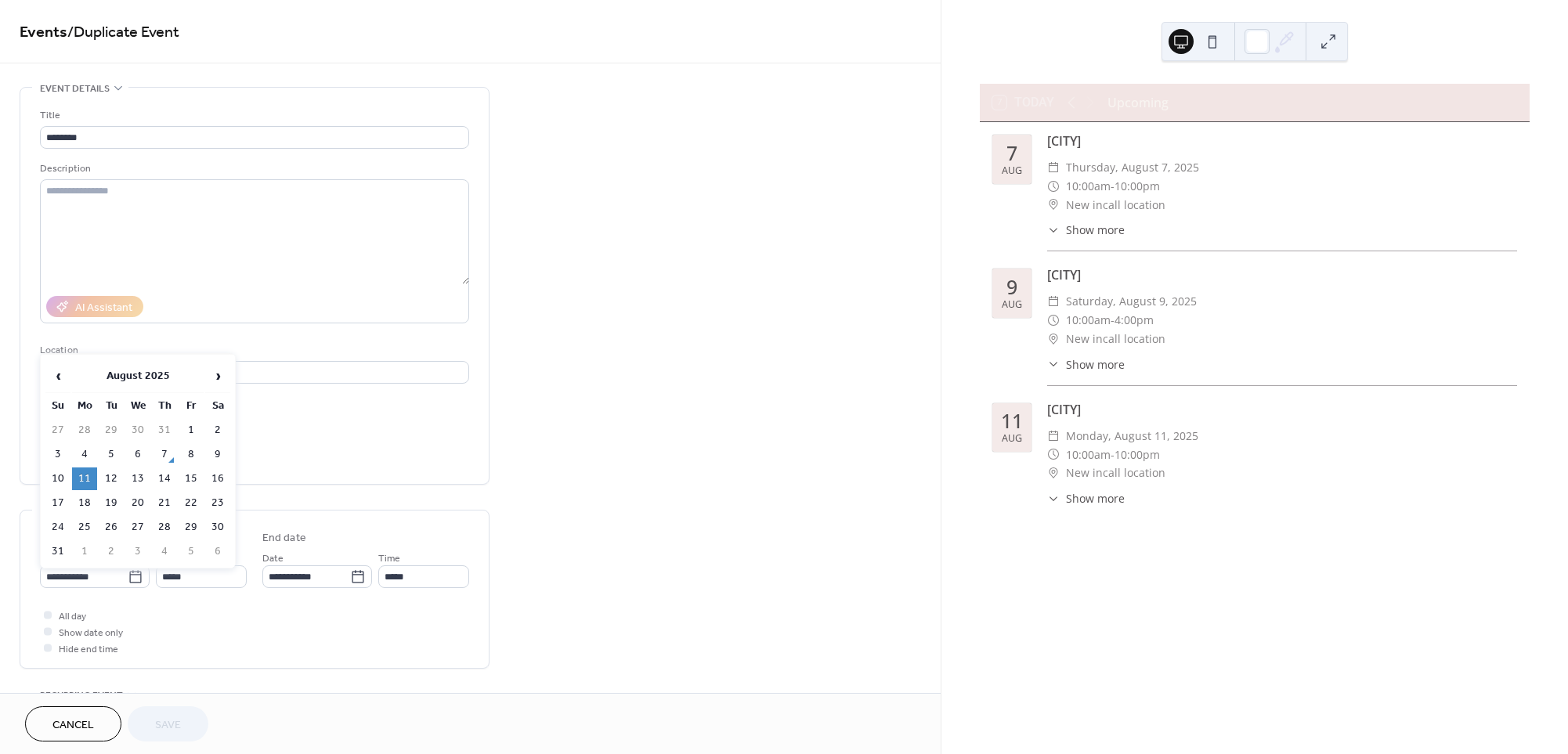 drag, startPoint x: 107, startPoint y: 477, endPoint x: 120, endPoint y: 536, distance: 60.41523 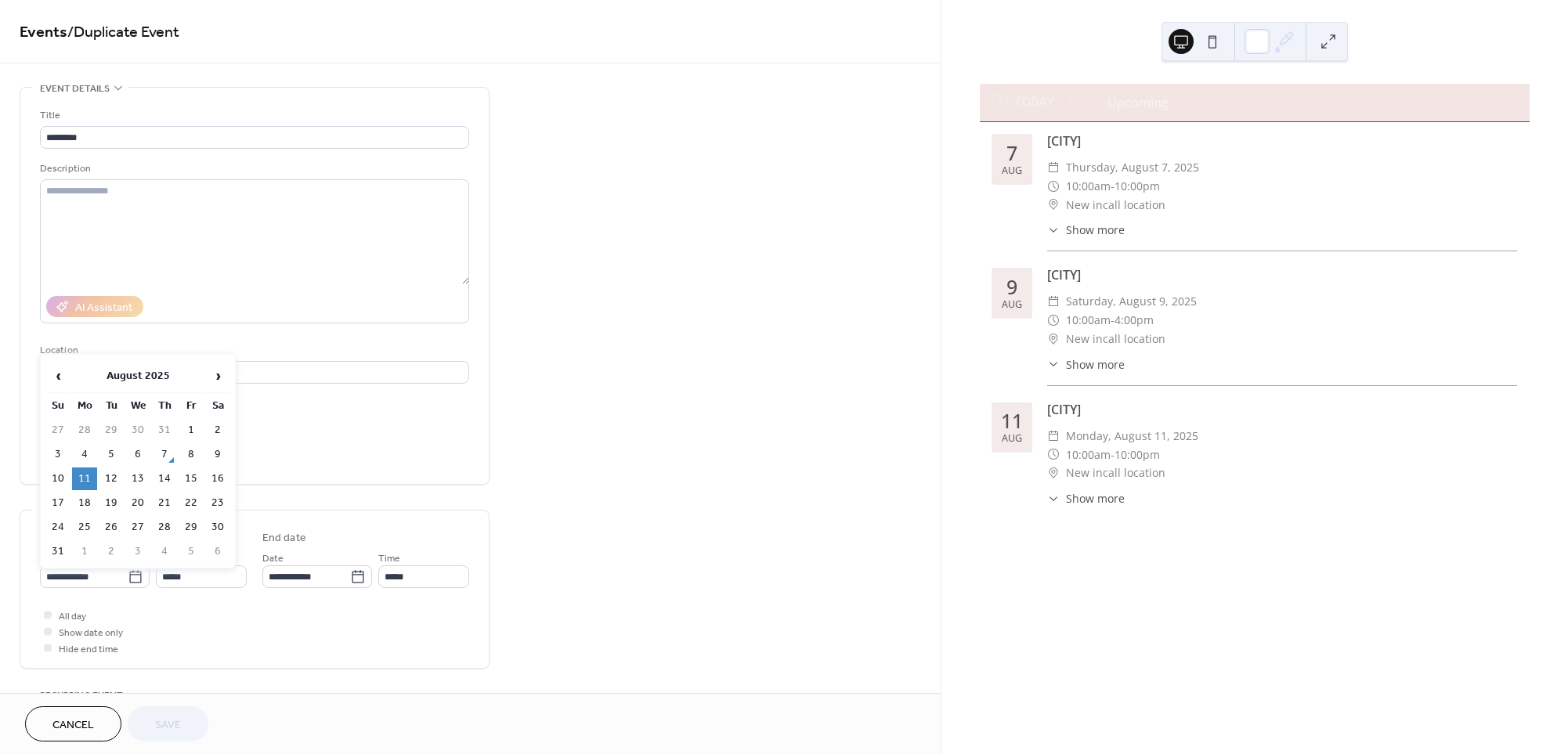 click on "12" at bounding box center (111, 478) 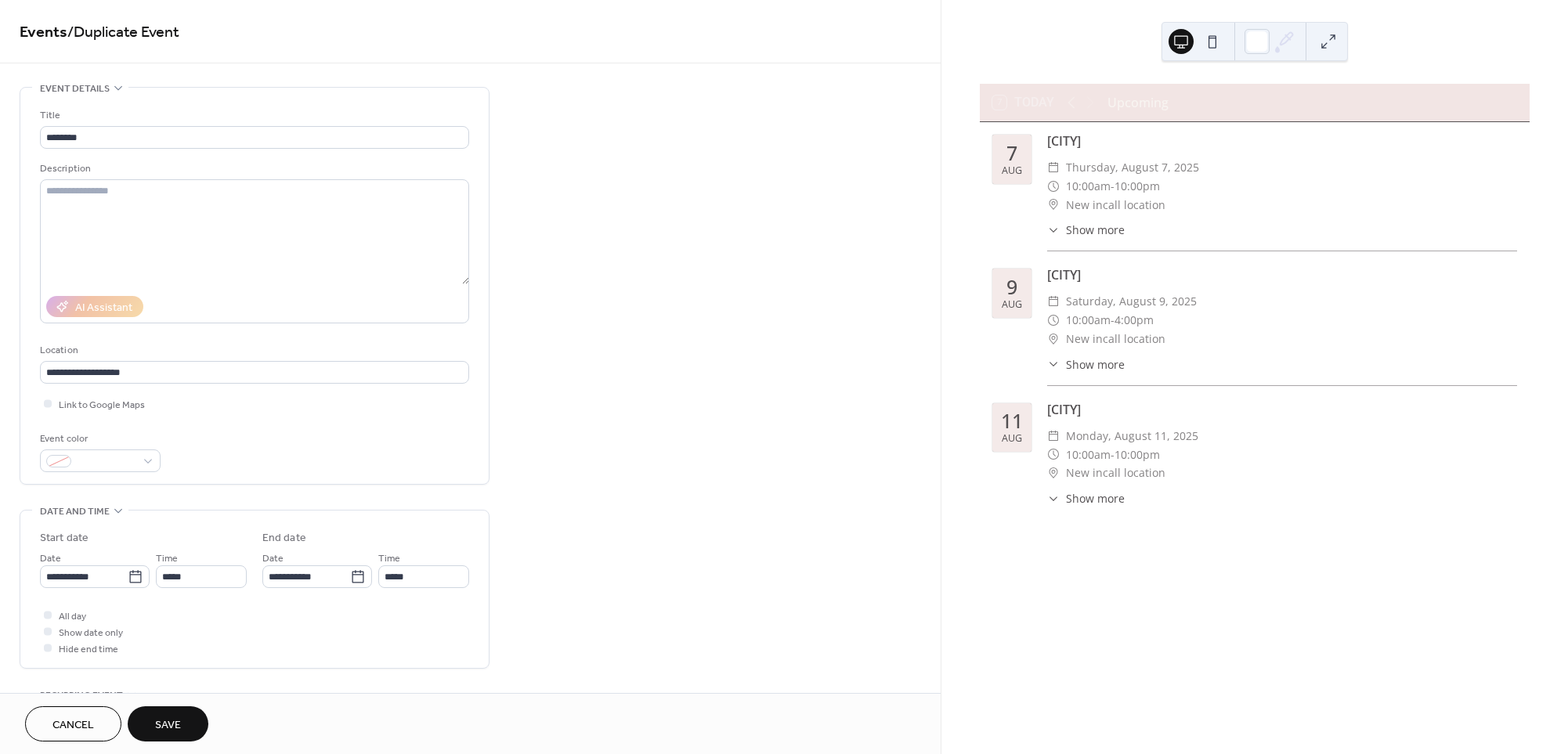 click on "Save" at bounding box center [168, 725] 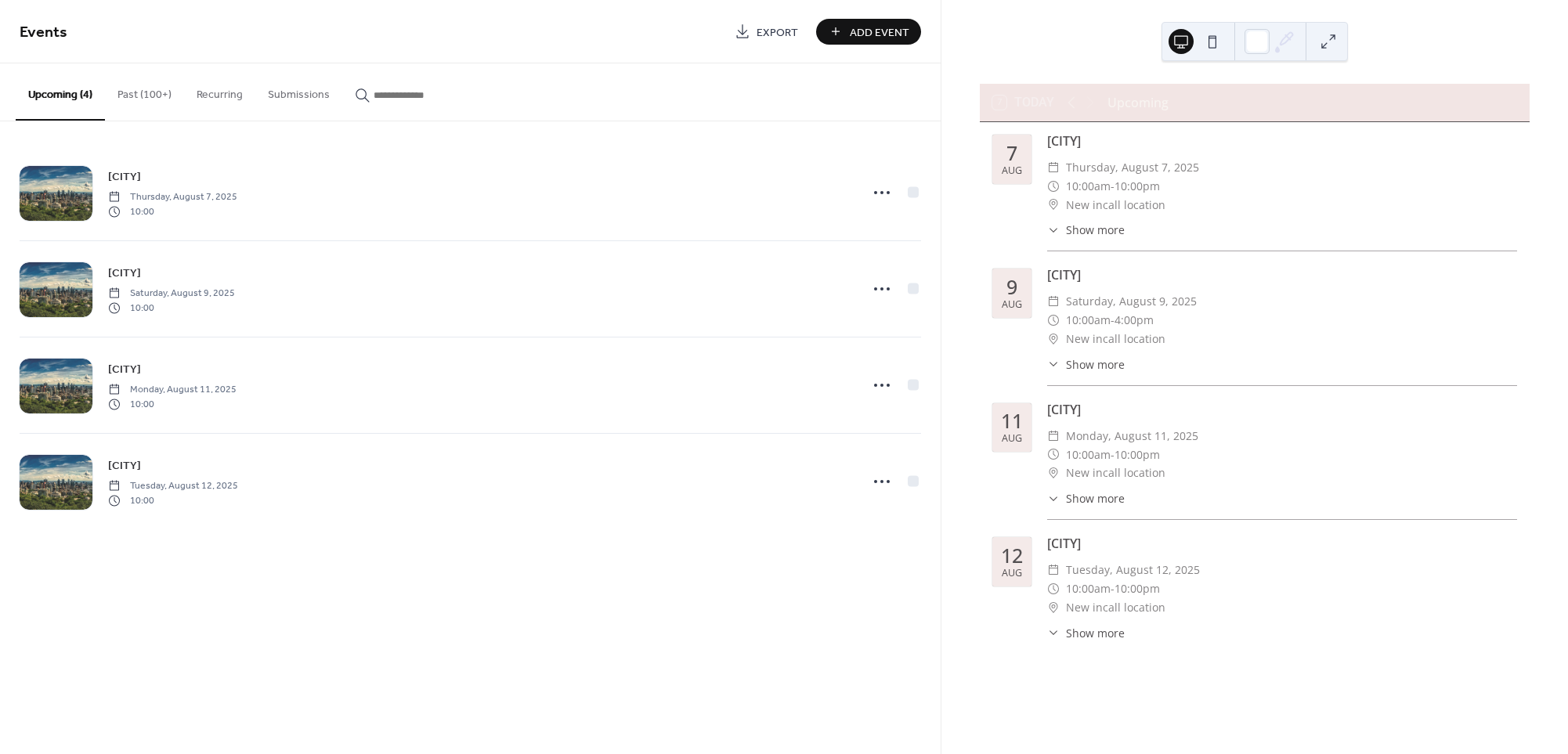 click on "Past (100+)" at bounding box center (144, 91) 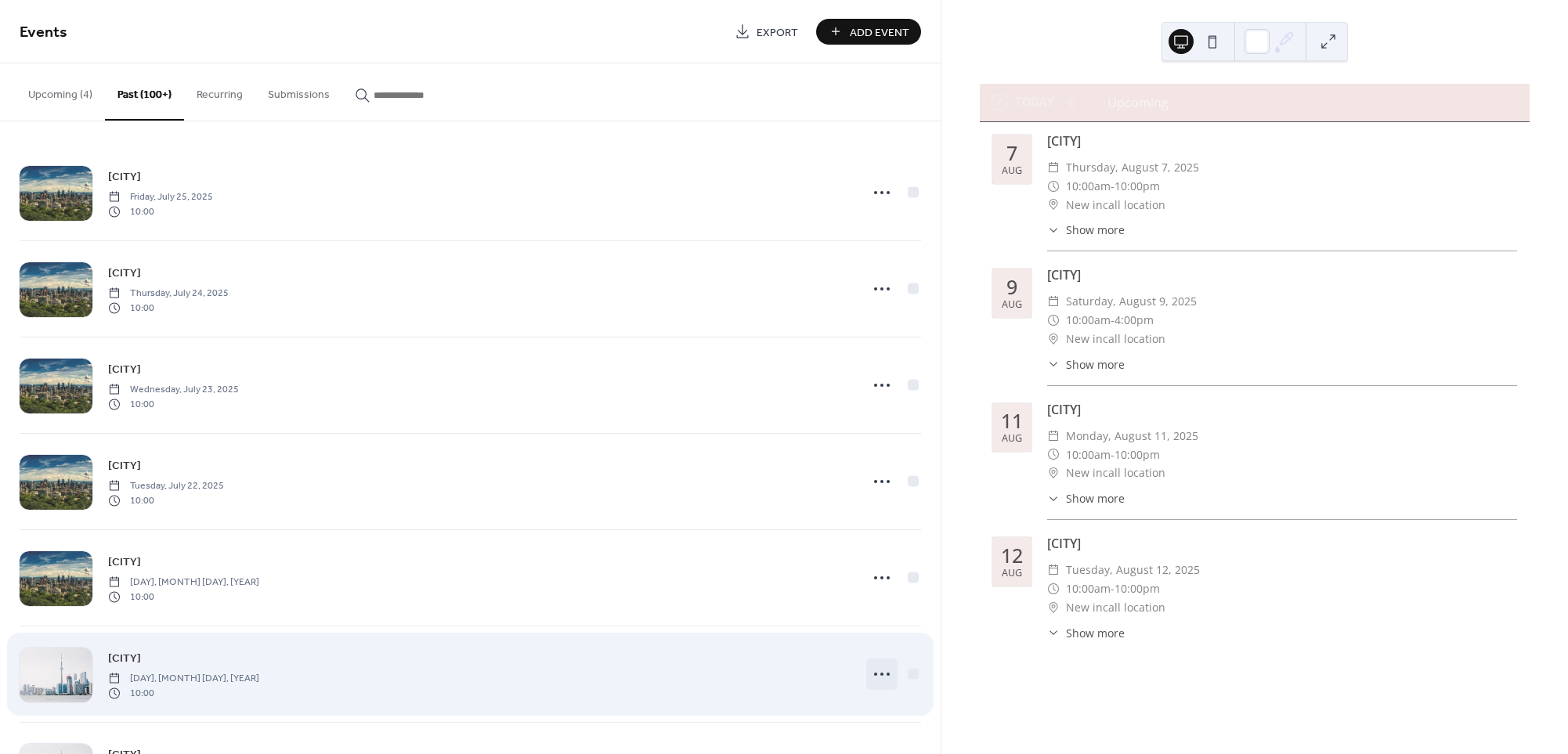 click 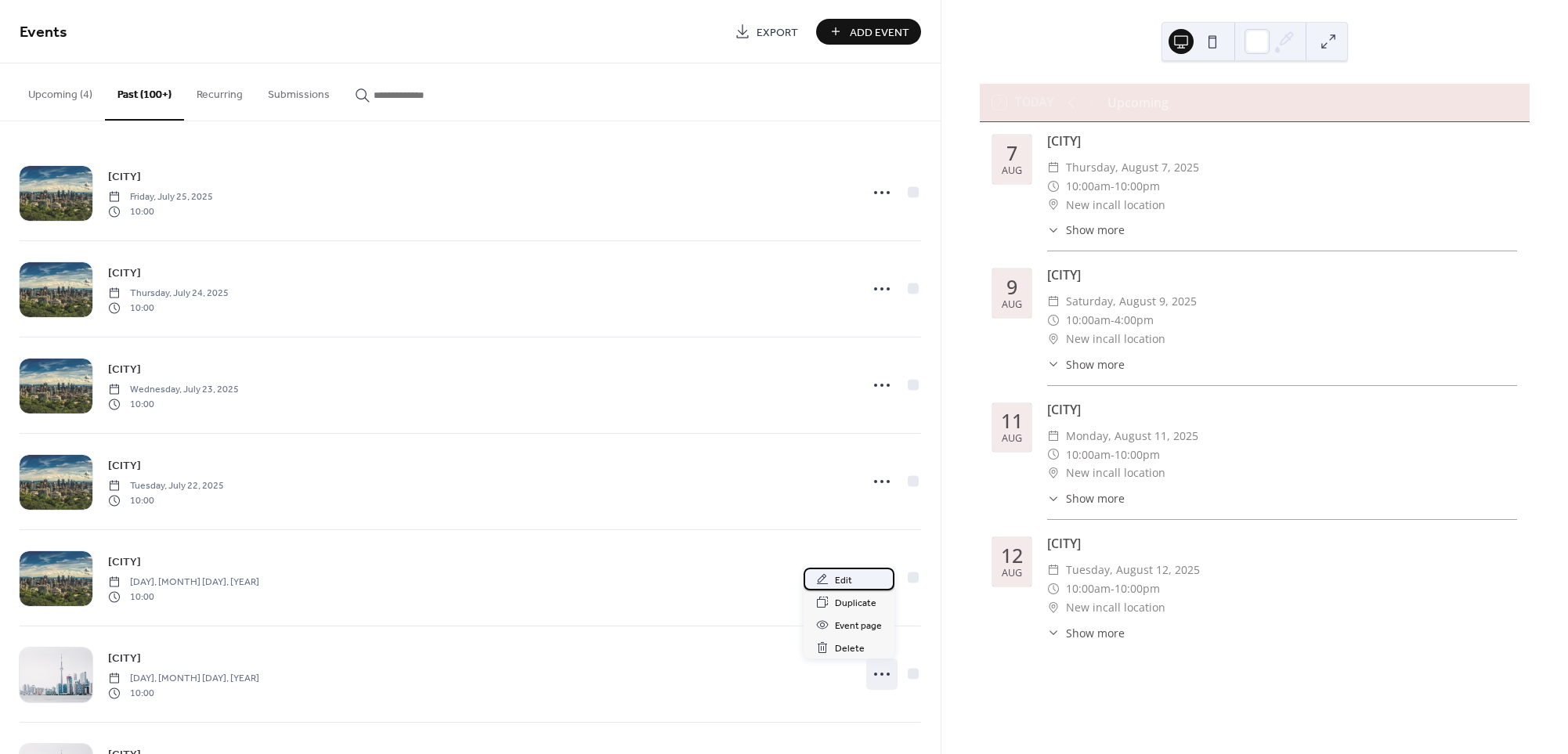 click on "Edit" at bounding box center (844, 580) 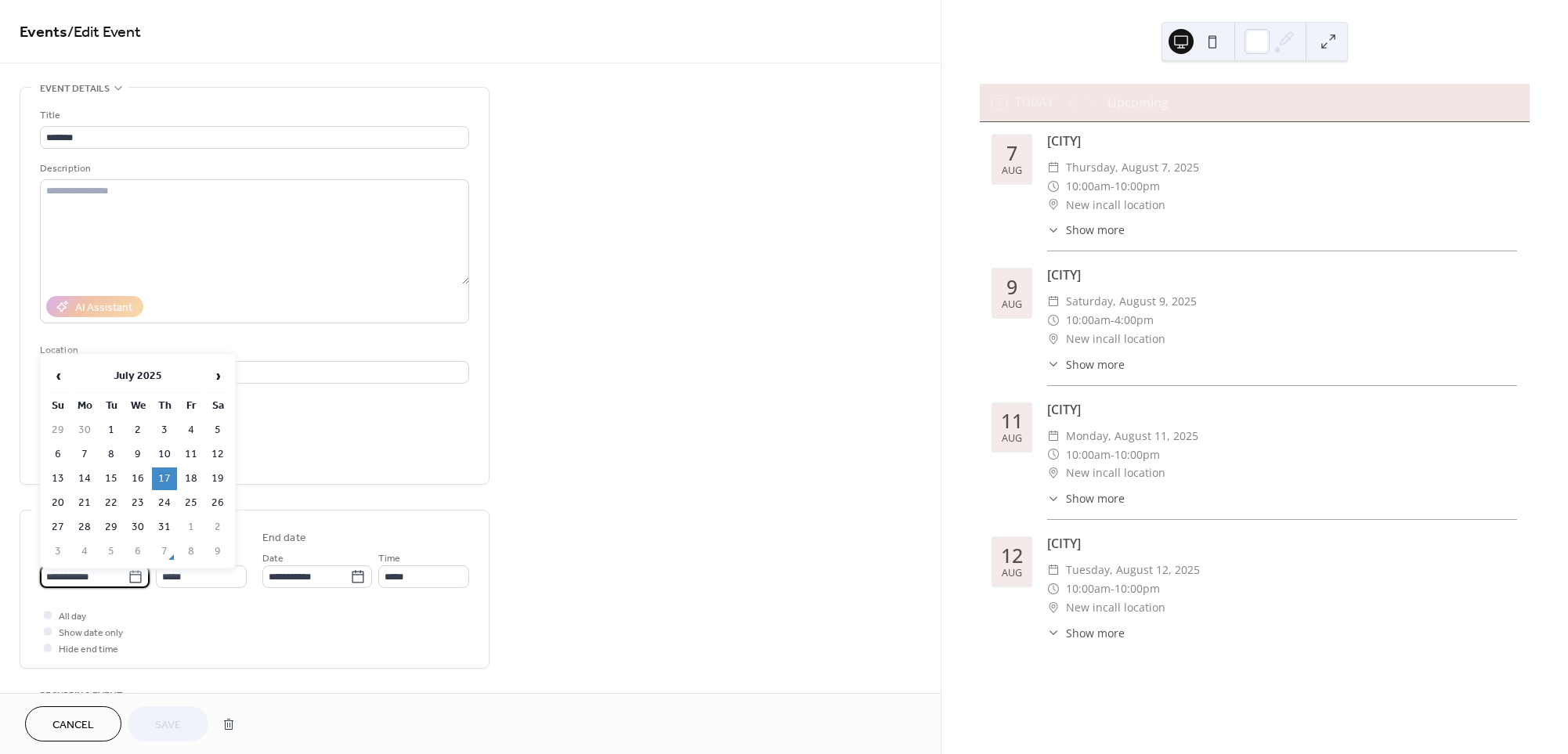 click on "**********" at bounding box center [84, 576] 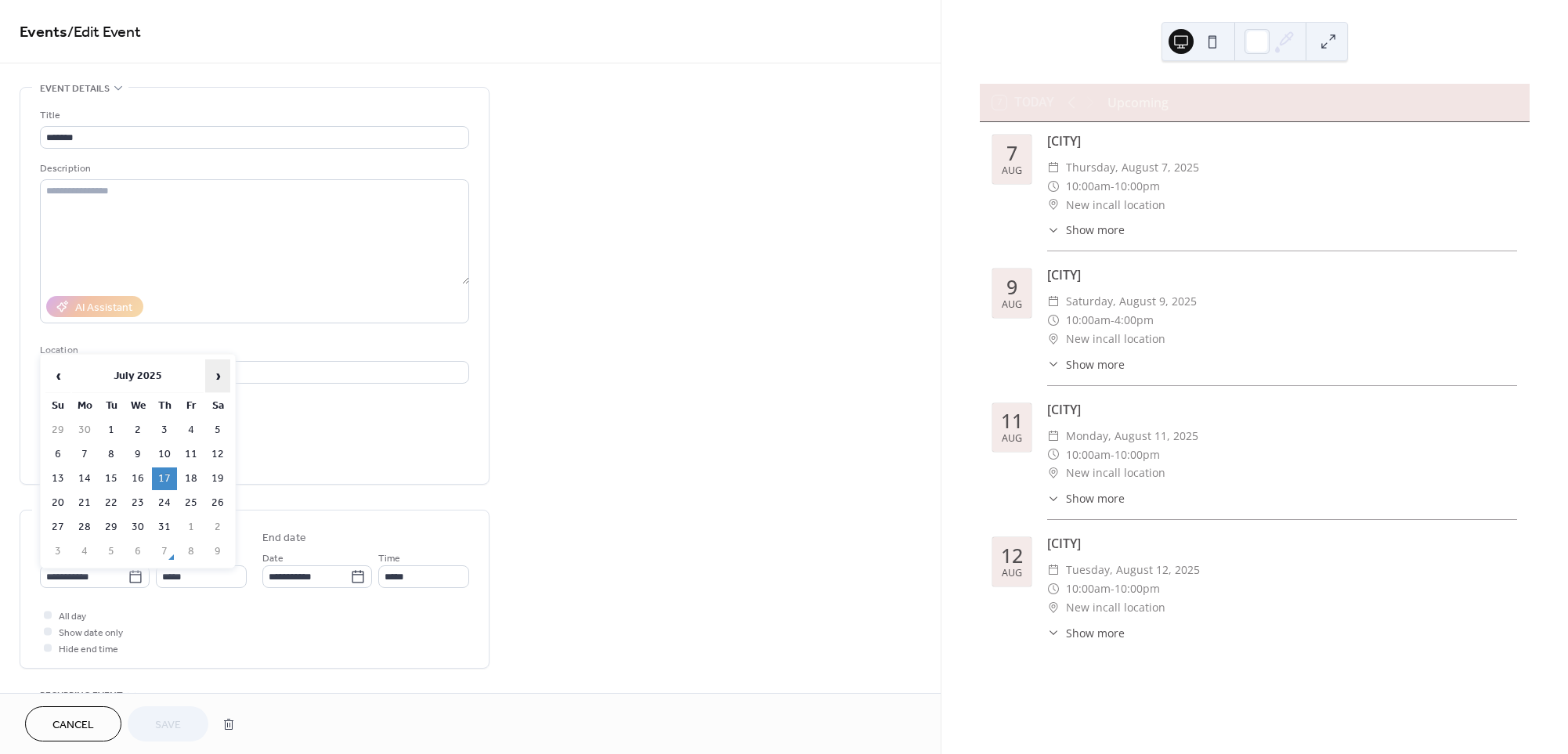 click on "›" at bounding box center (218, 376) 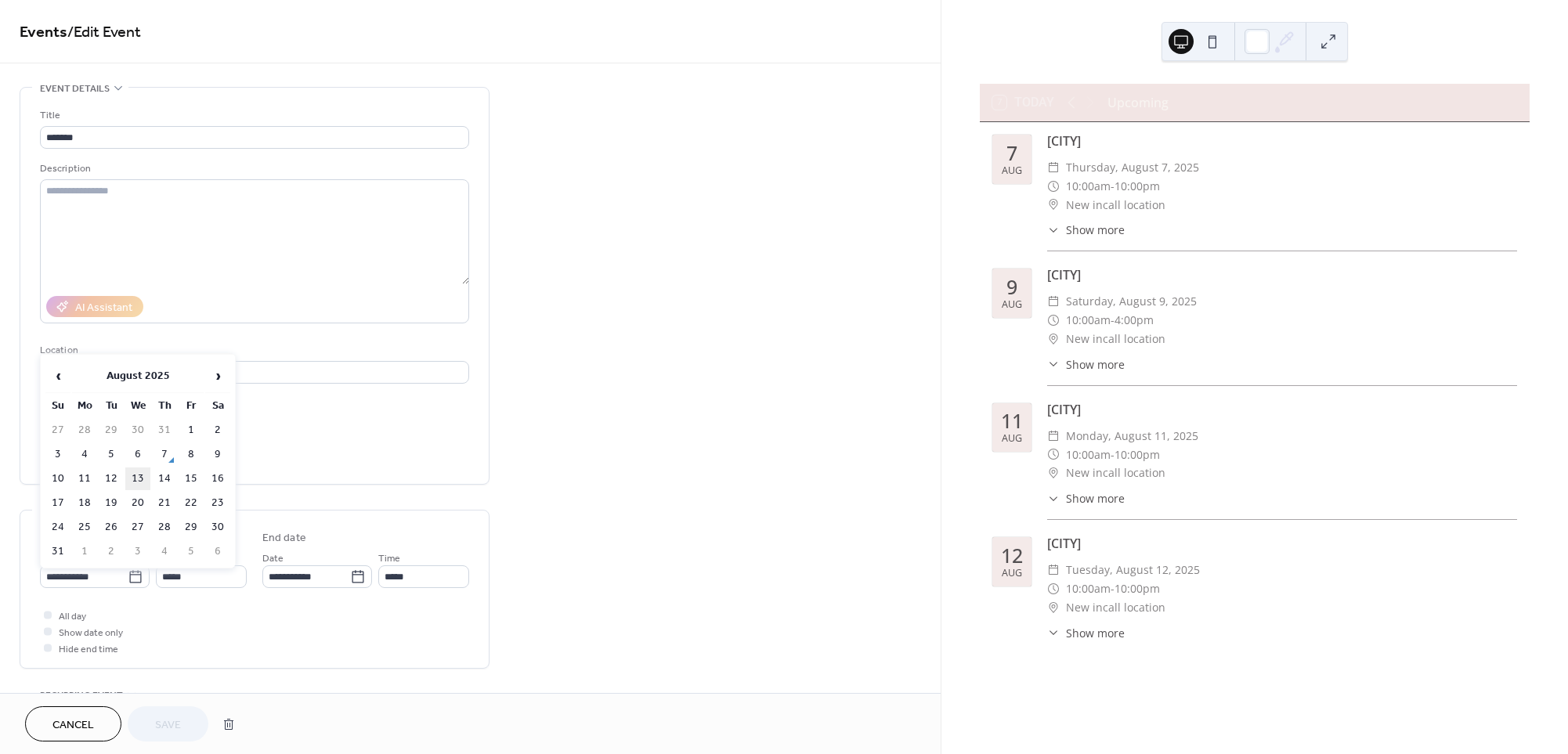 click on "13" at bounding box center (138, 478) 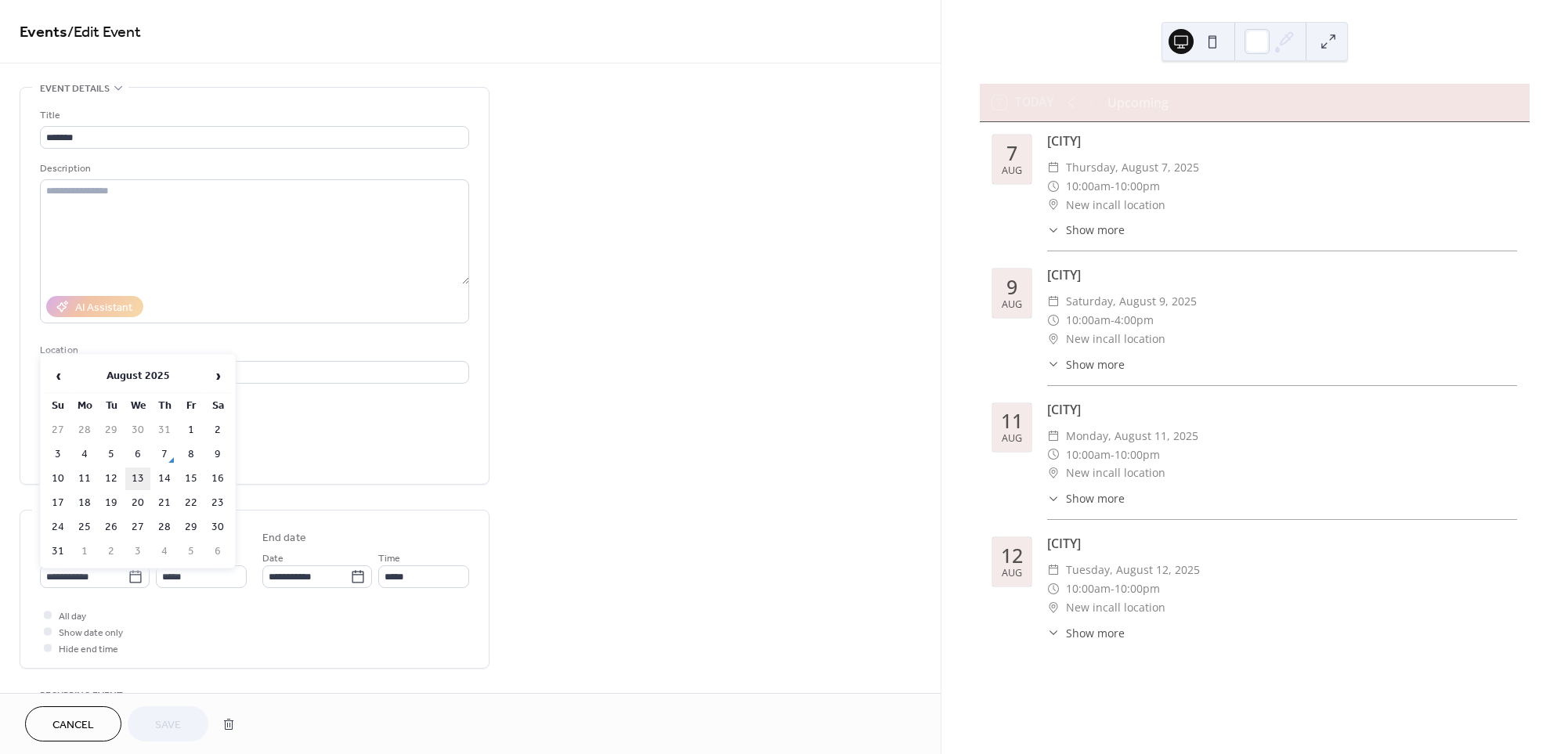 type on "**********" 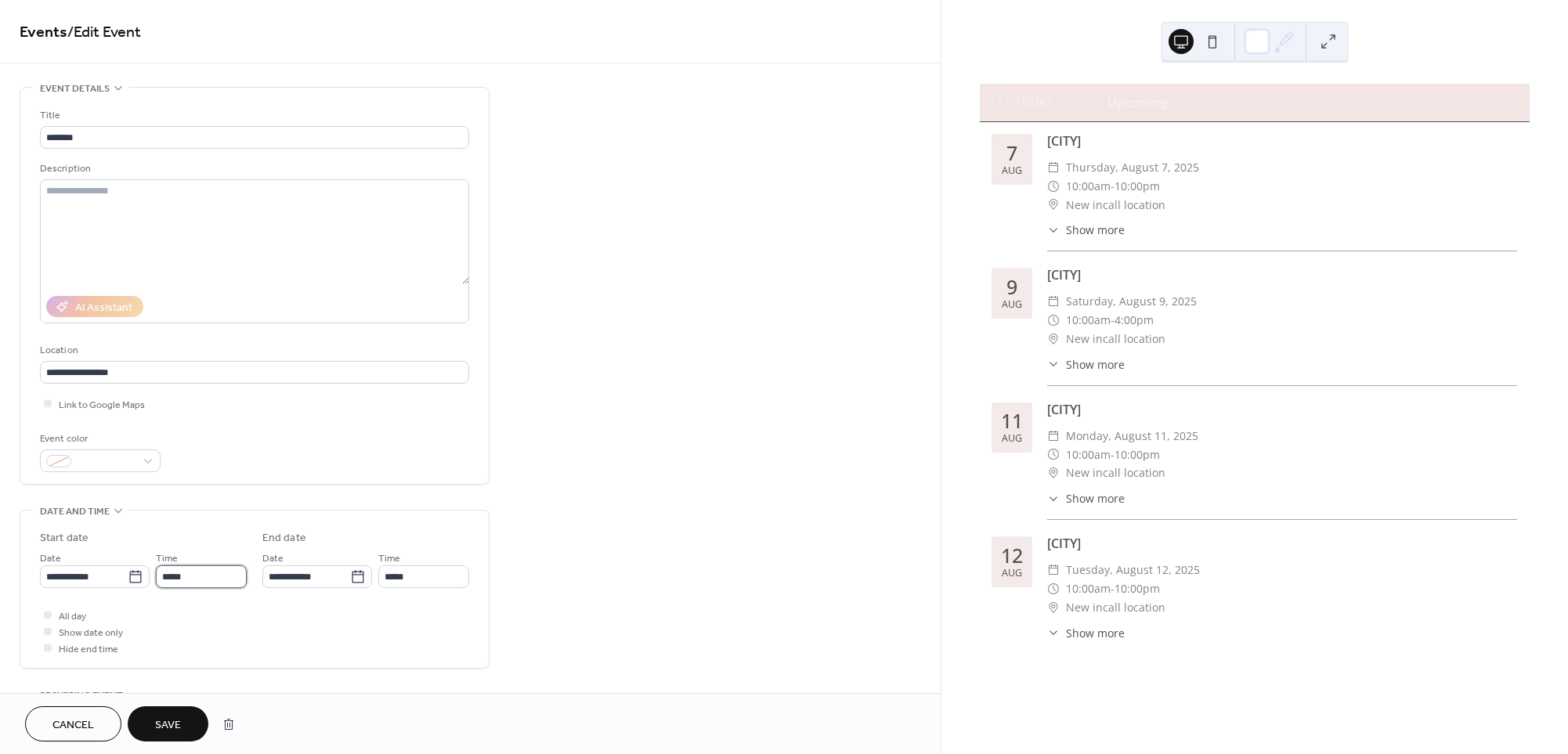 click on "*****" at bounding box center [201, 576] 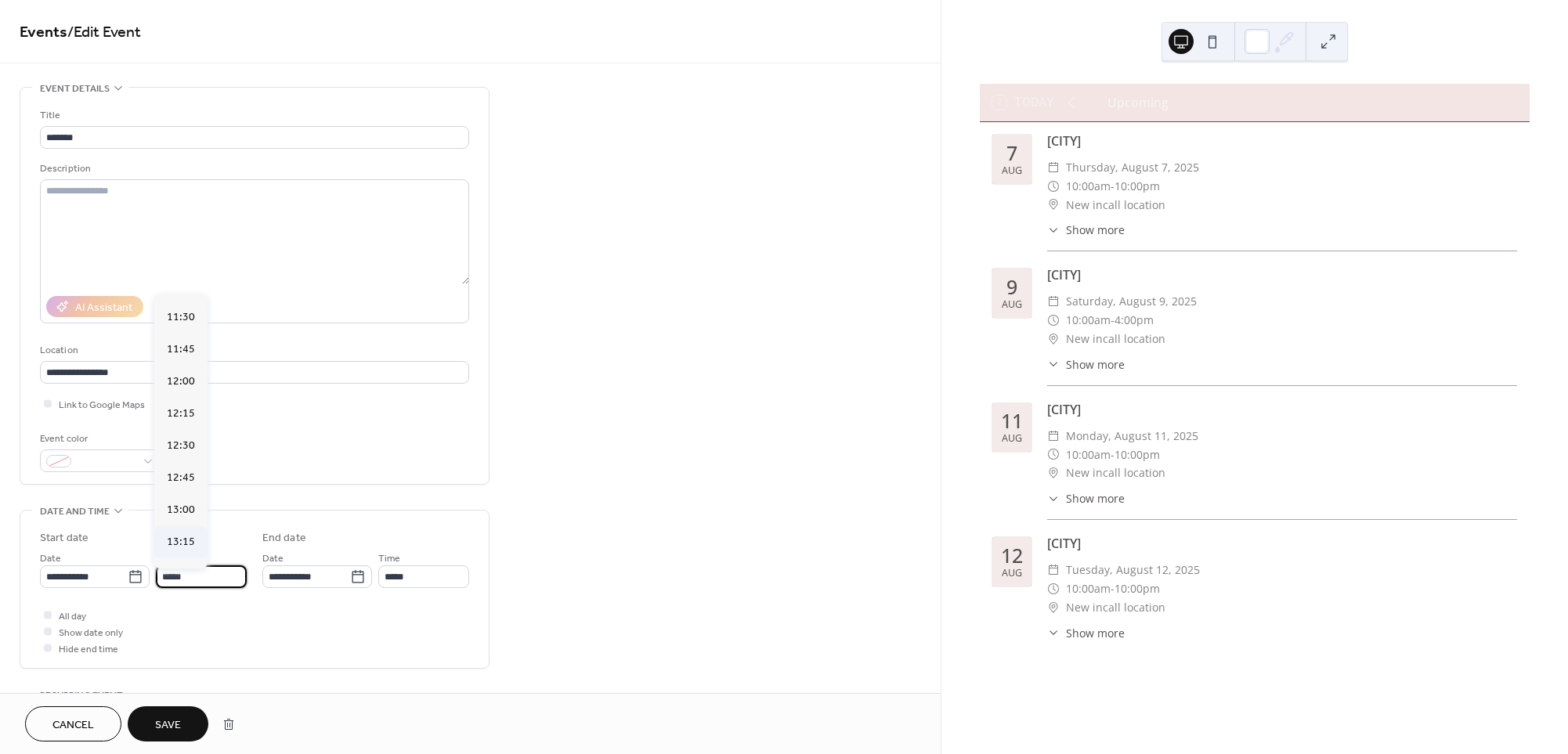 scroll, scrollTop: 1523, scrollLeft: 0, axis: vertical 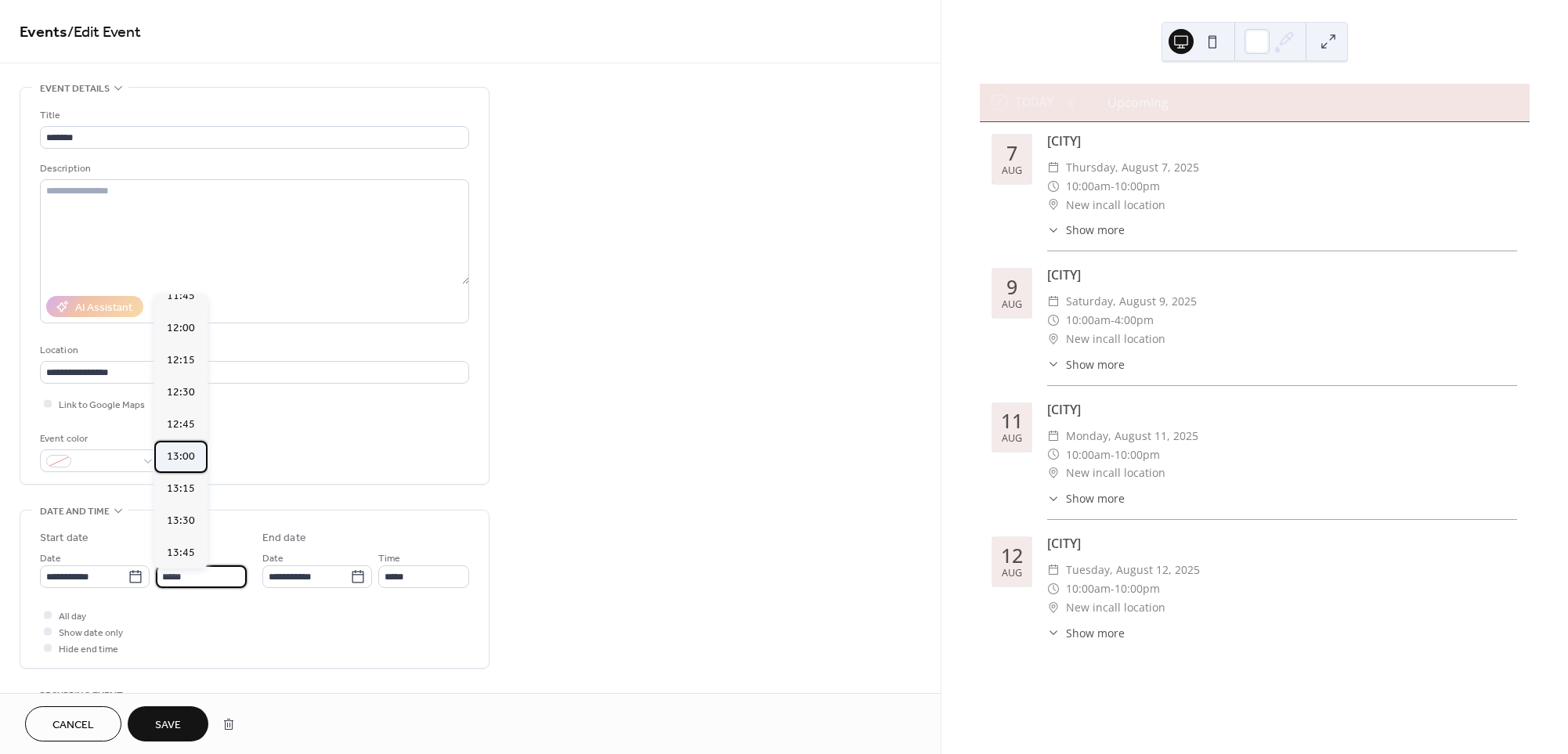 click on "13:00" at bounding box center (181, 456) 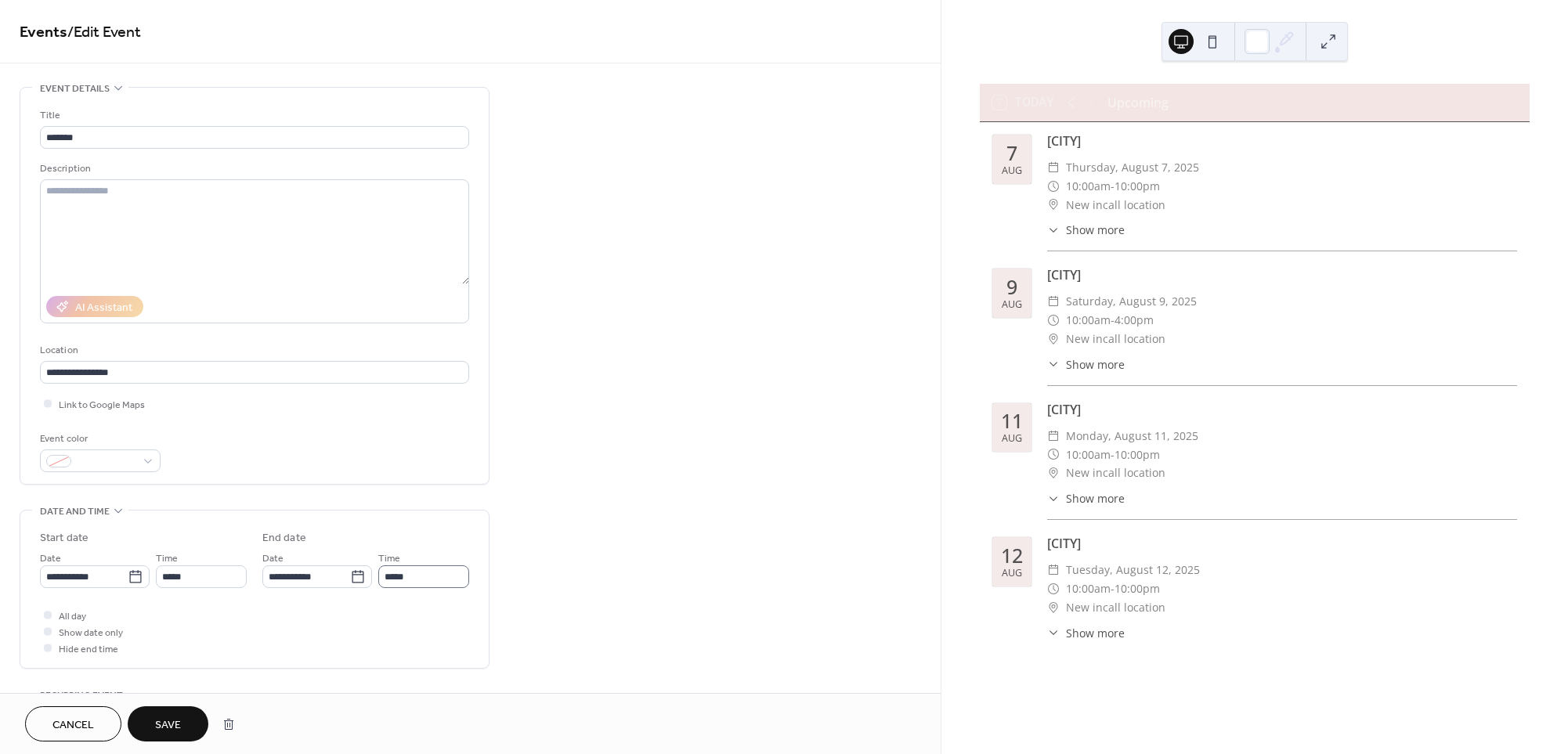 type on "*****" 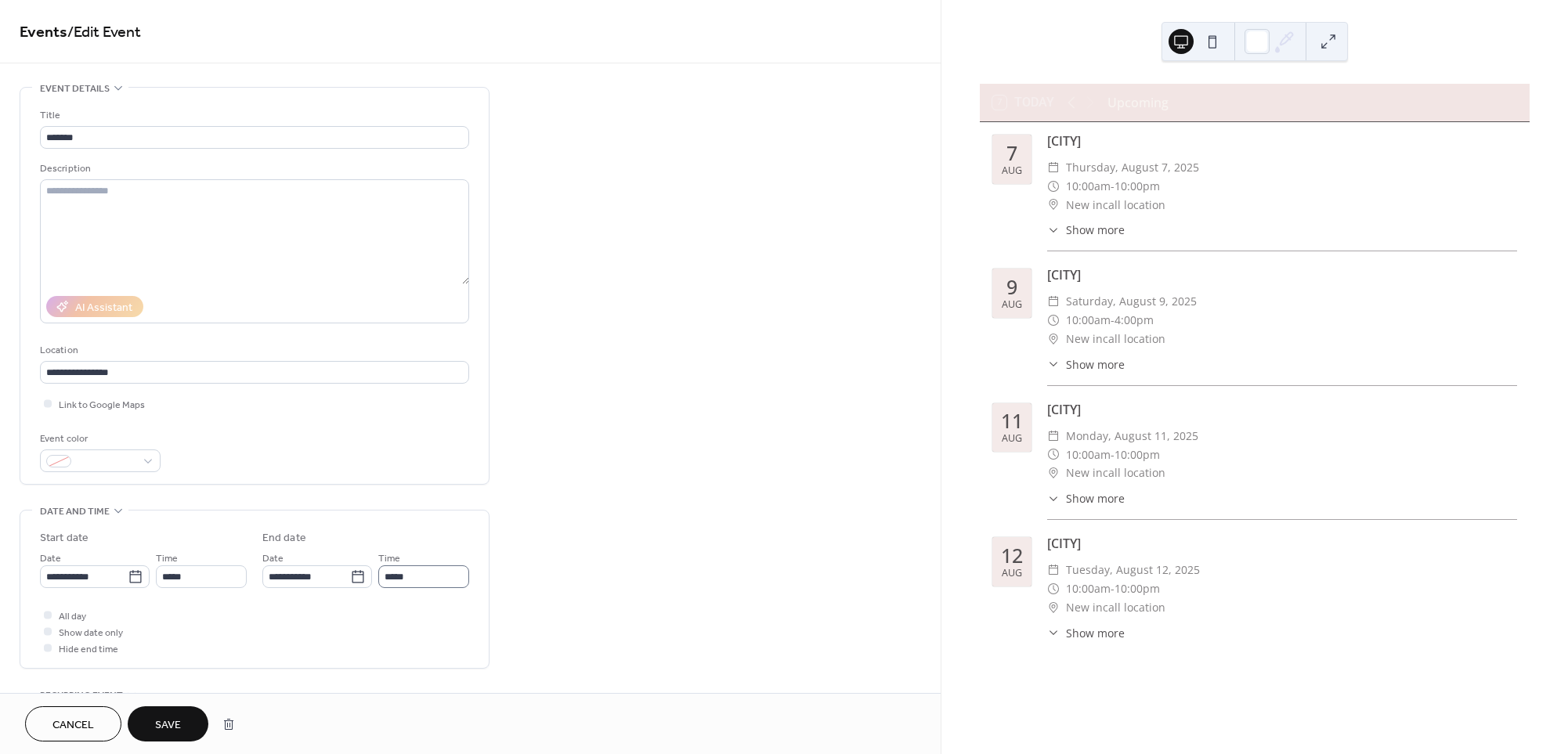 type on "**********" 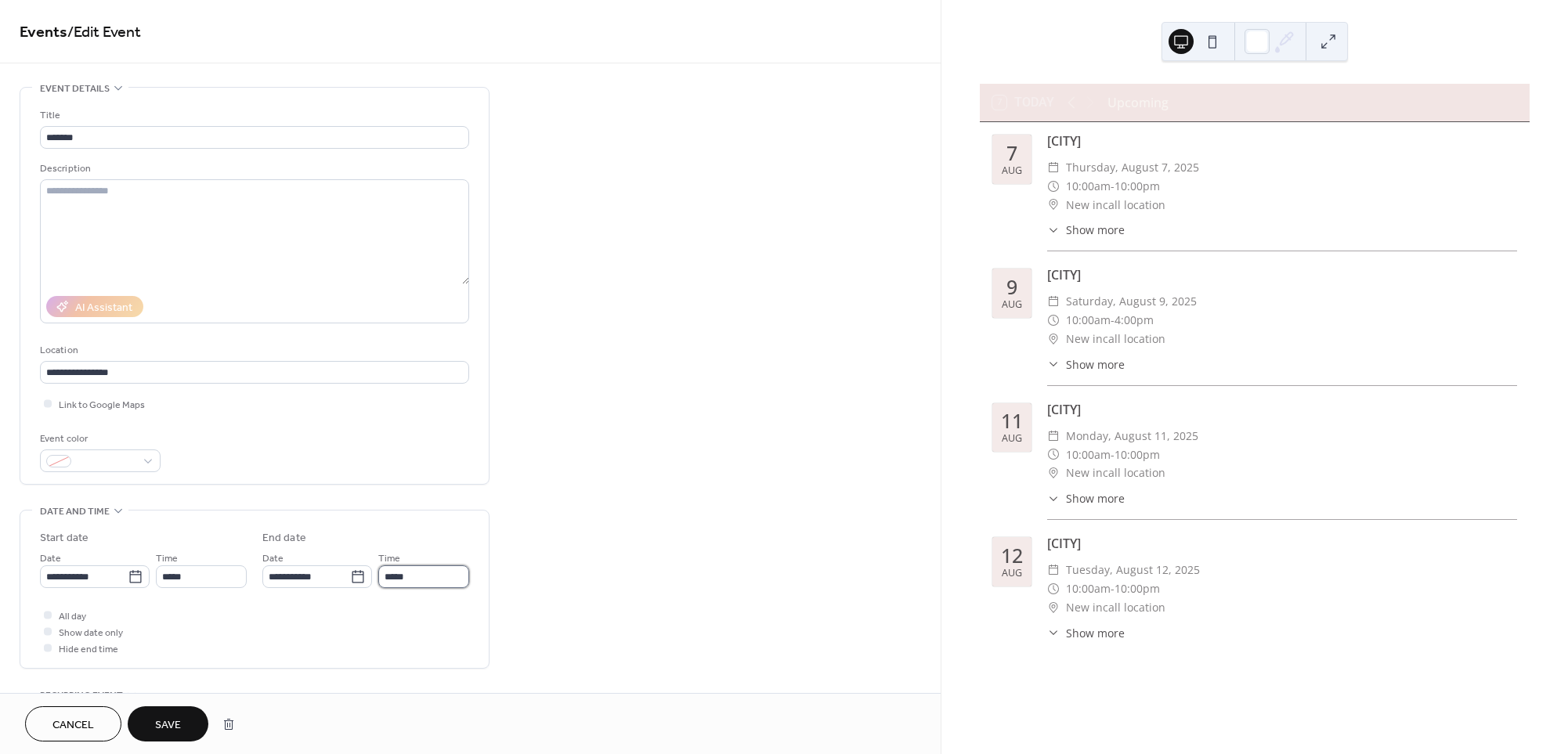 click on "*****" at bounding box center [424, 576] 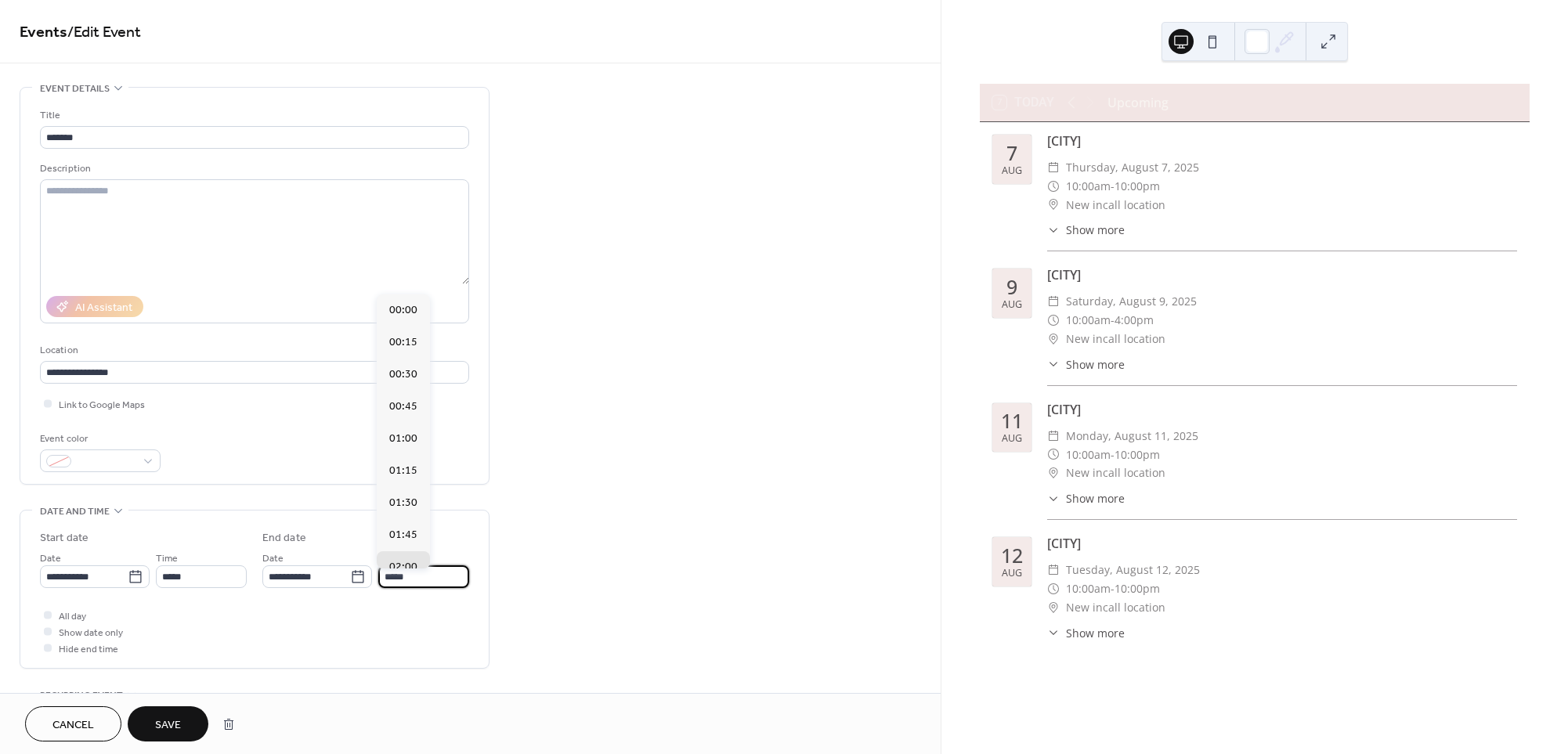 scroll, scrollTop: 257, scrollLeft: 0, axis: vertical 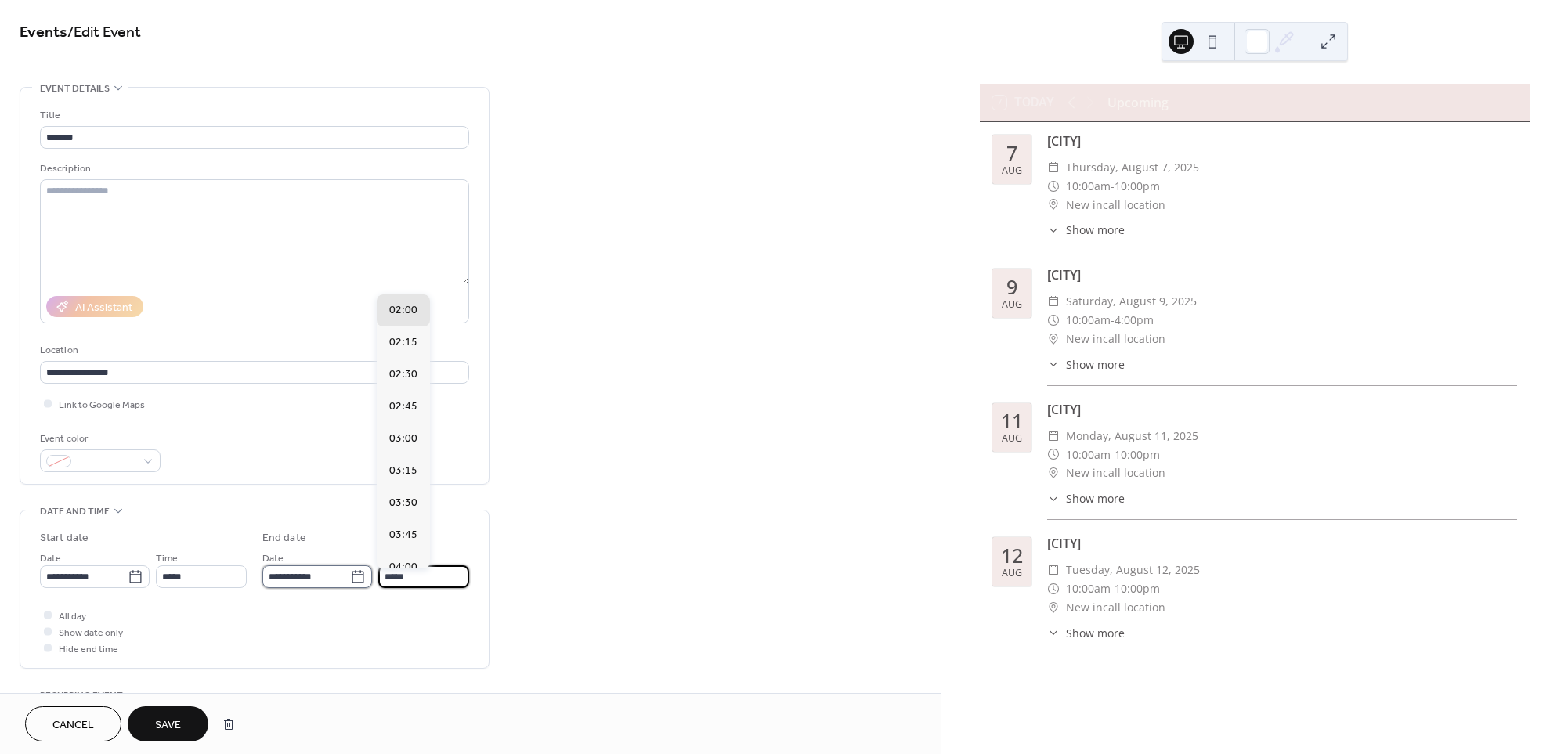click on "**********" at bounding box center [306, 576] 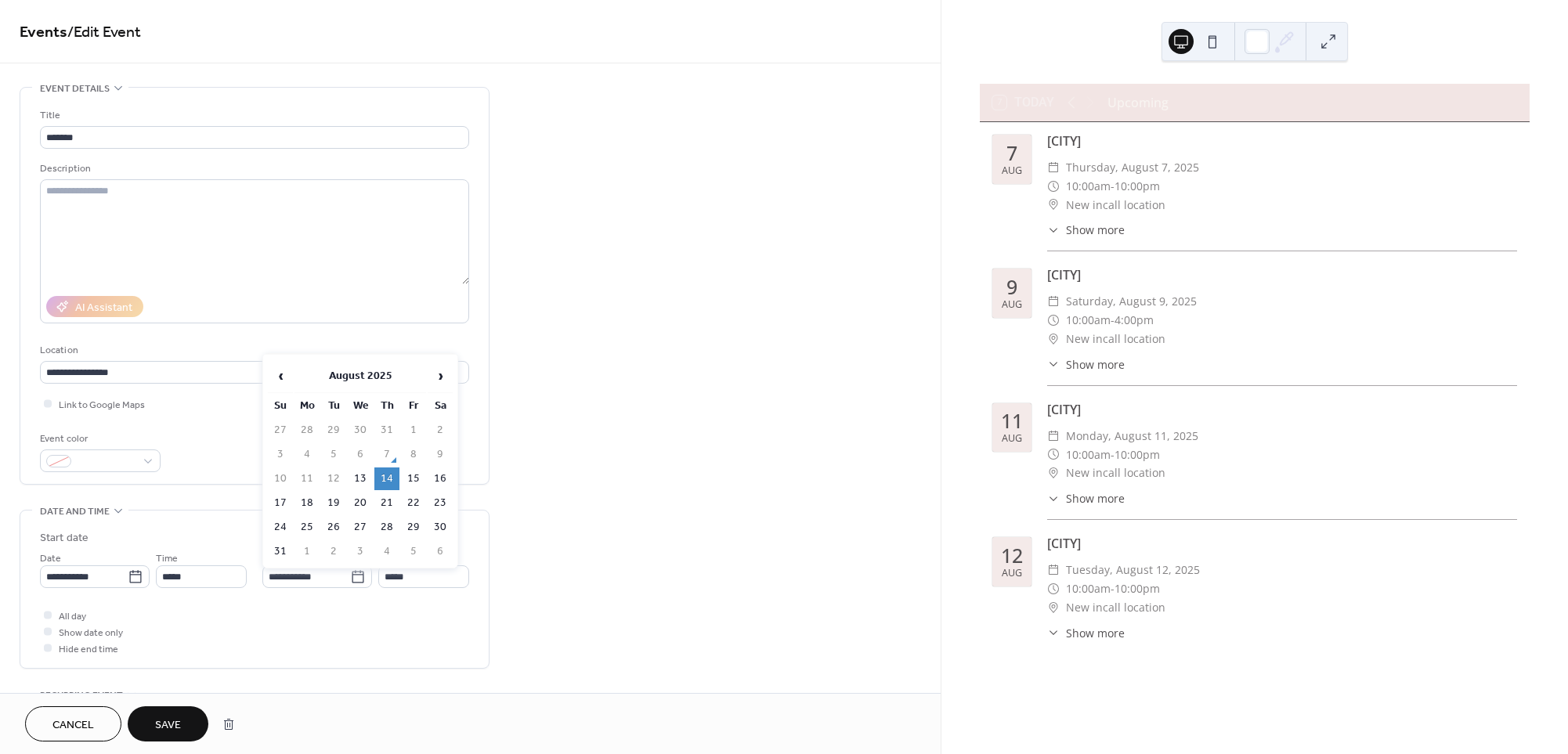 drag, startPoint x: 361, startPoint y: 473, endPoint x: 390, endPoint y: 558, distance: 89.81091 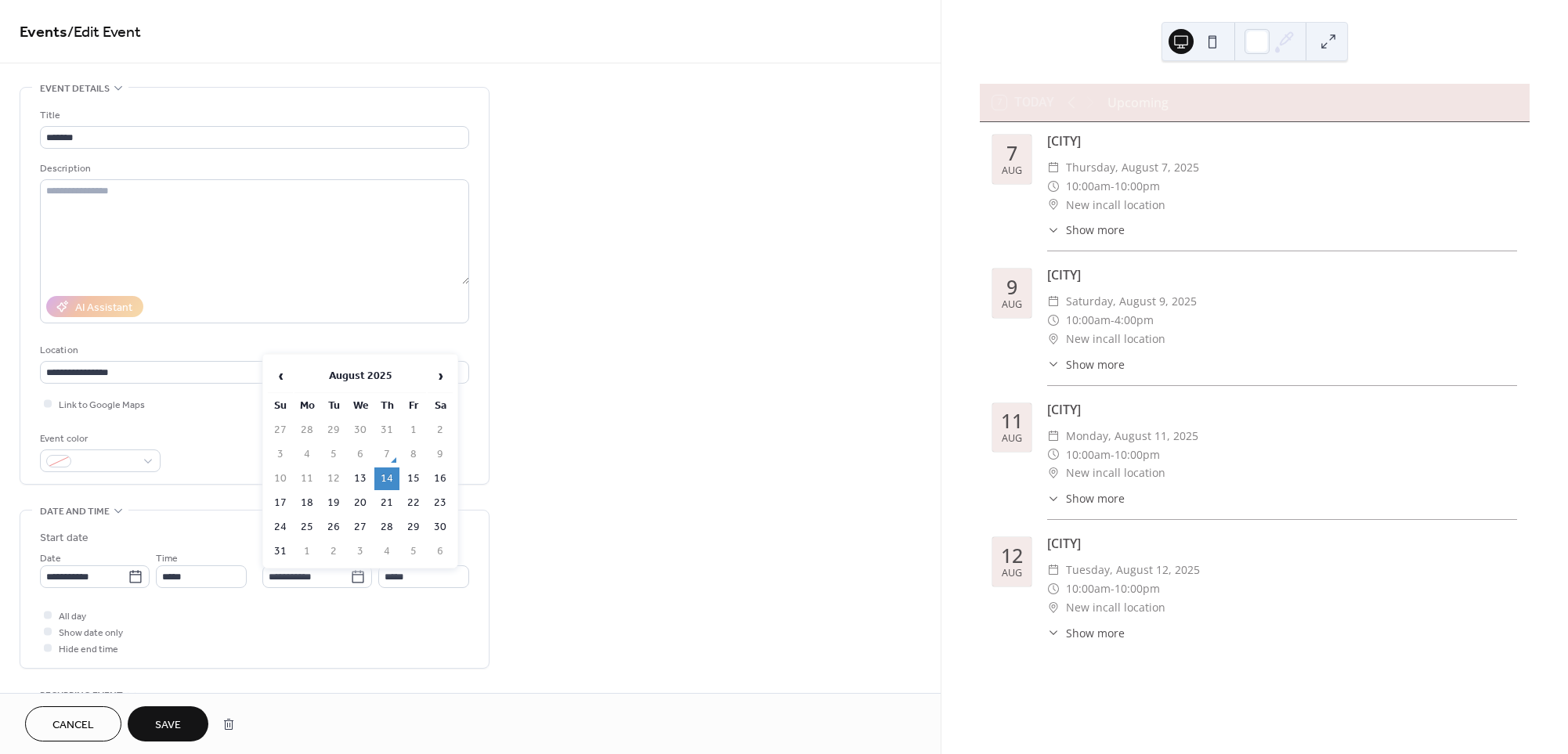 click on "13" at bounding box center (360, 478) 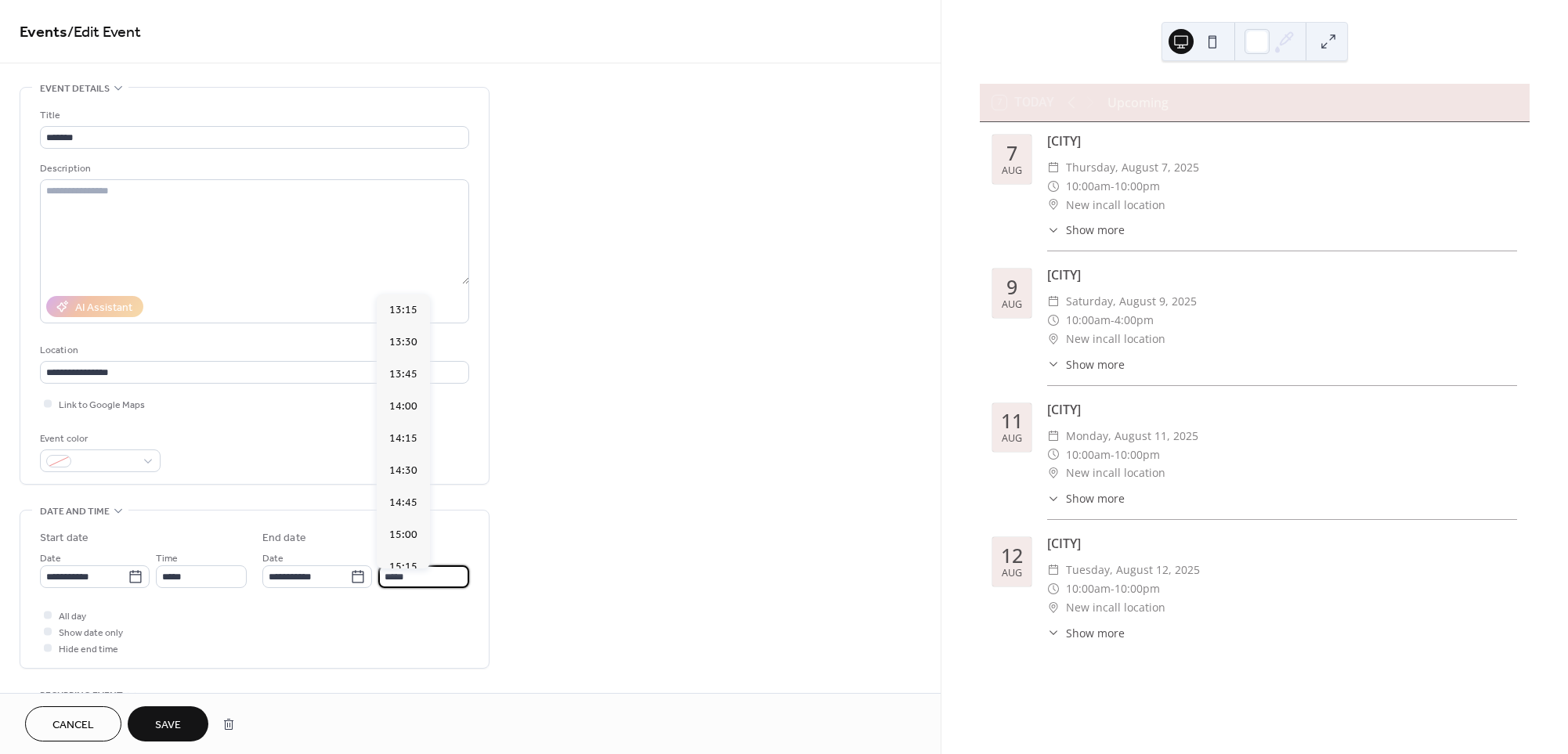 click on "*****" at bounding box center (424, 576) 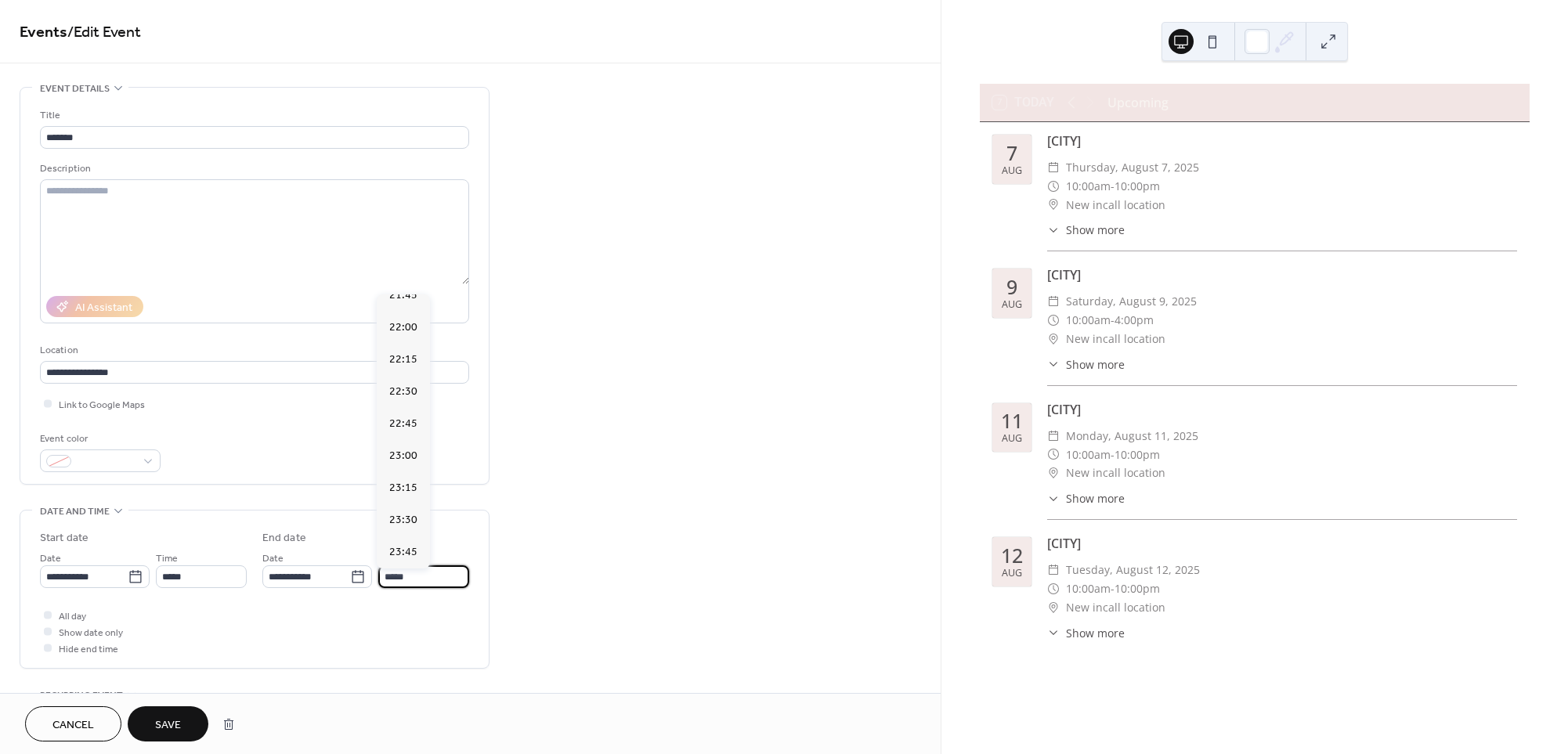 scroll, scrollTop: 1106, scrollLeft: 0, axis: vertical 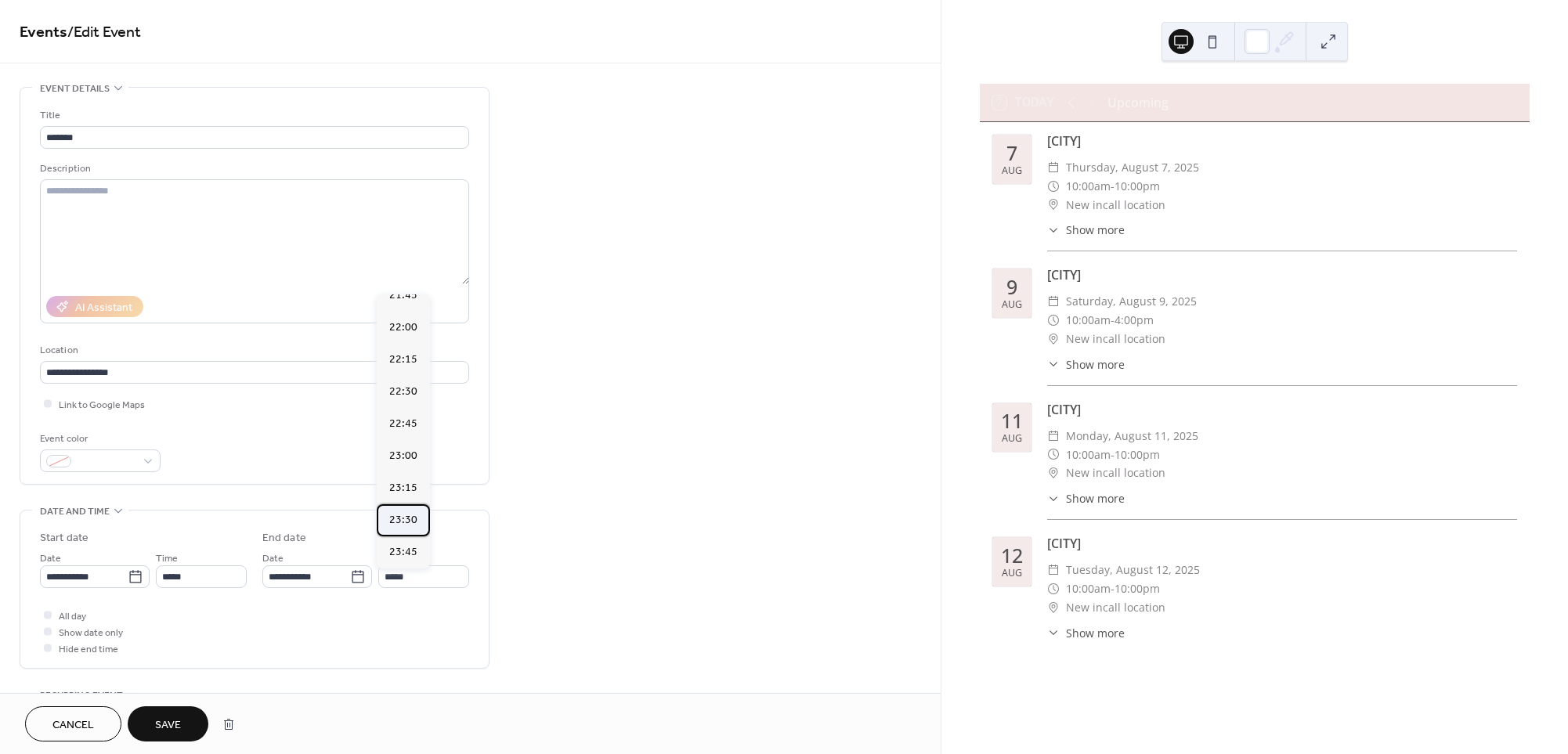 click on "23:30" at bounding box center (403, 520) 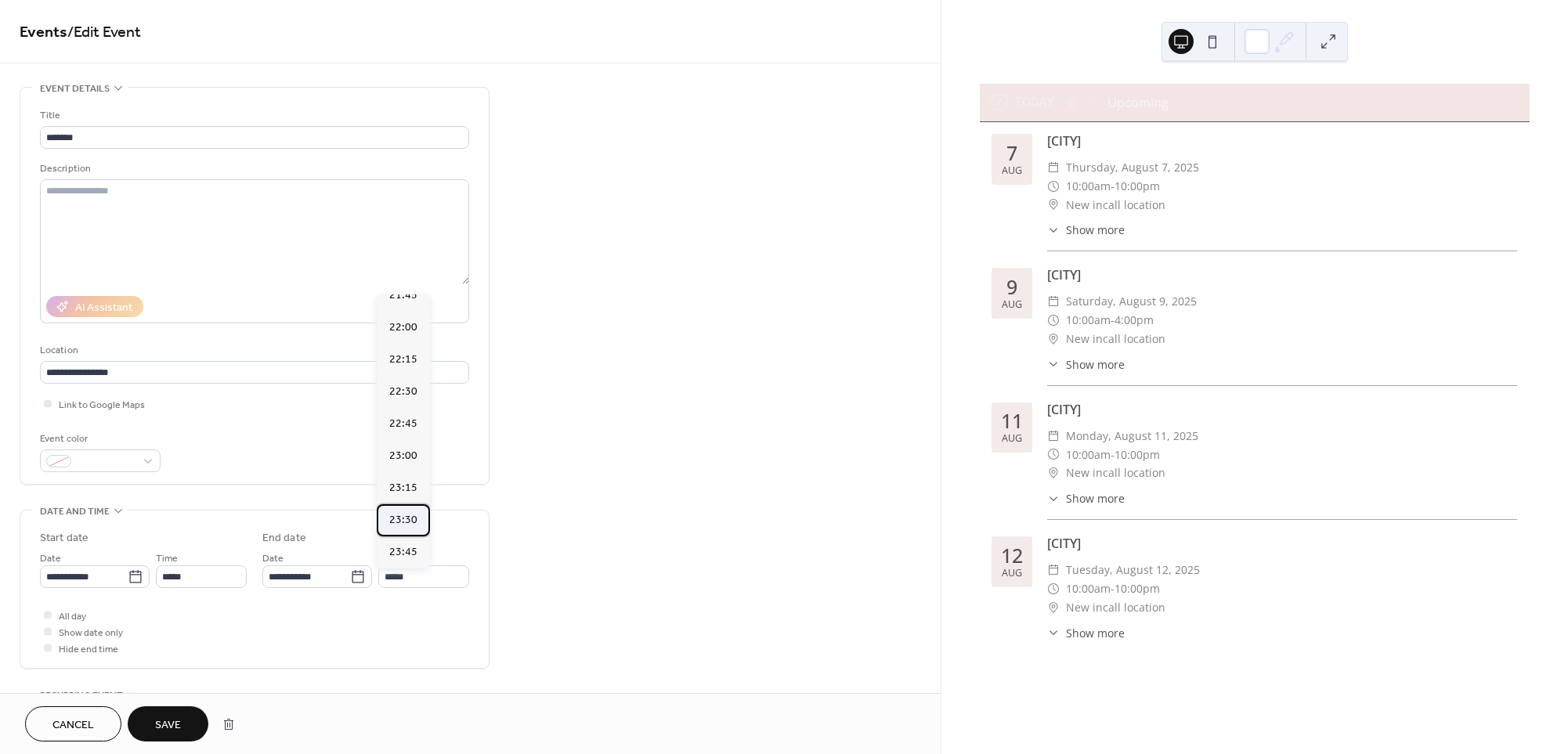 type on "*****" 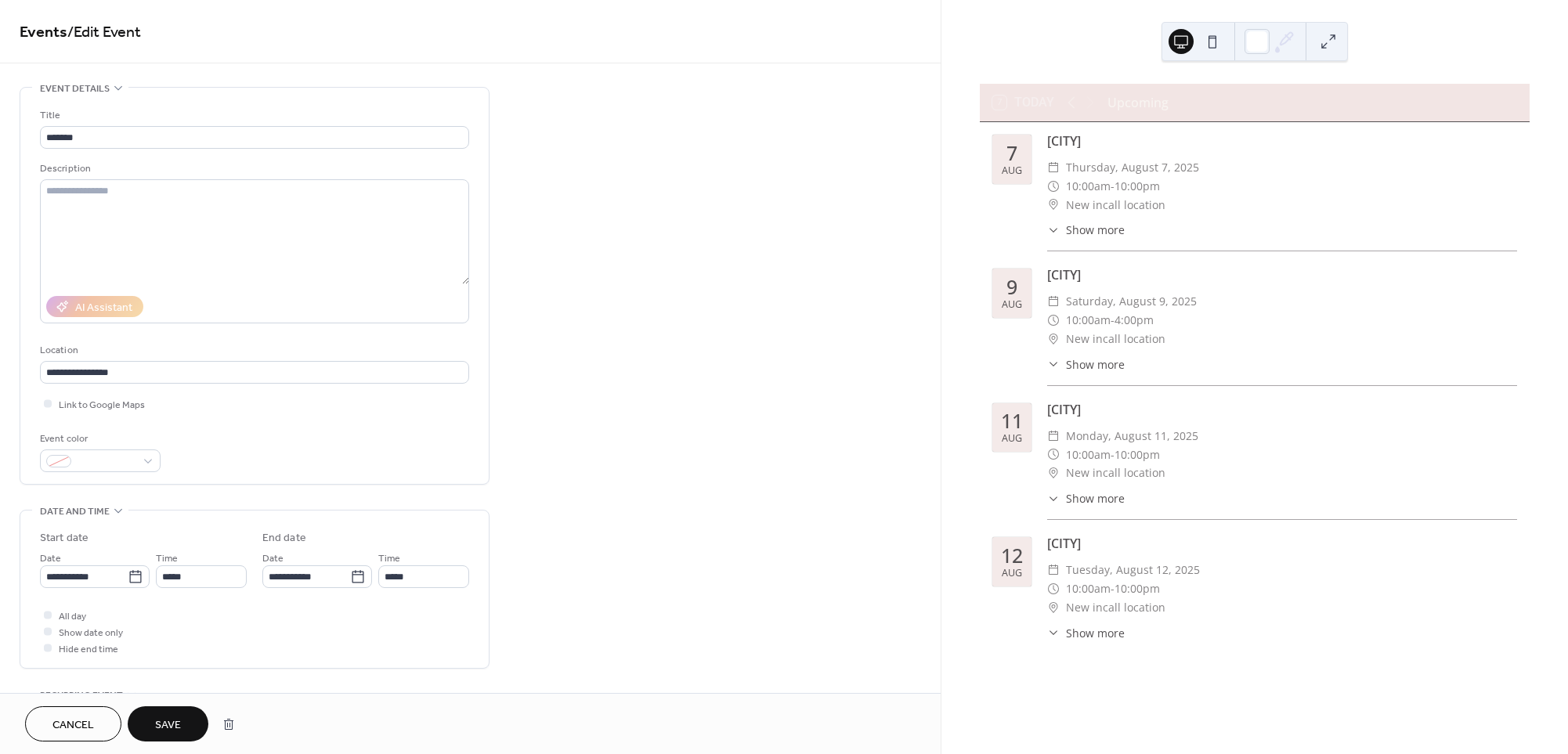 click on "Save" at bounding box center (168, 725) 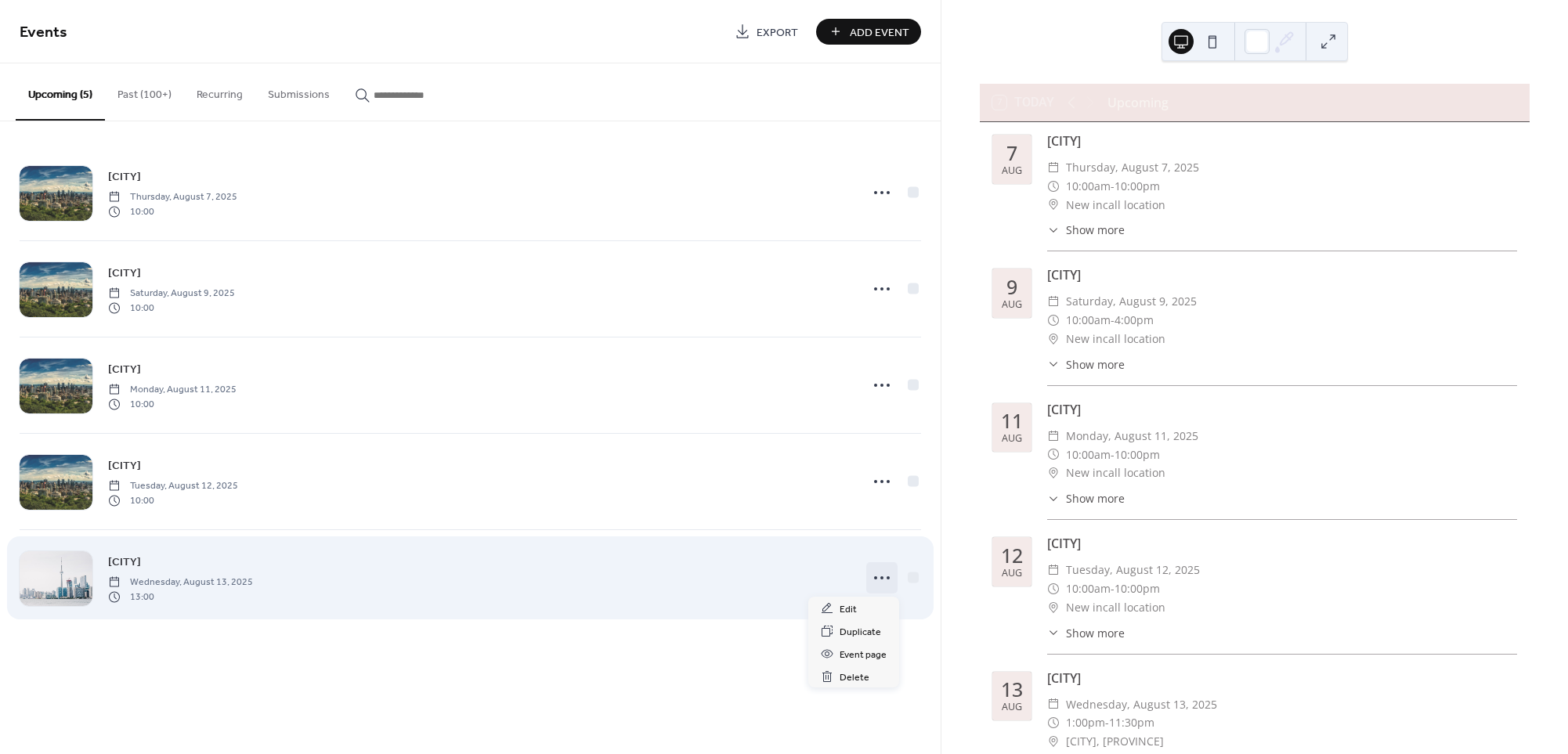 click 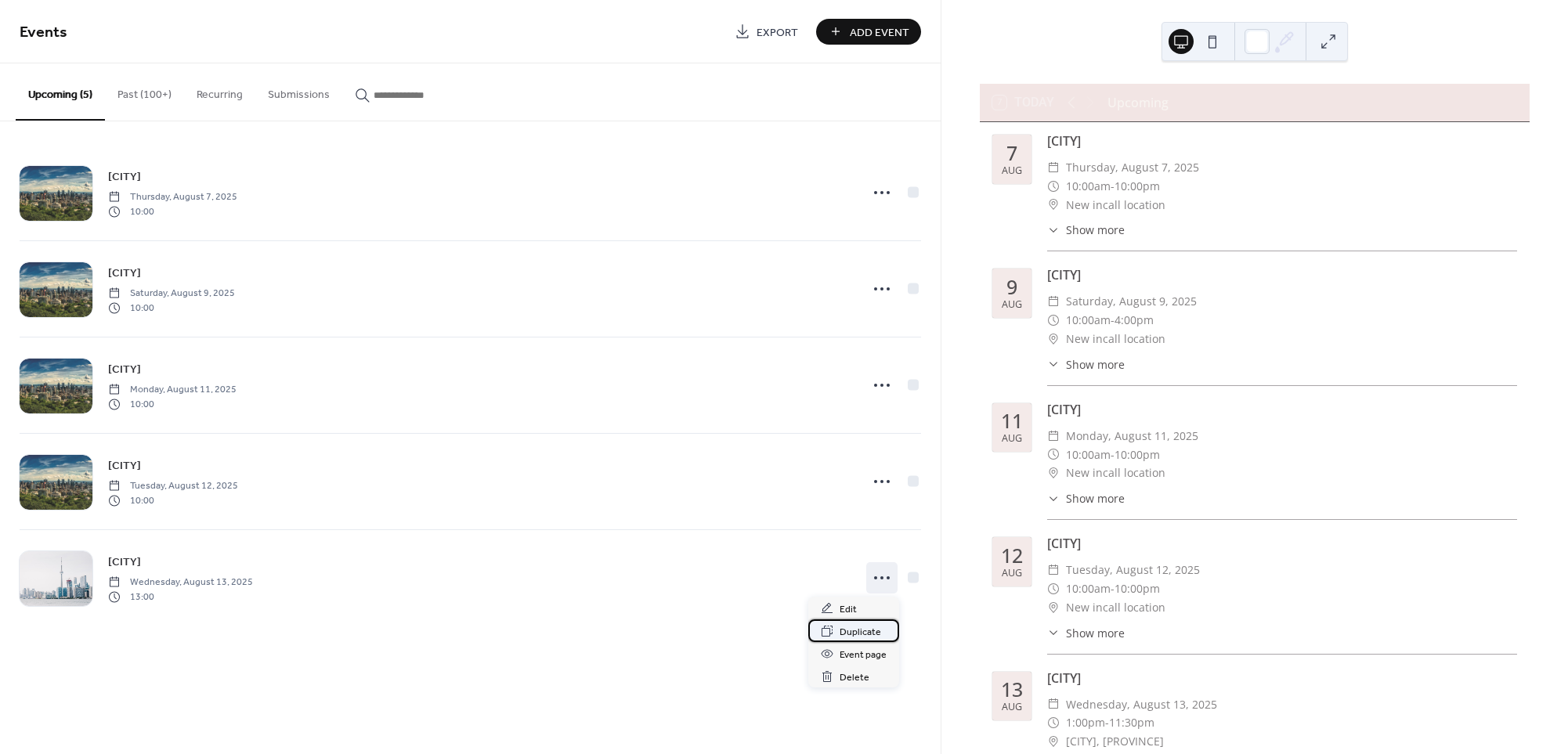 click on "Duplicate" at bounding box center [860, 632] 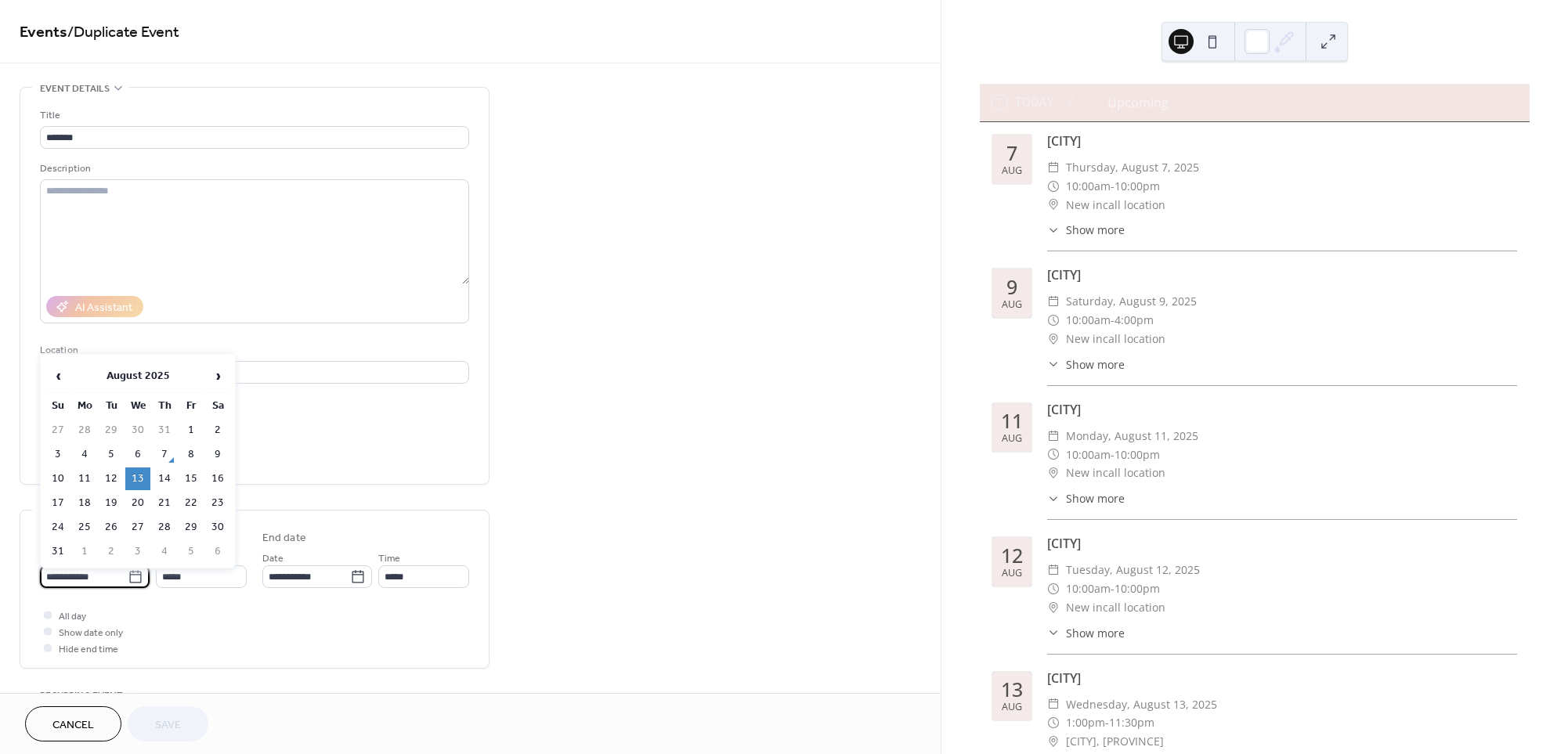 drag, startPoint x: 68, startPoint y: 575, endPoint x: 79, endPoint y: 578, distance: 11.4017543 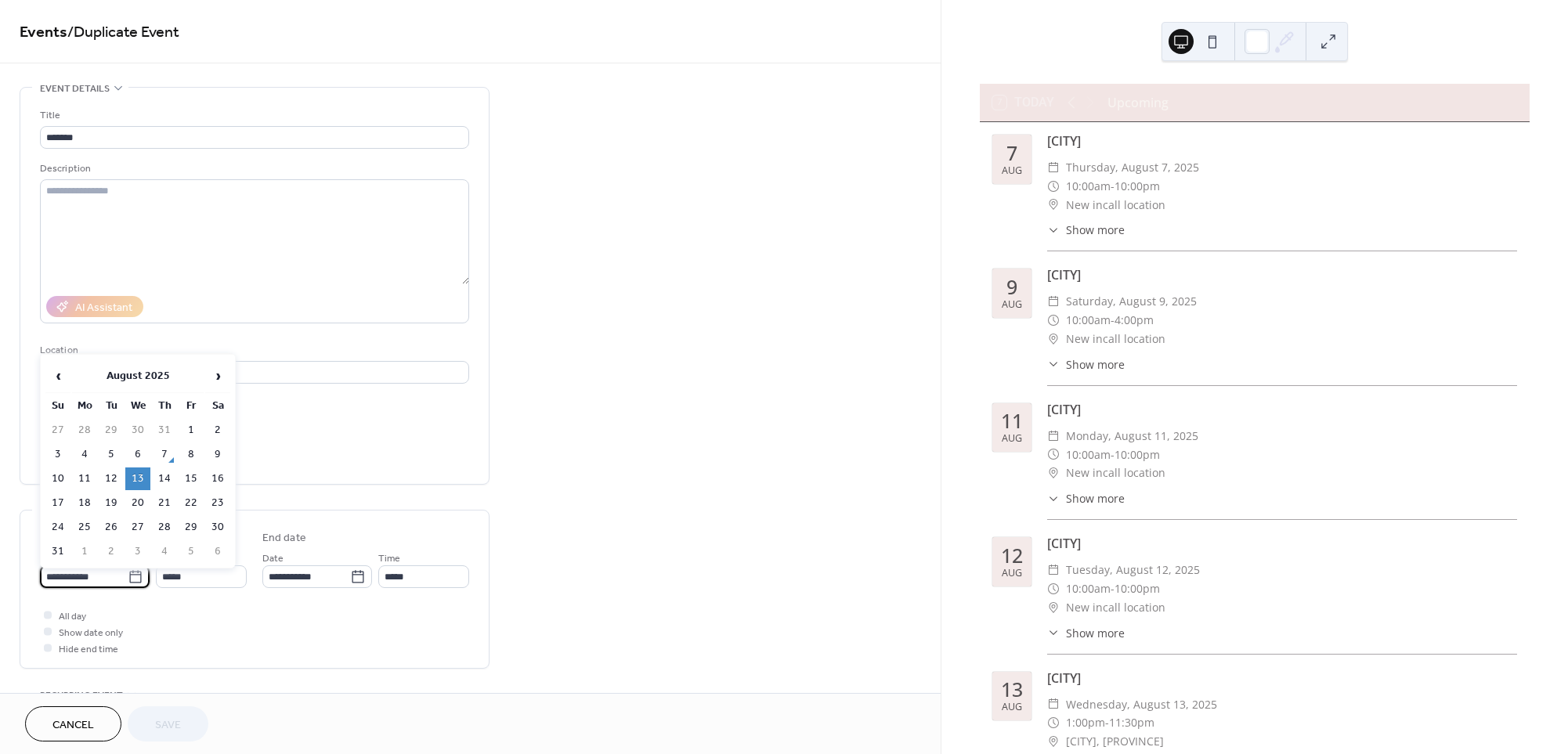 click on "**********" at bounding box center [84, 576] 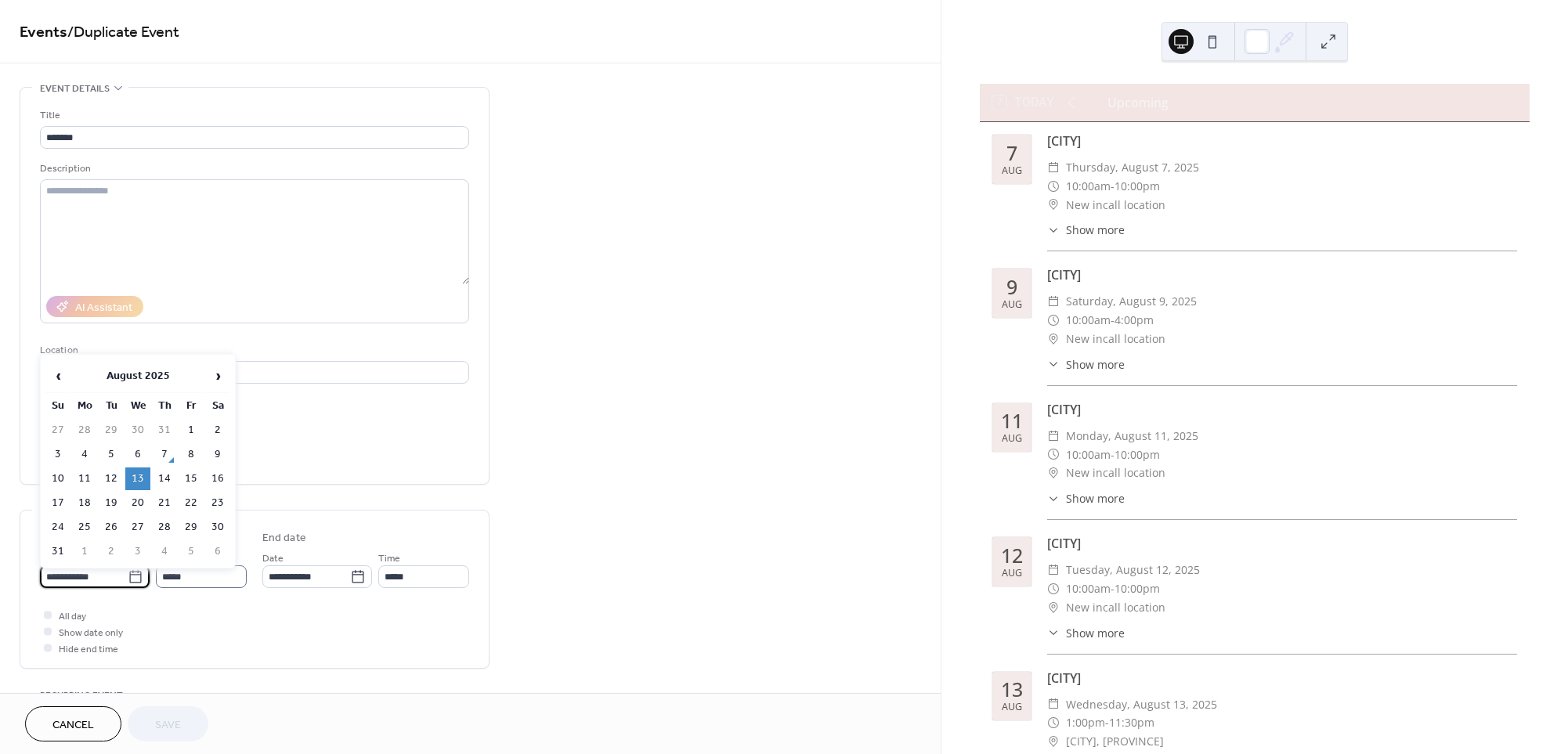 click on "14" at bounding box center [164, 478] 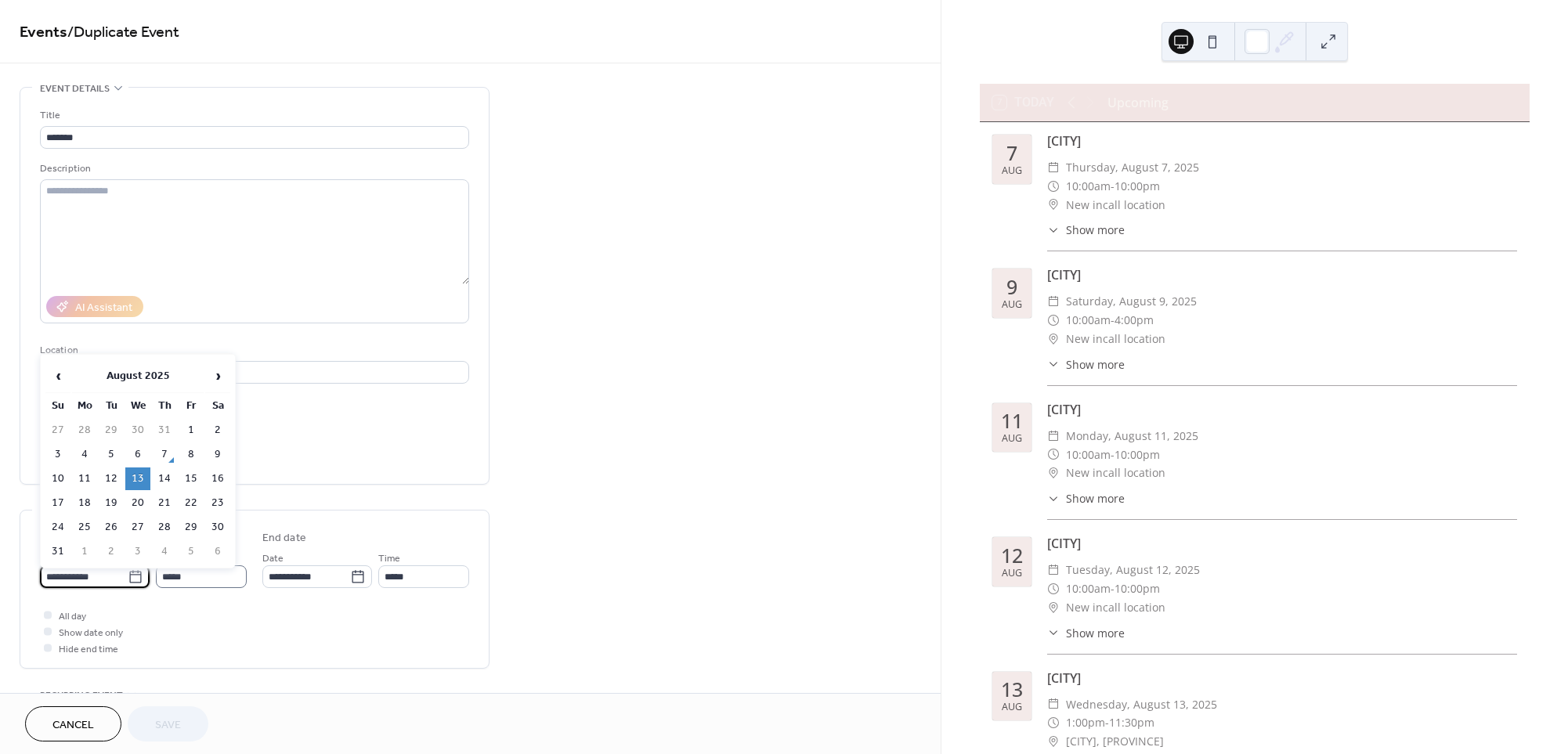 type on "**********" 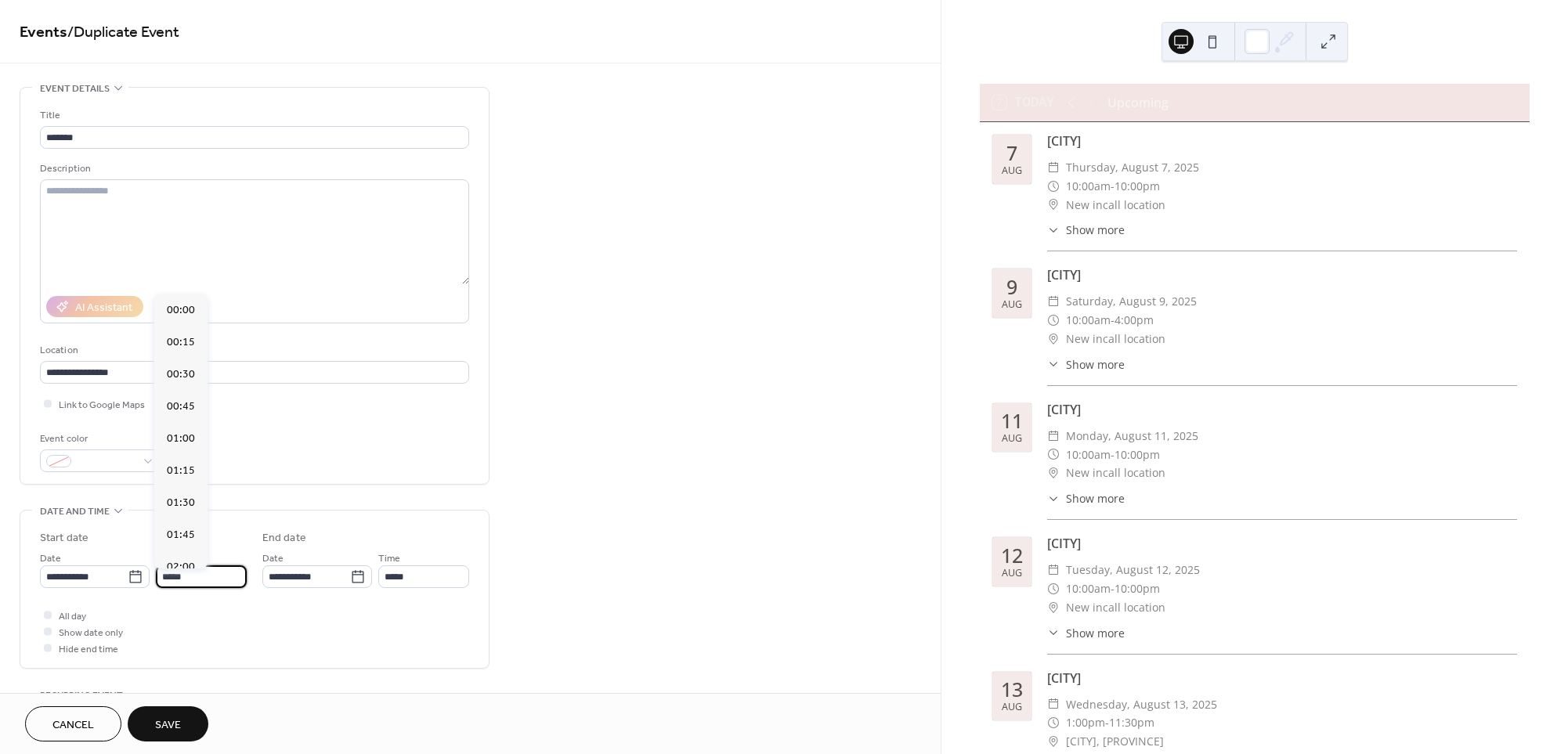 click on "*****" at bounding box center (201, 576) 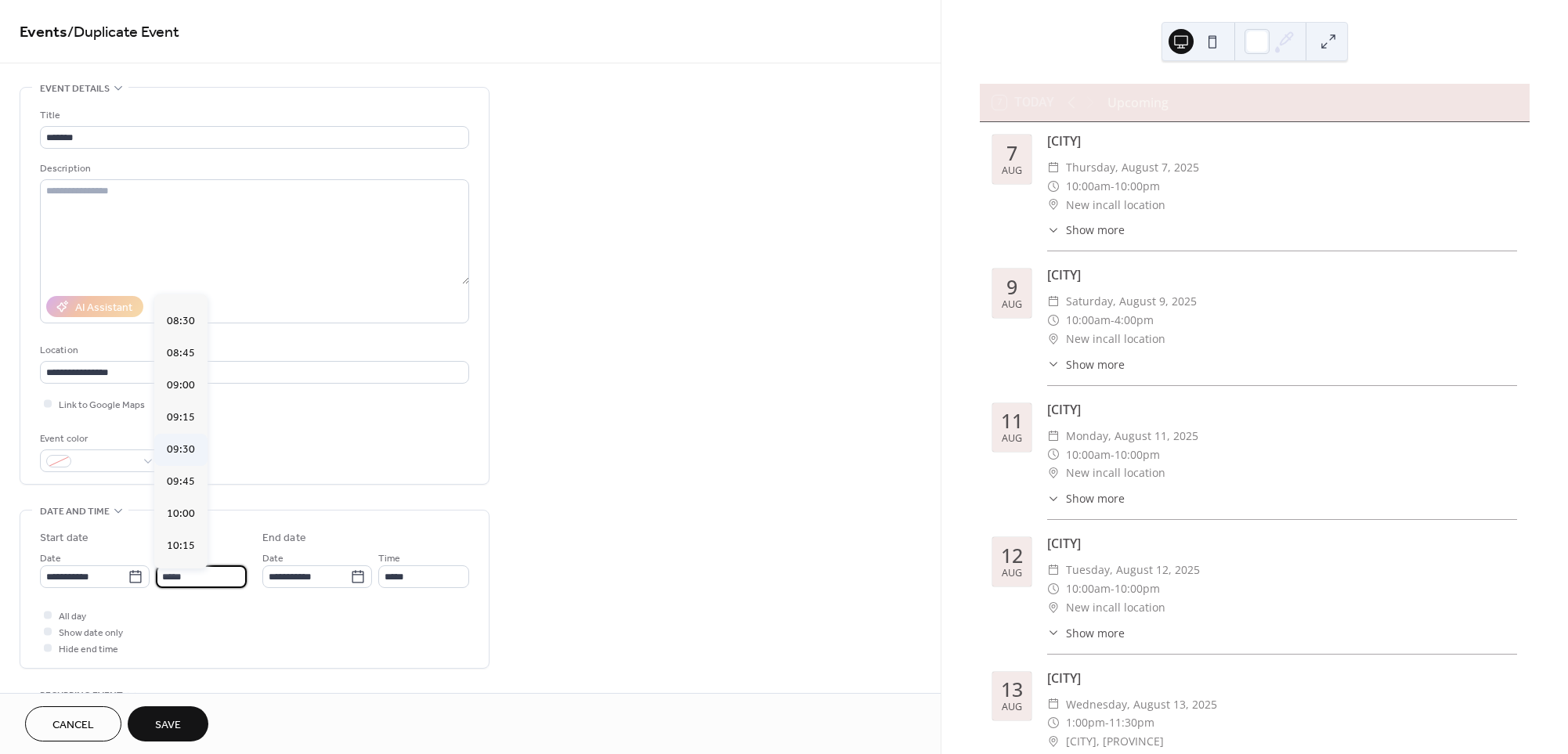 scroll, scrollTop: 1078, scrollLeft: 0, axis: vertical 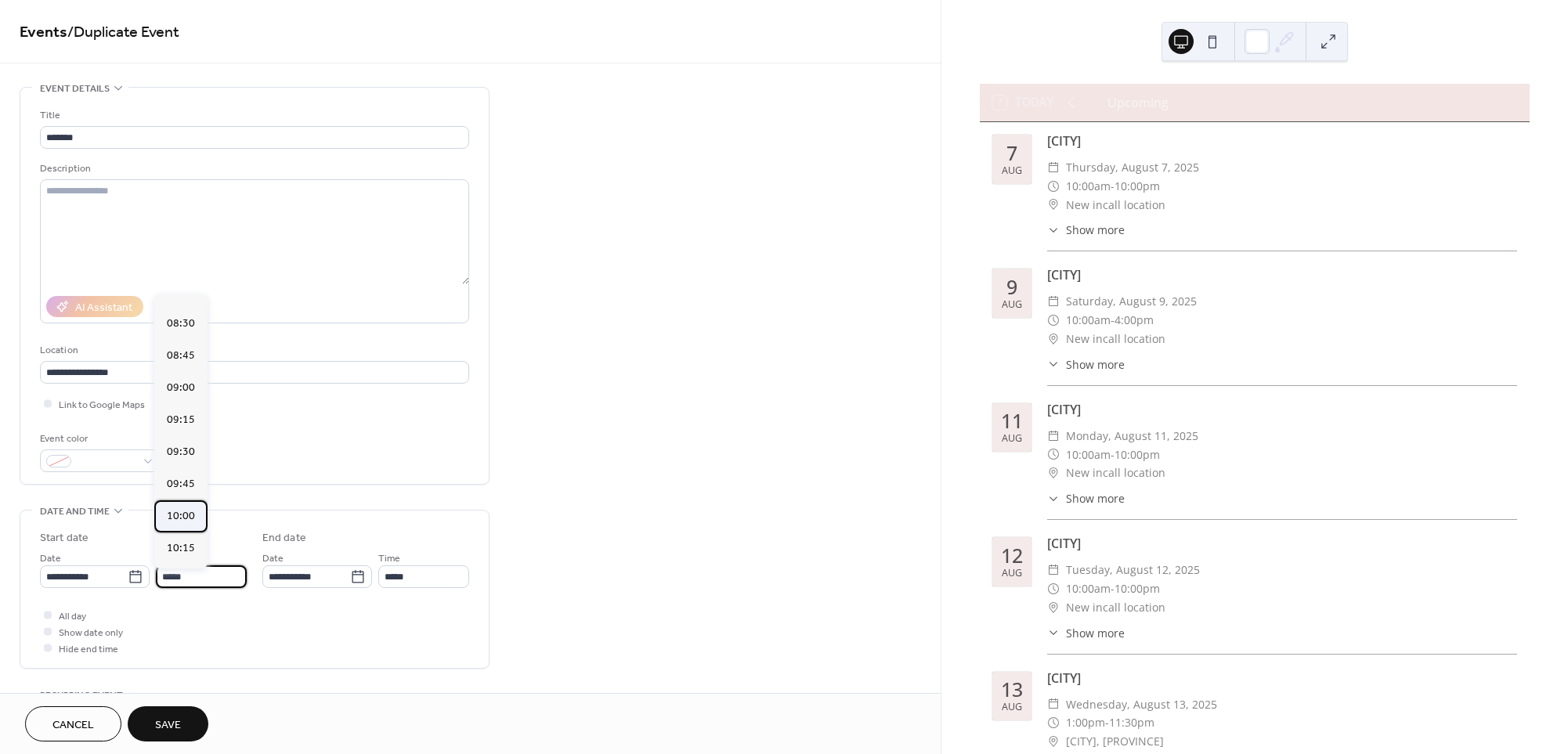 click on "10:00" at bounding box center [181, 516] 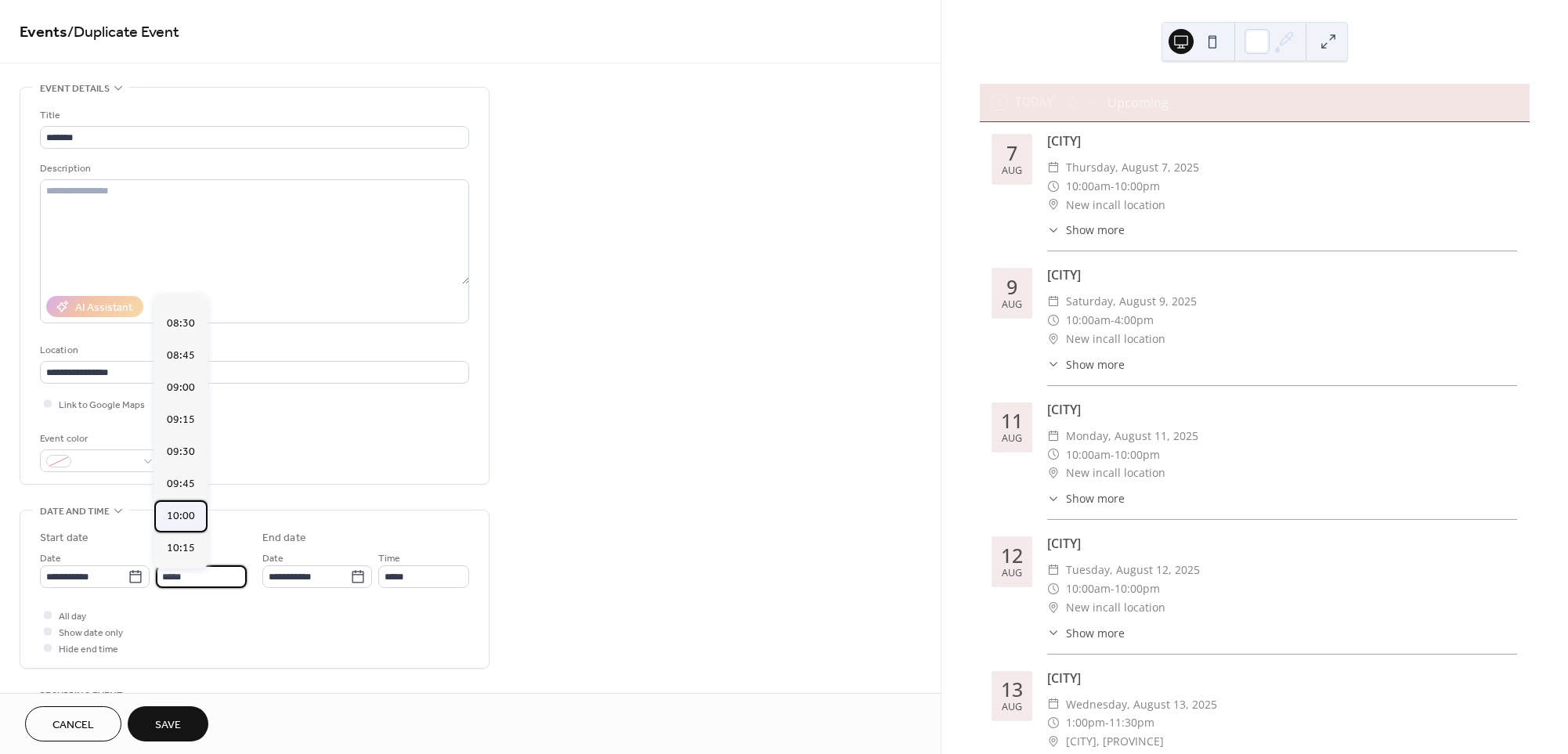 type on "*****" 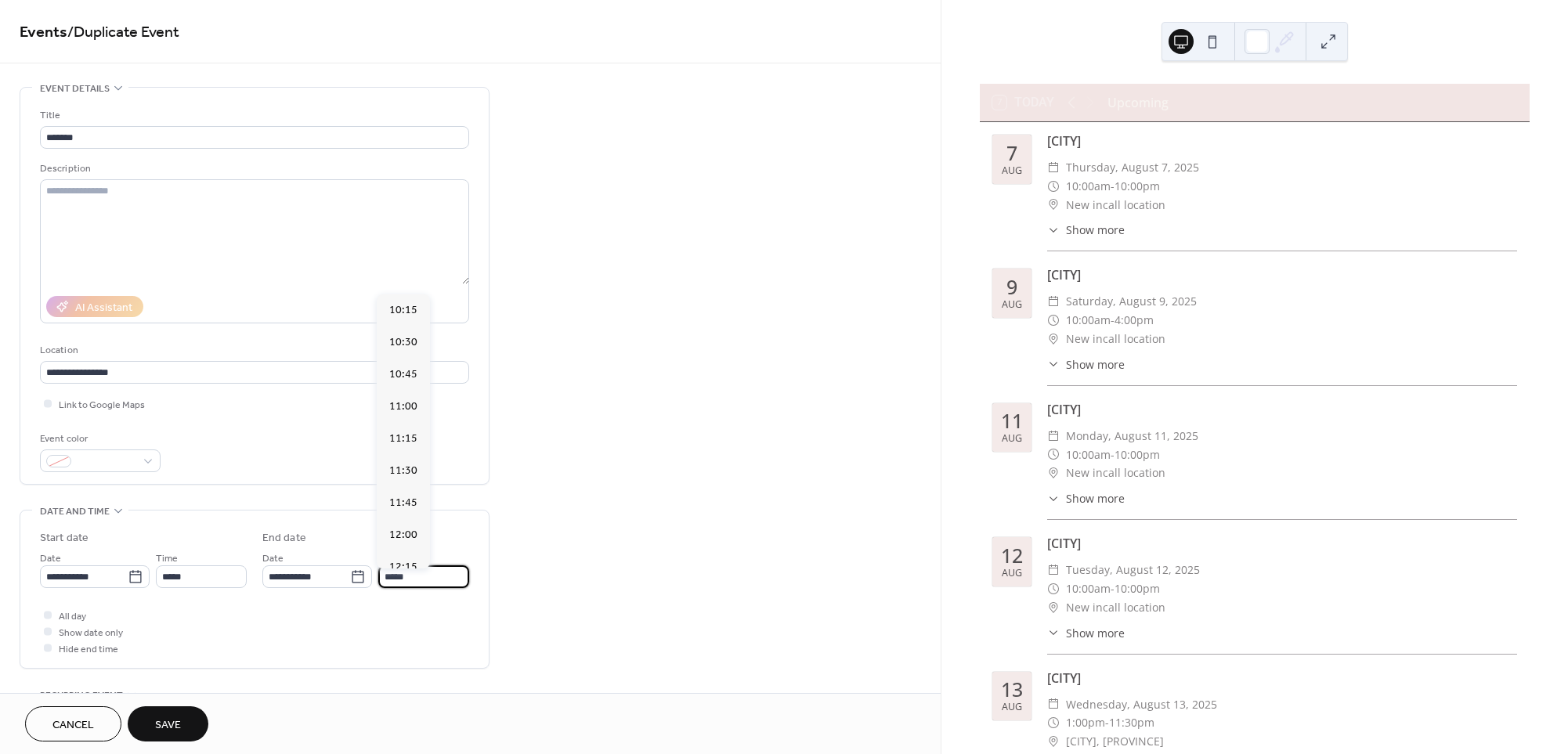 click on "*****" at bounding box center [424, 576] 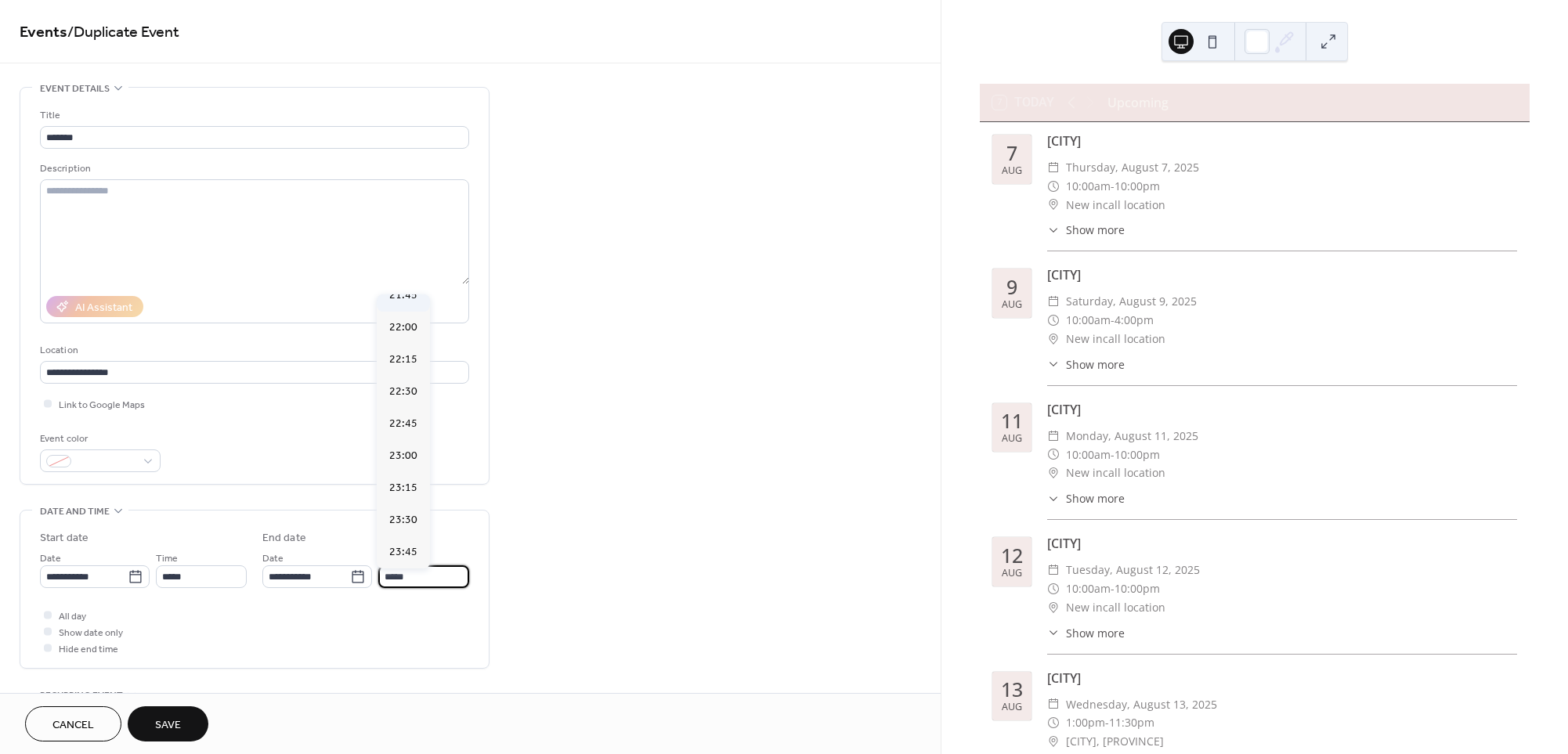 scroll, scrollTop: 1492, scrollLeft: 0, axis: vertical 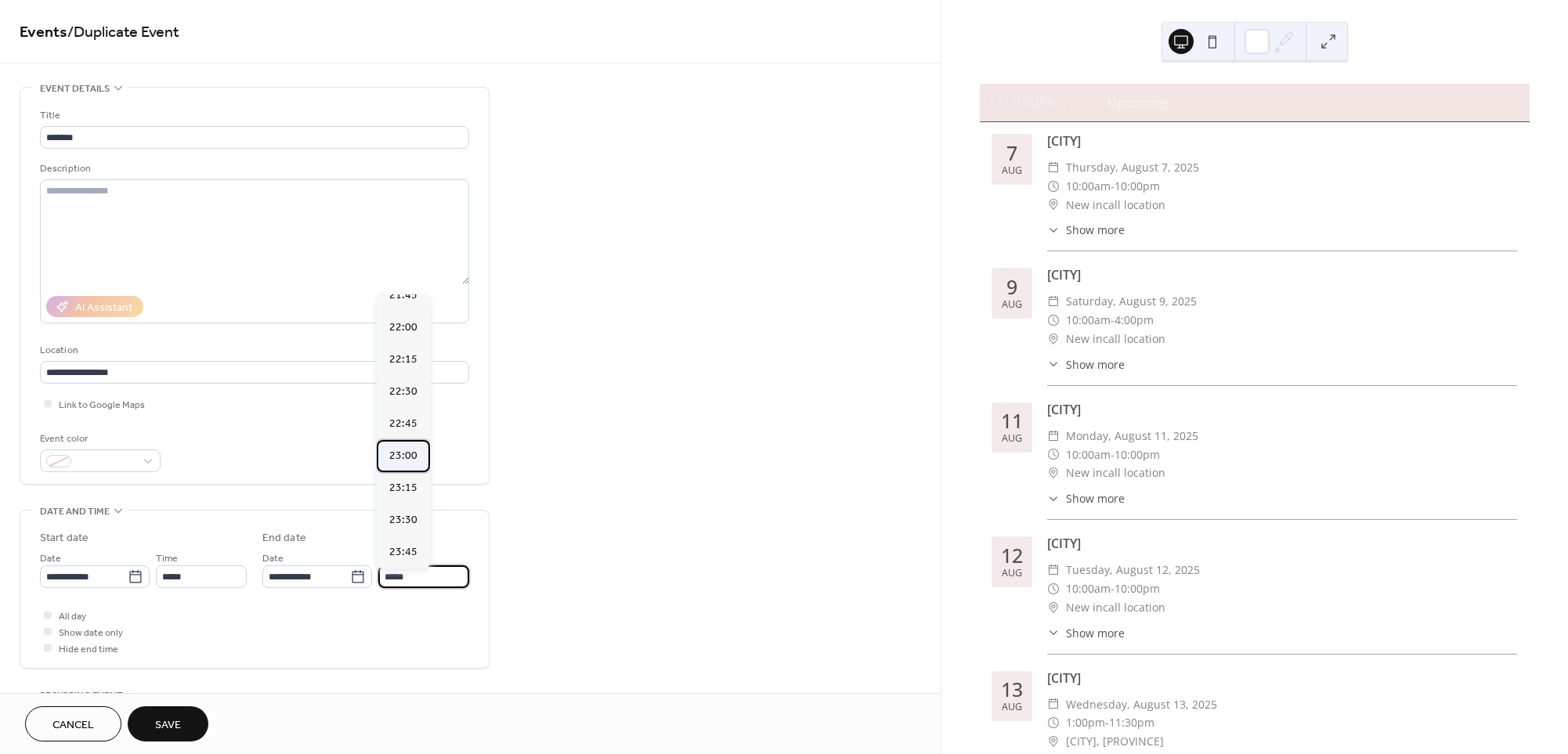 click on "23:00" at bounding box center [403, 456] 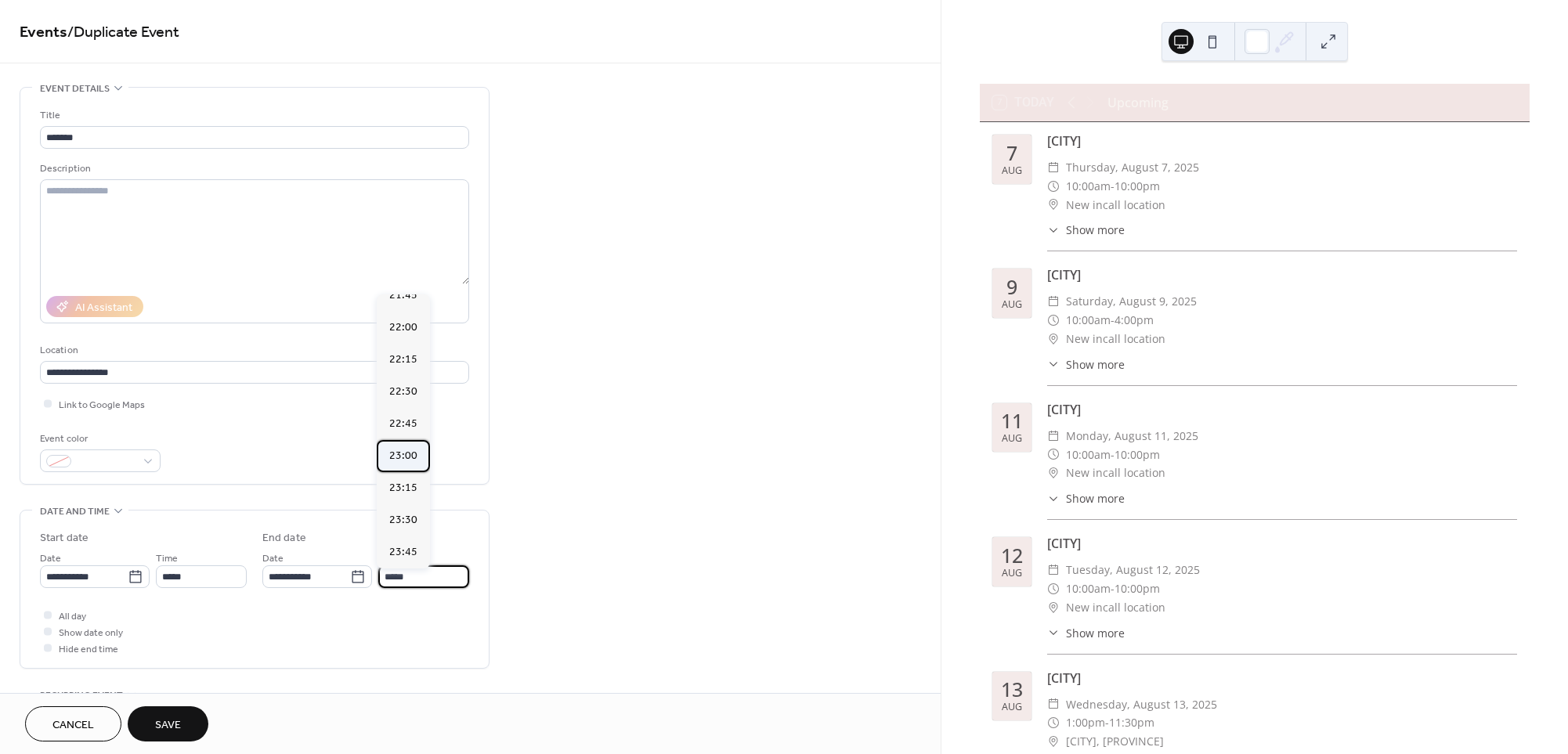 type on "*****" 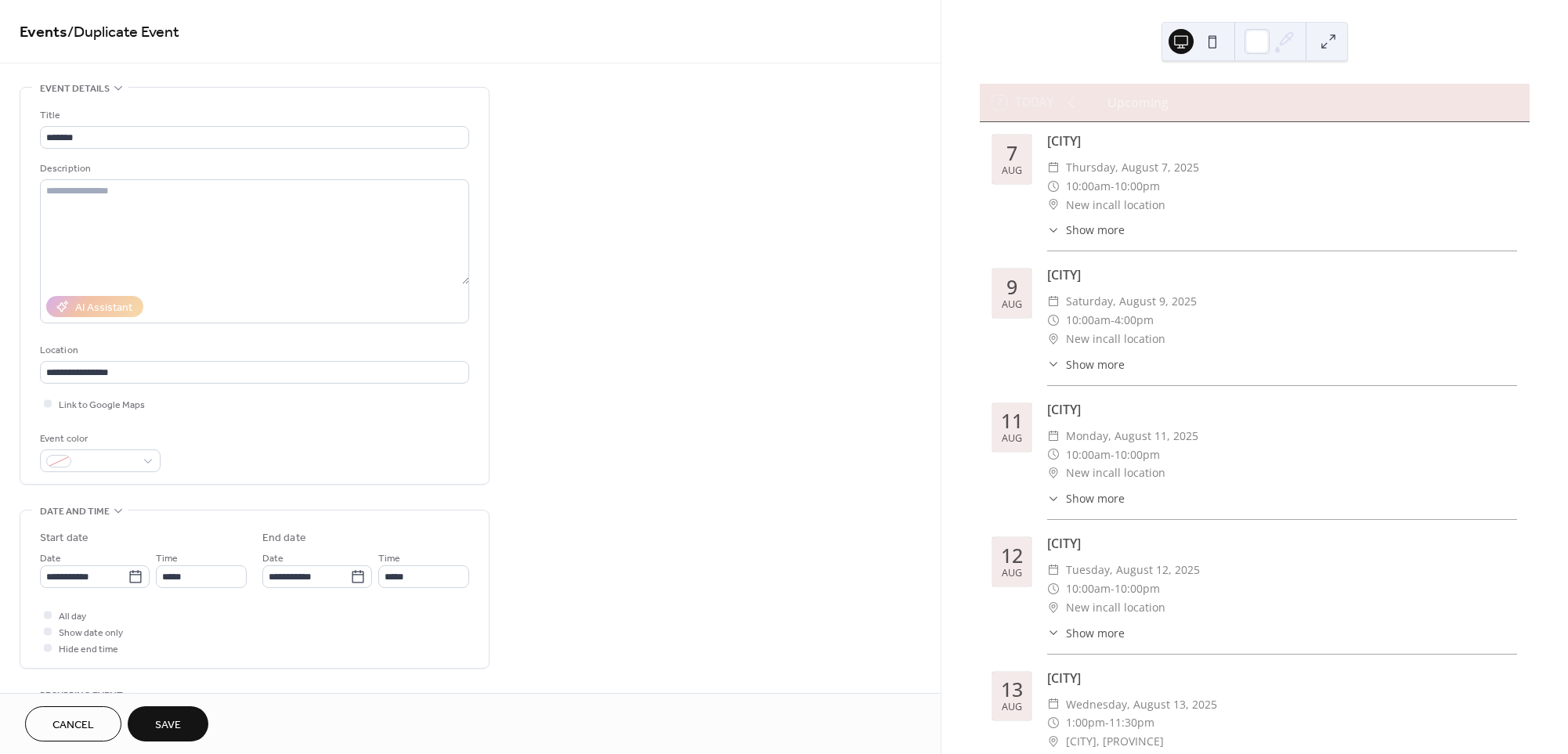 click on "Save" at bounding box center [168, 723] 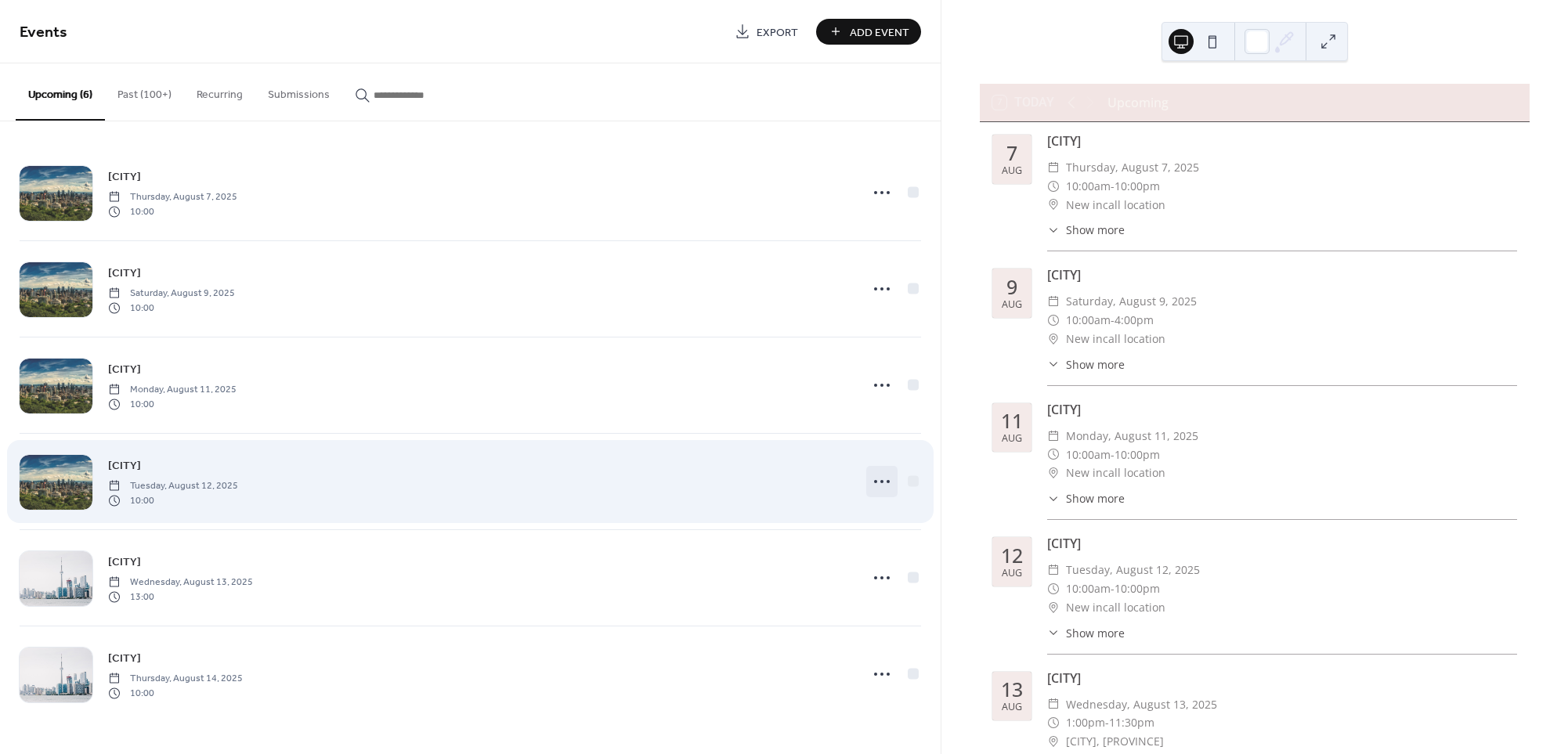 click 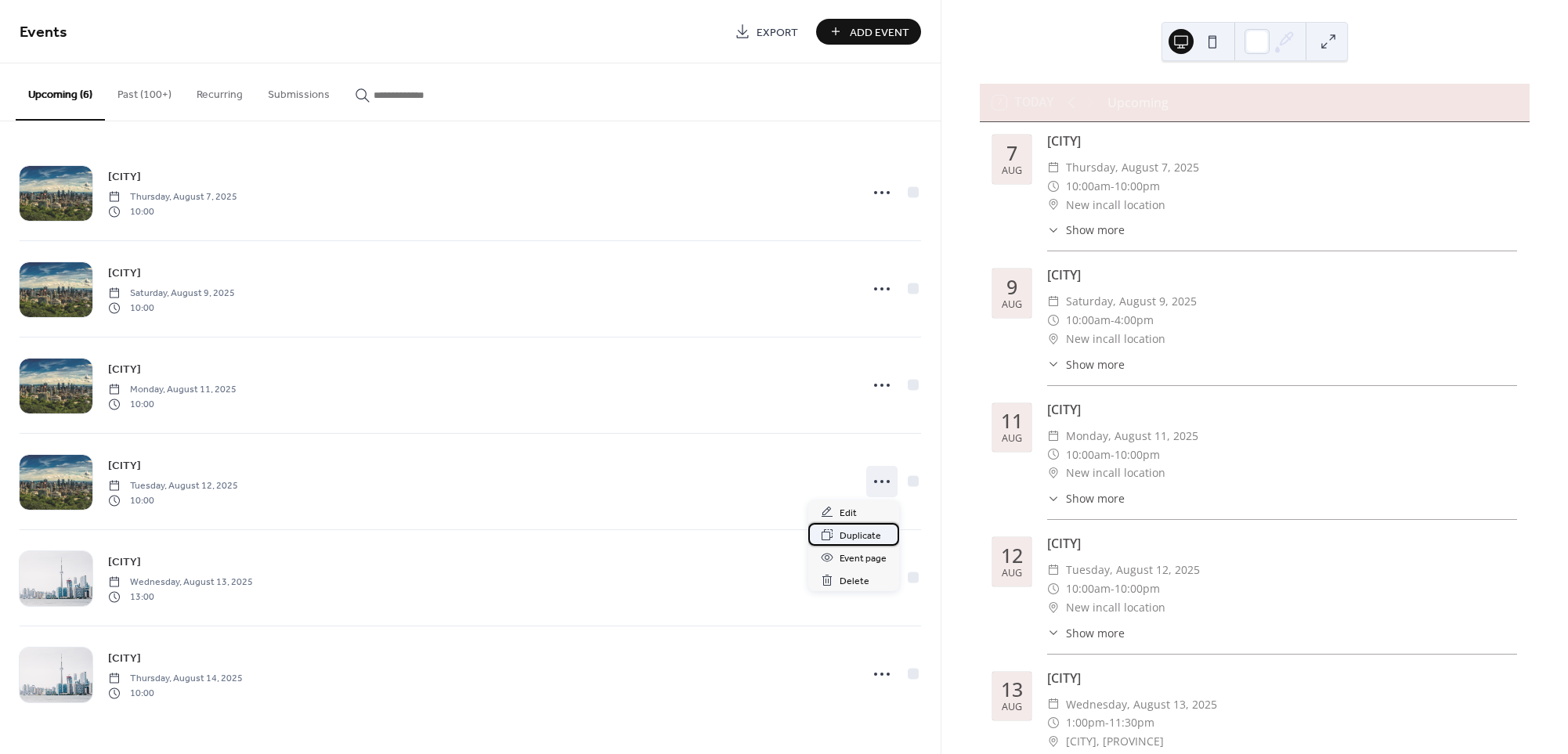 click 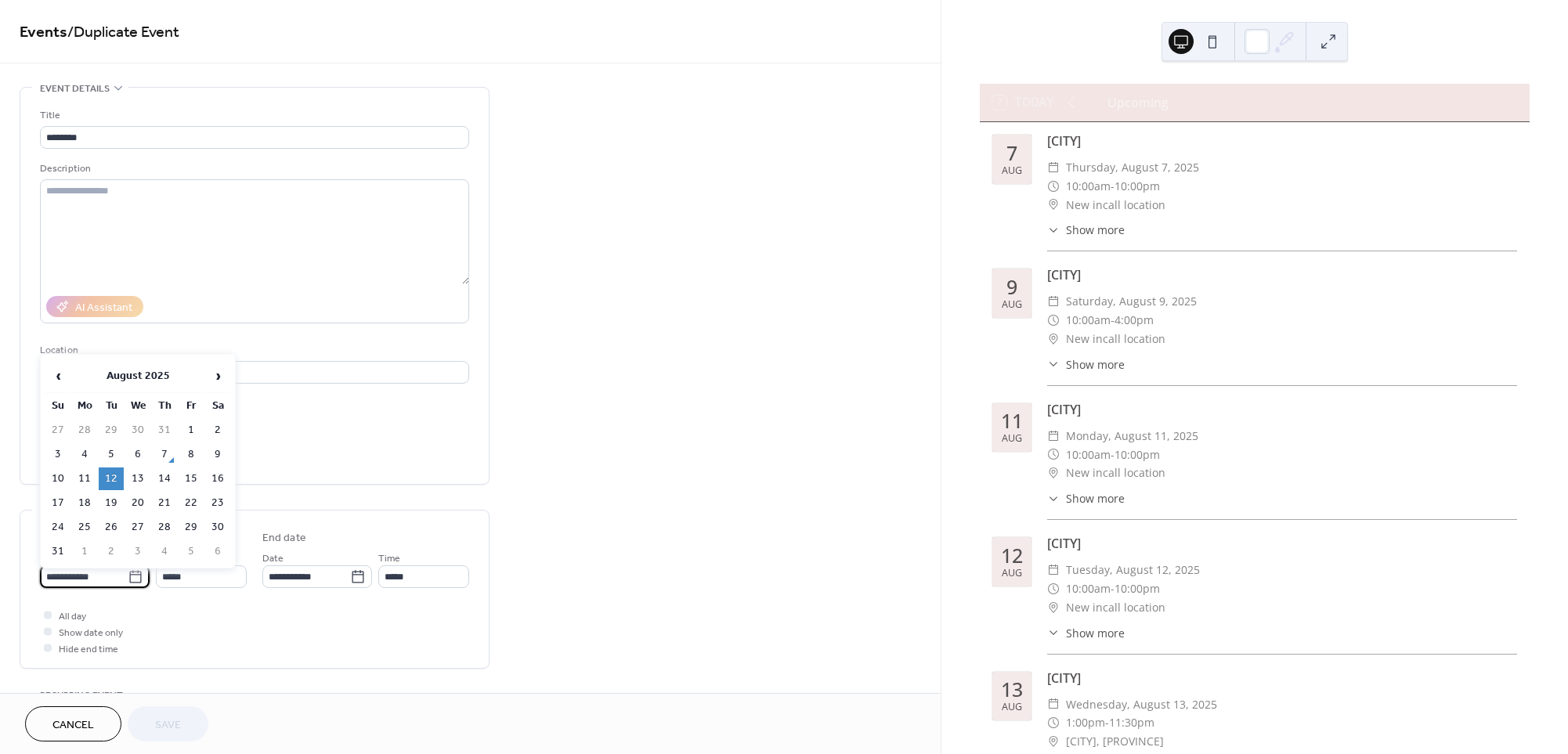 click on "**********" at bounding box center (84, 576) 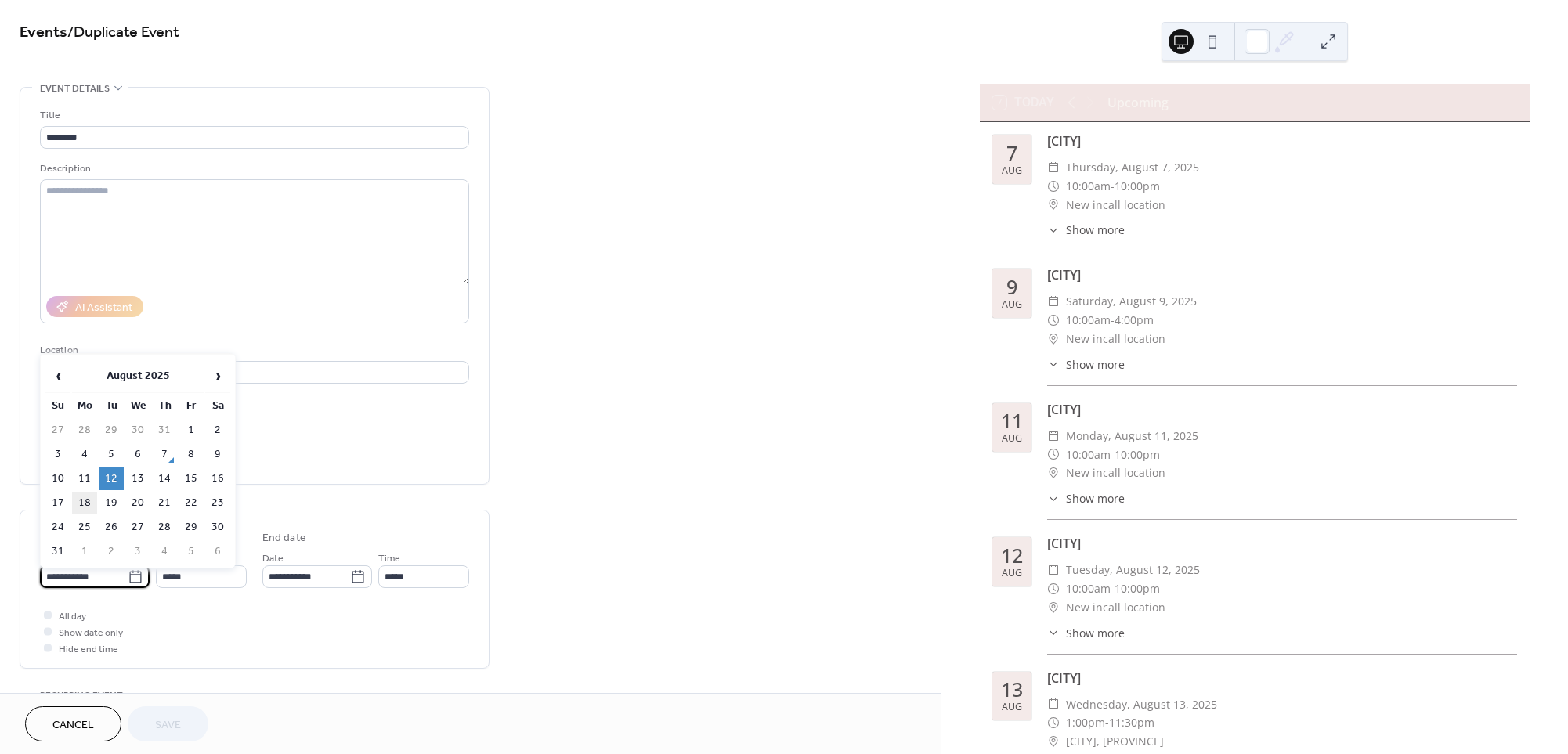 click on "18" at bounding box center (85, 503) 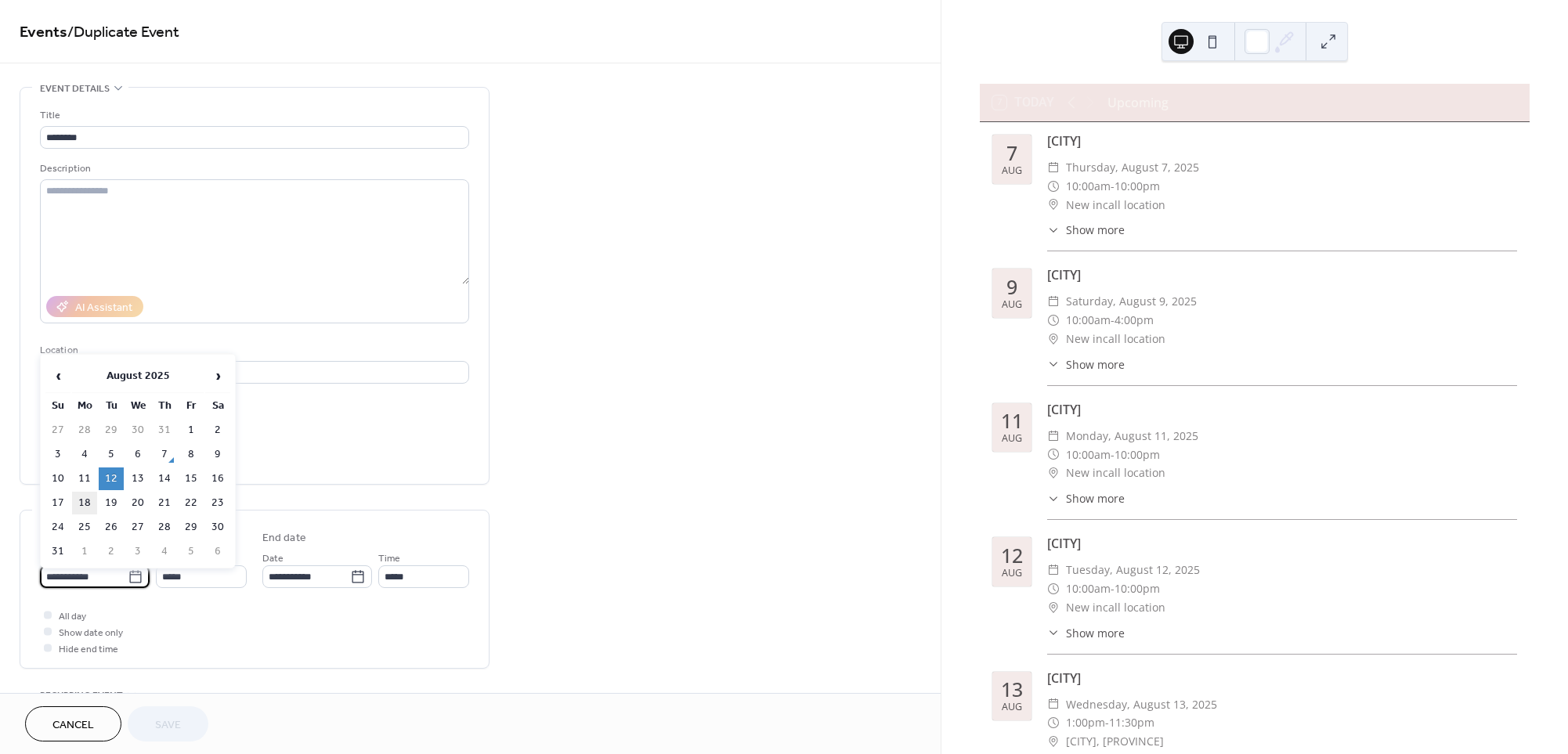 type on "**********" 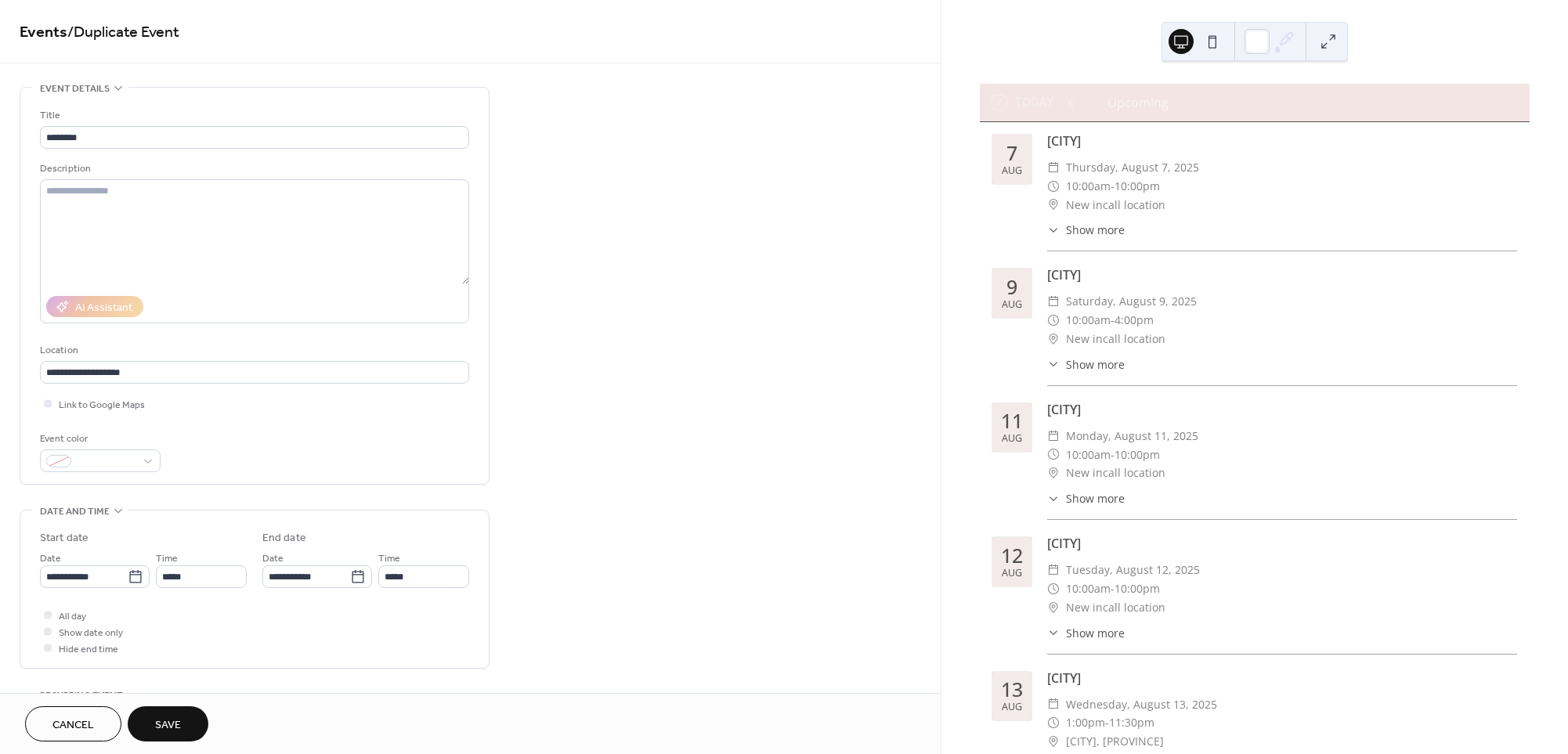click on "Save" at bounding box center (168, 725) 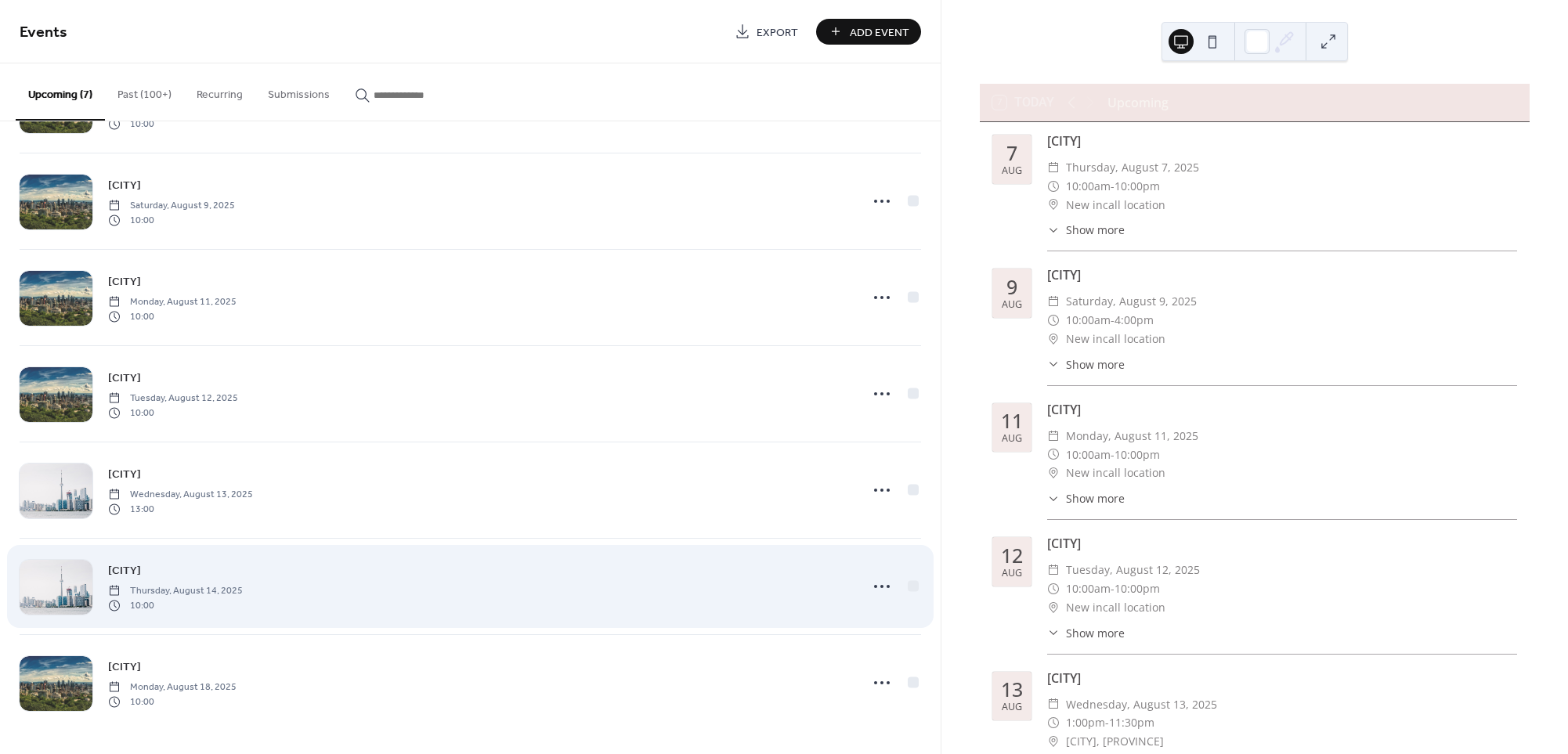 scroll, scrollTop: 88, scrollLeft: 0, axis: vertical 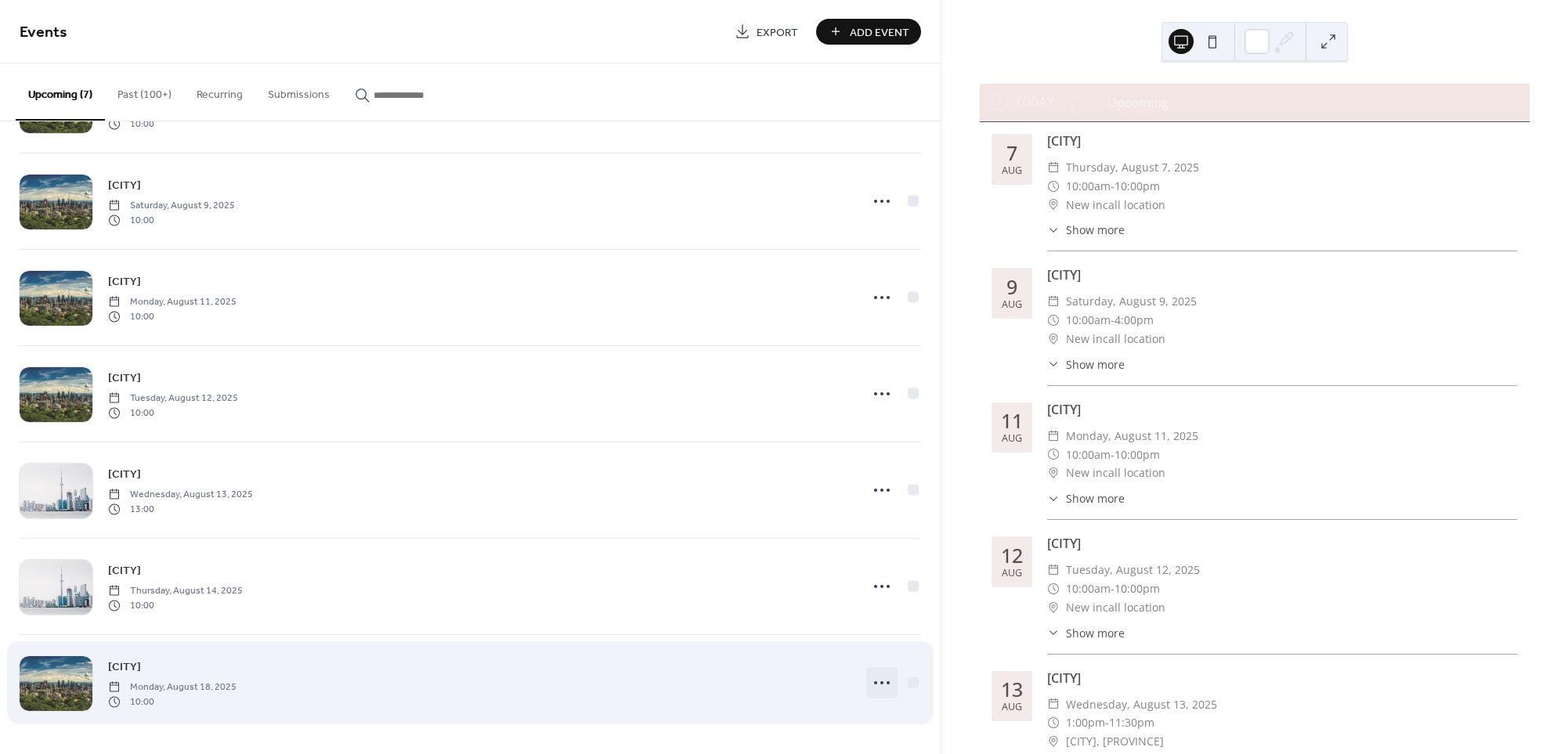 click 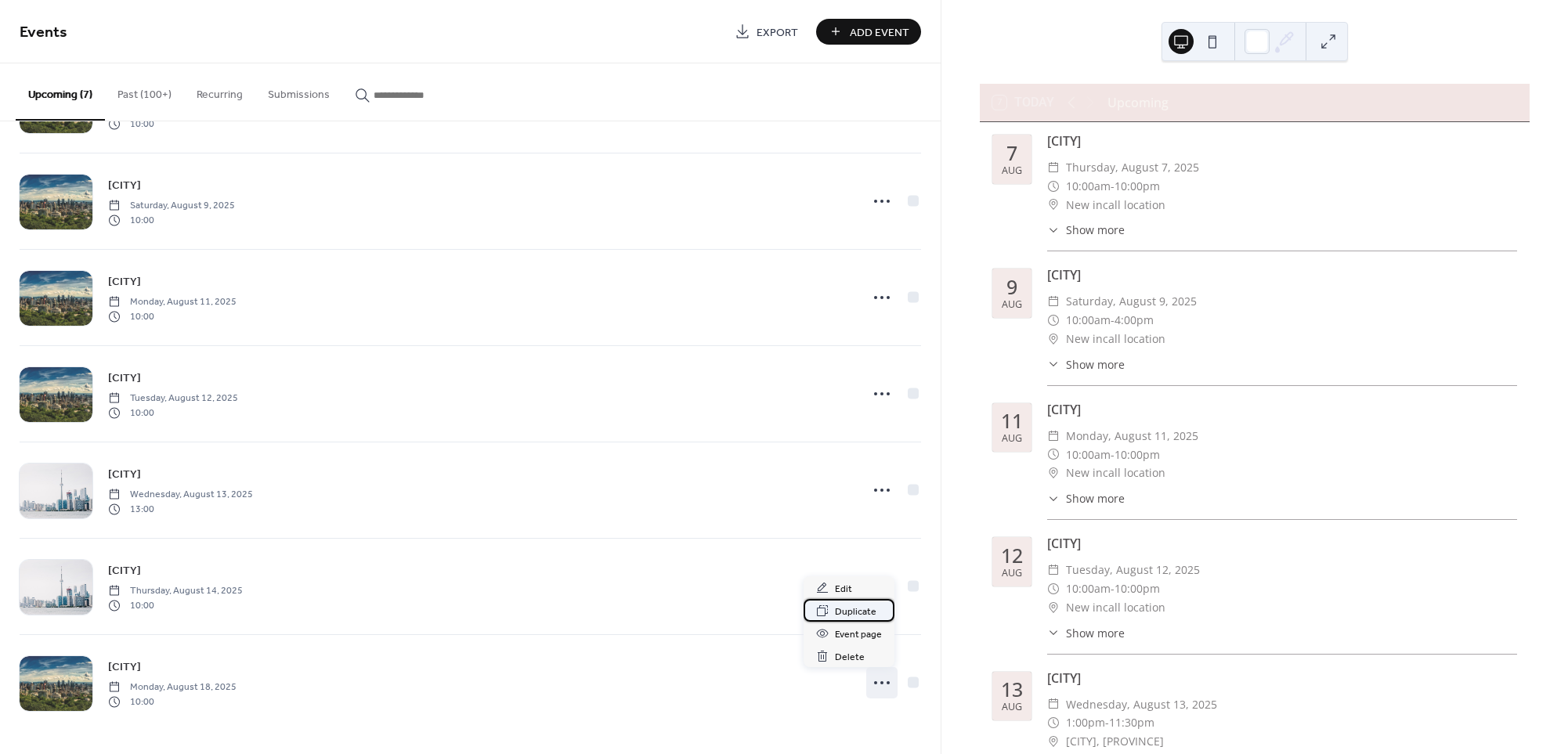 click on "Duplicate" at bounding box center [855, 611] 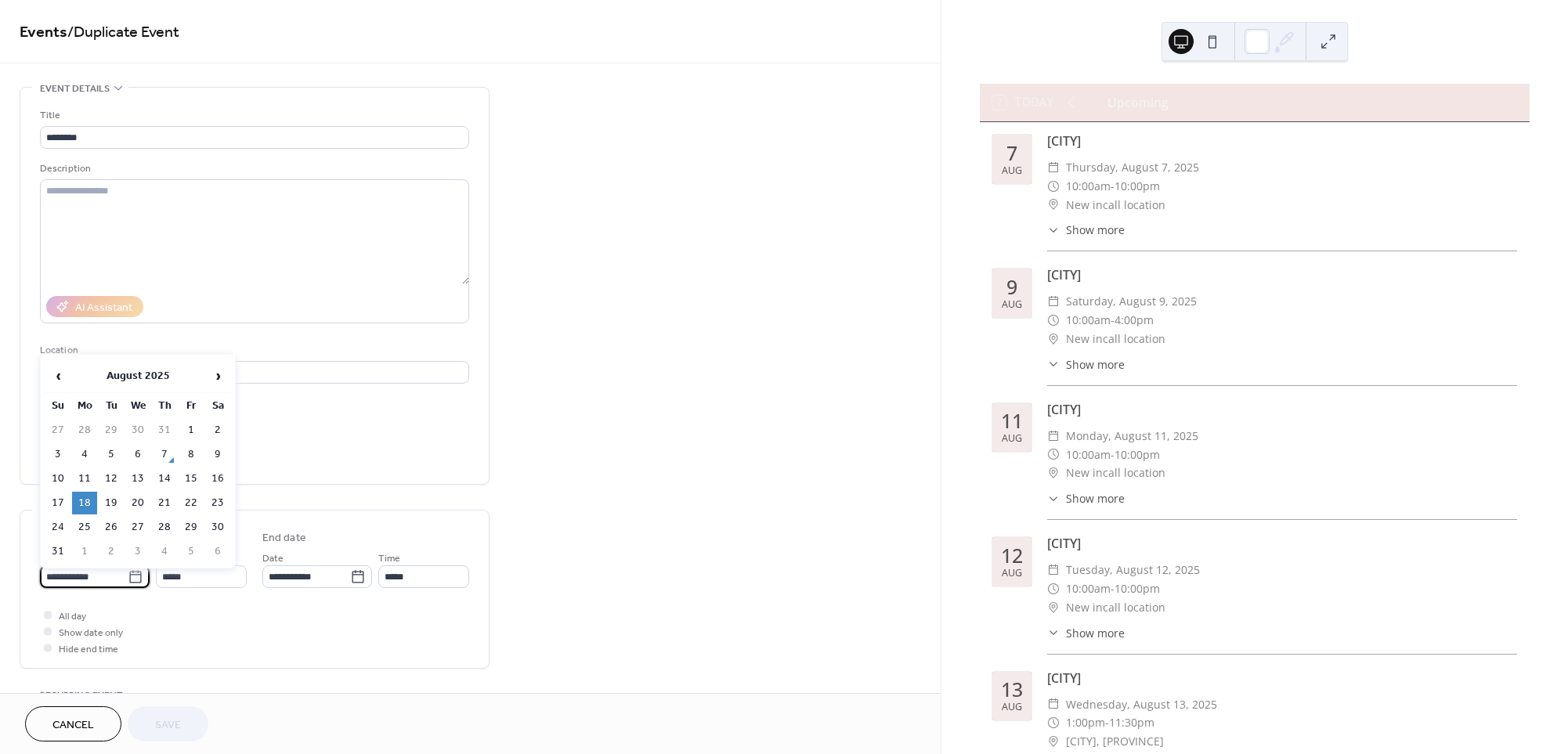 click on "**********" at bounding box center [84, 576] 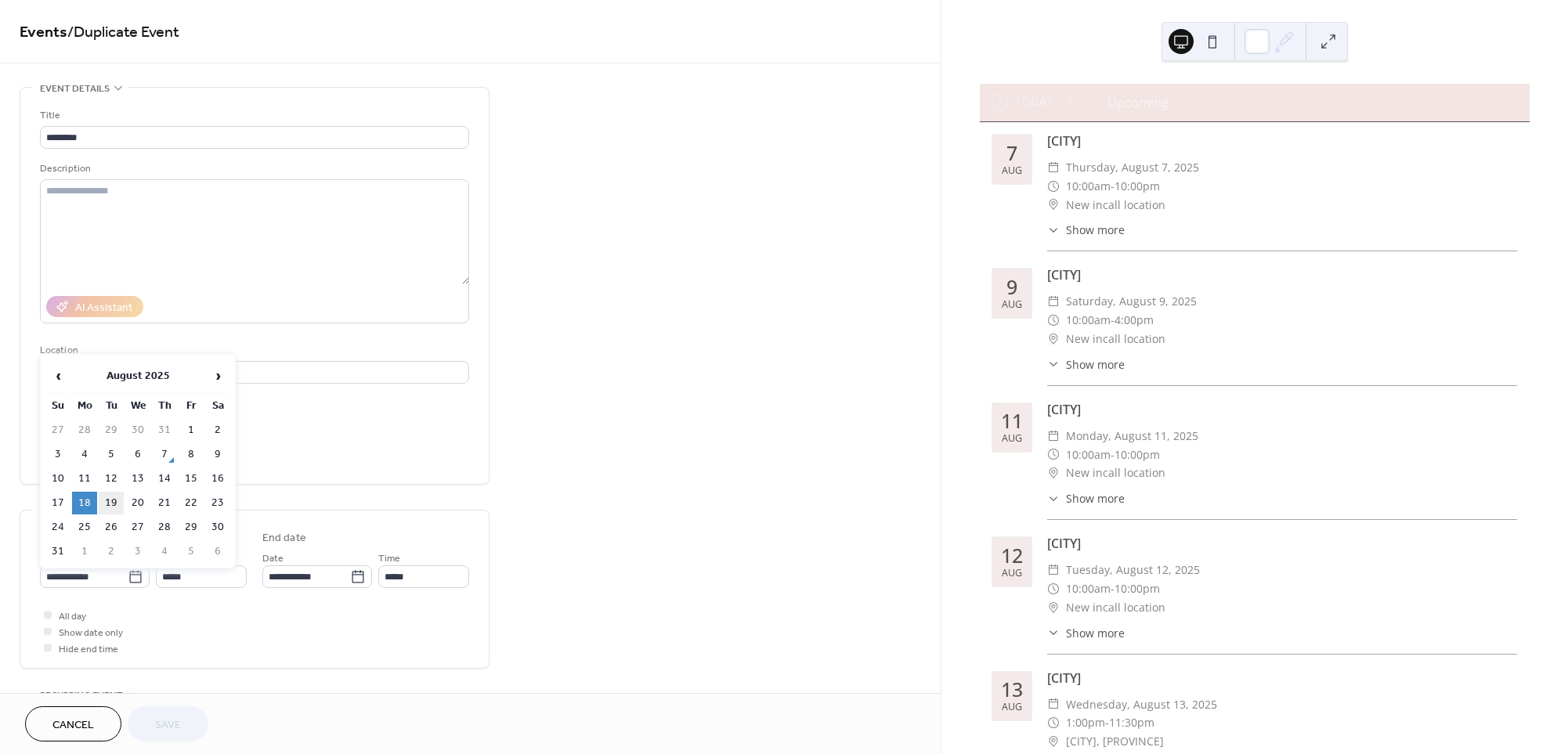 click on "19" at bounding box center (111, 503) 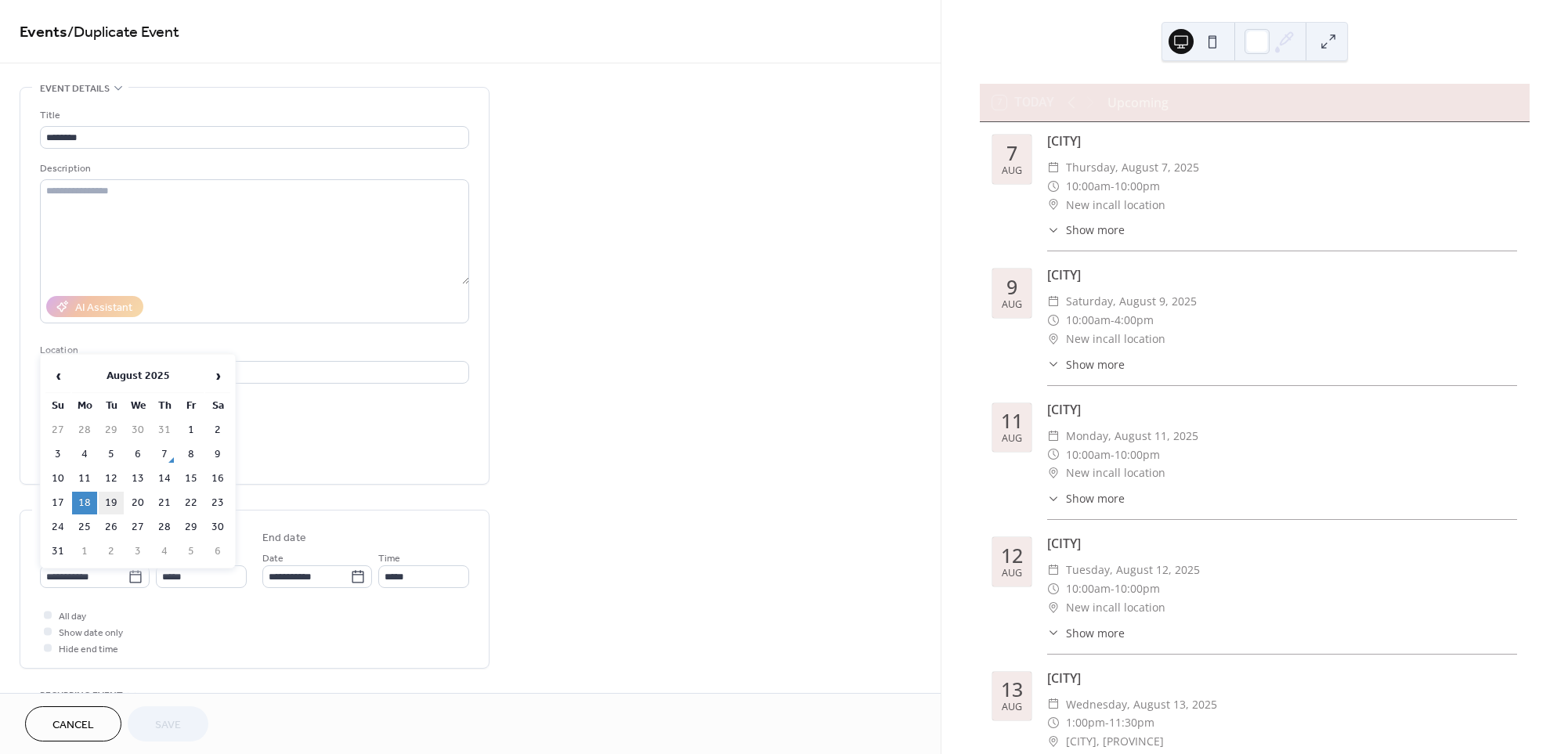 type on "**********" 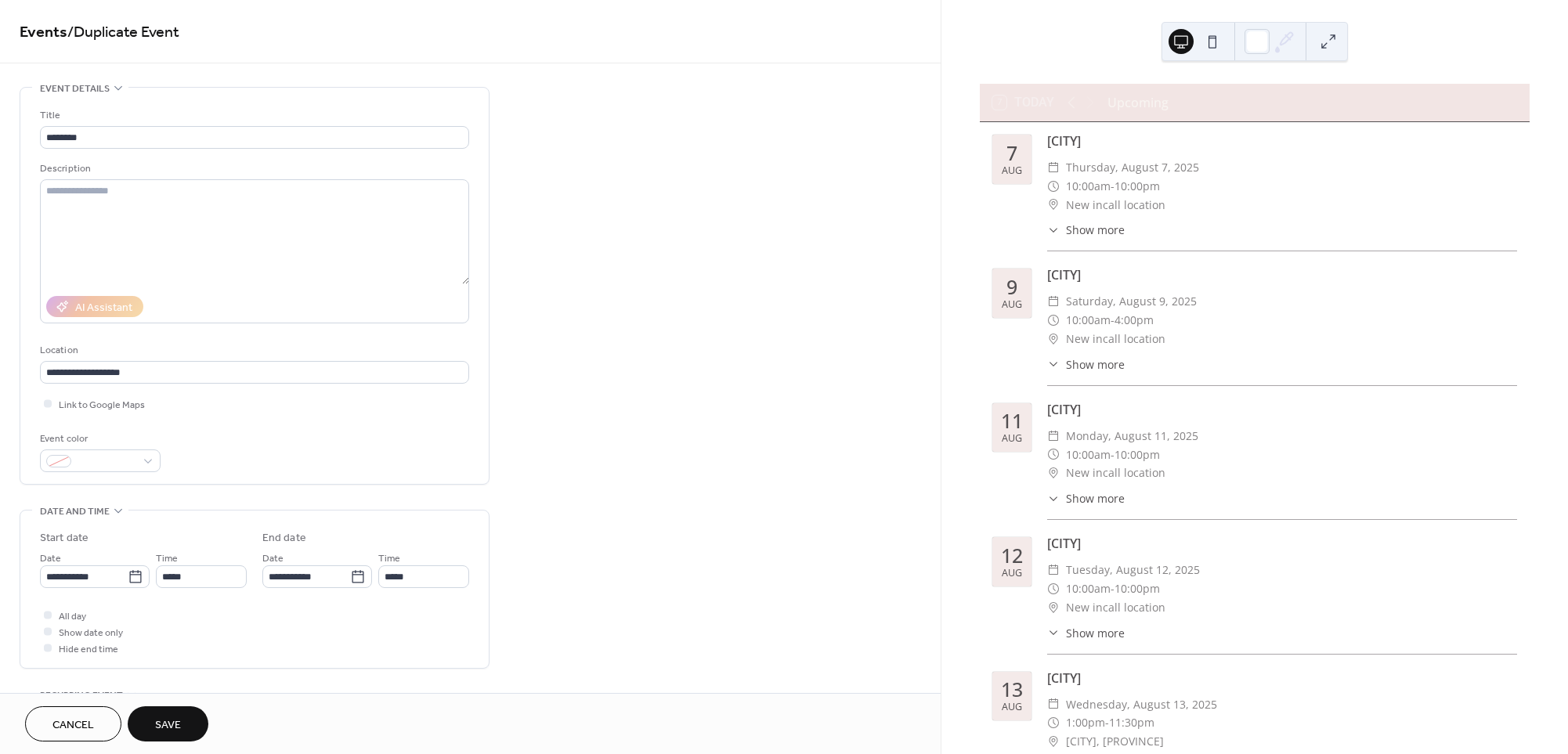 click on "Save" at bounding box center (168, 725) 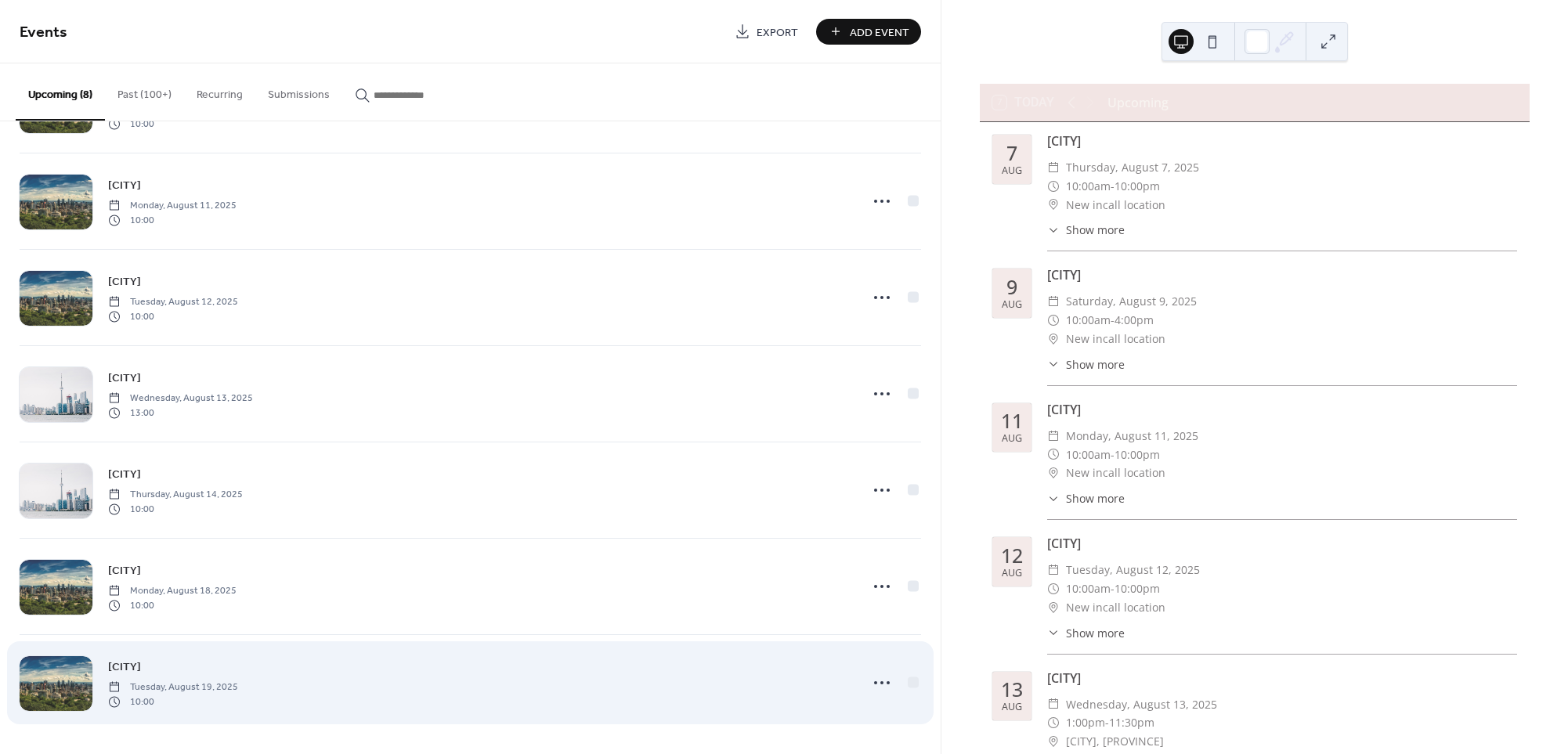scroll, scrollTop: 184, scrollLeft: 0, axis: vertical 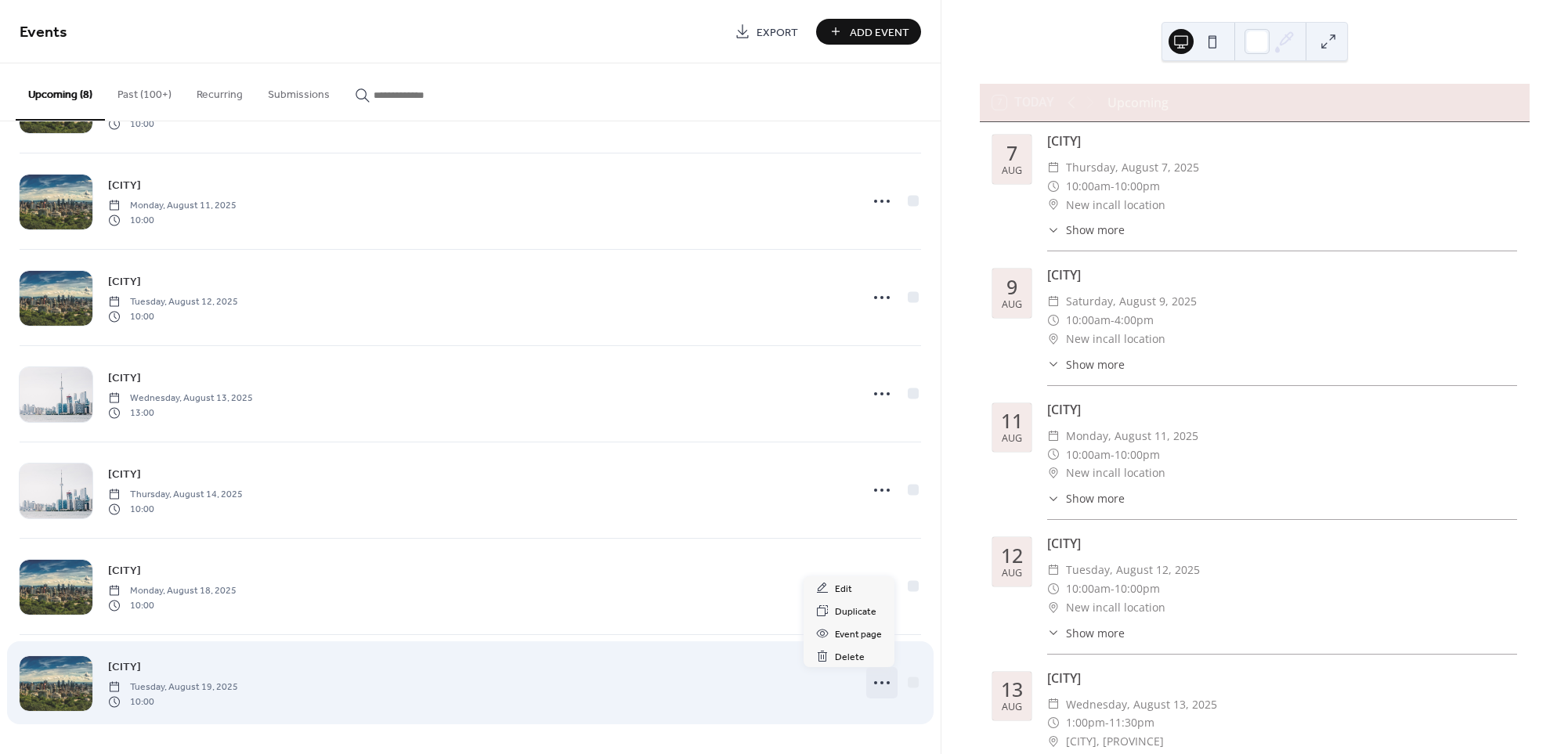 click 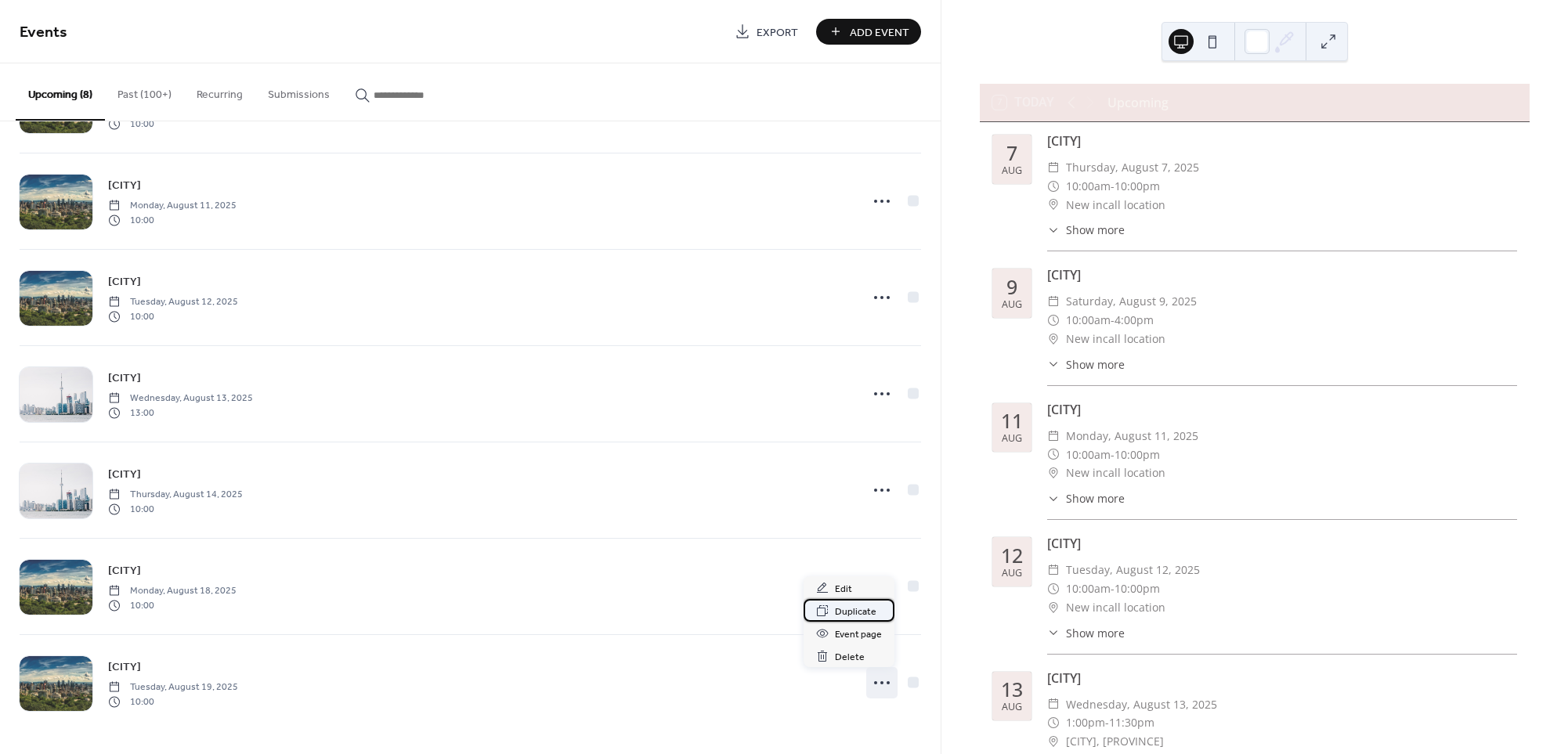 click on "Duplicate" at bounding box center (855, 611) 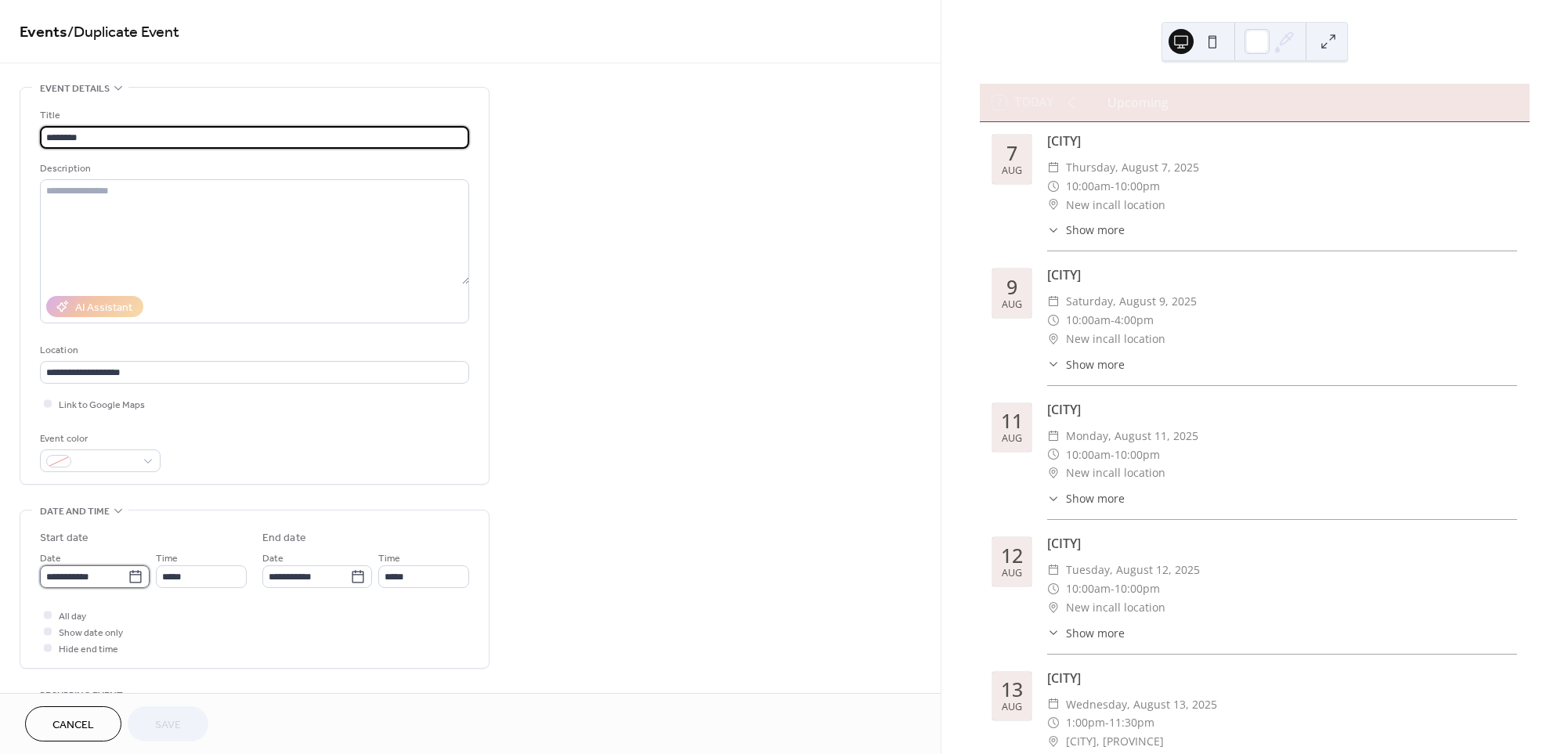 click on "**********" at bounding box center (84, 576) 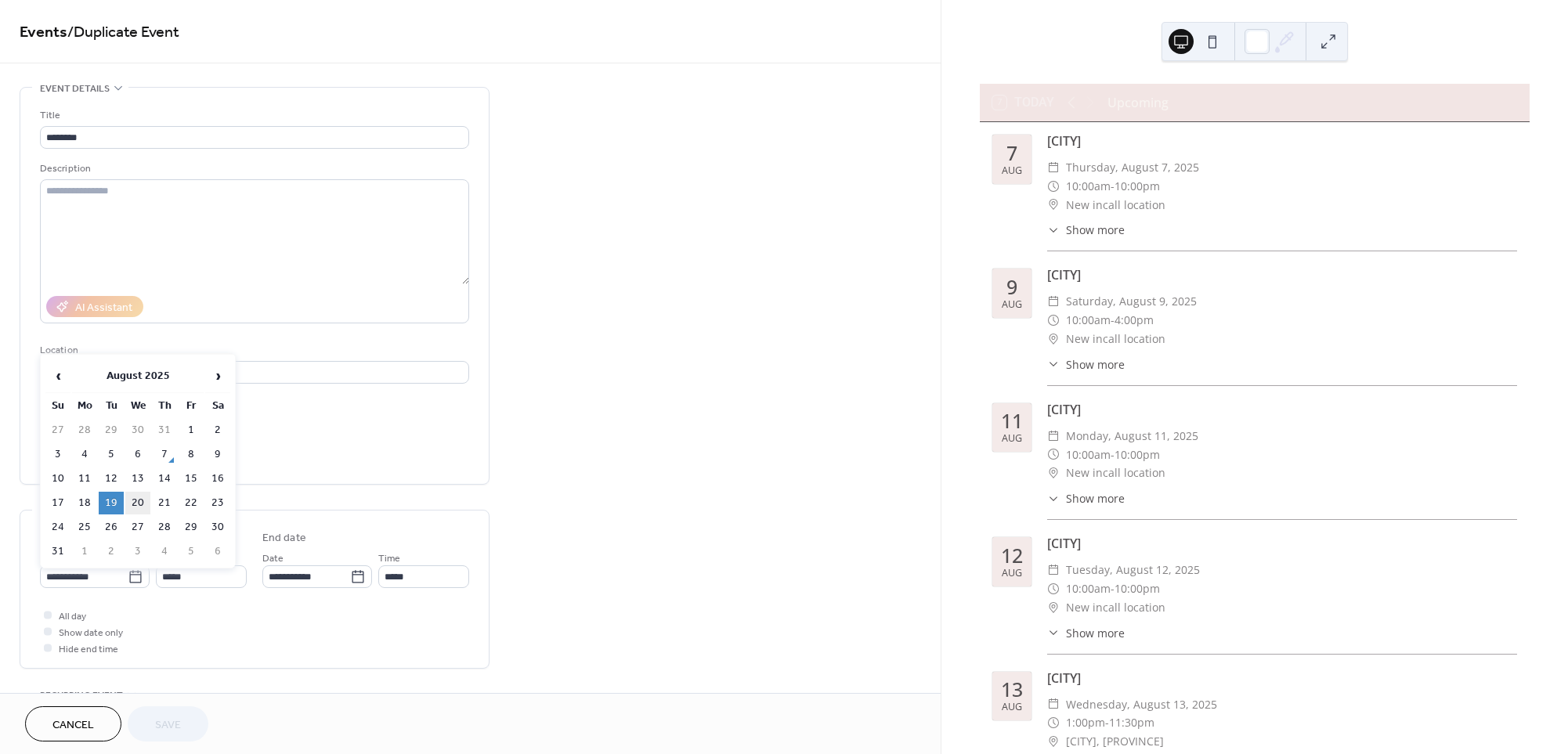 click on "20" at bounding box center (138, 503) 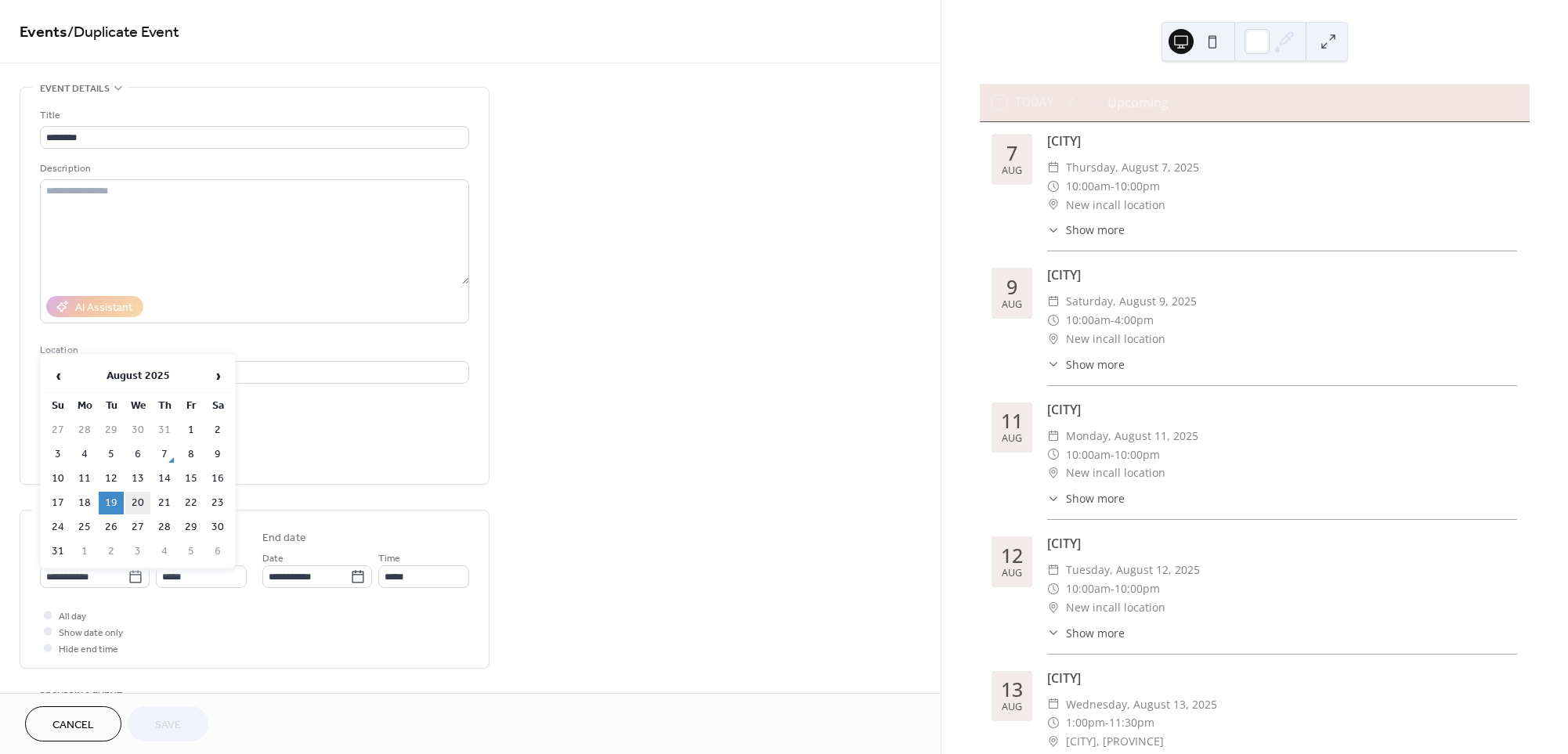 type on "**********" 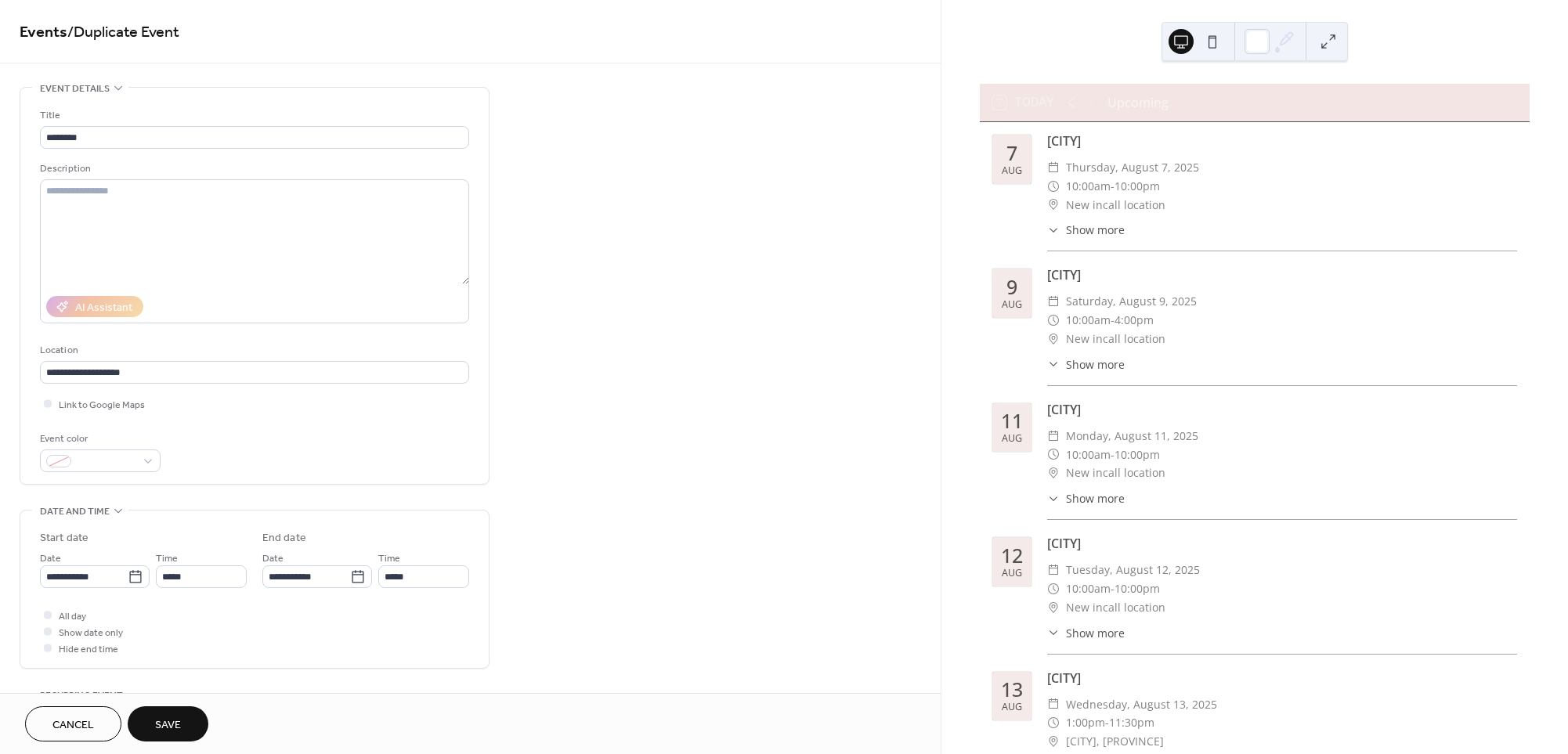 click on "Save" at bounding box center [168, 725] 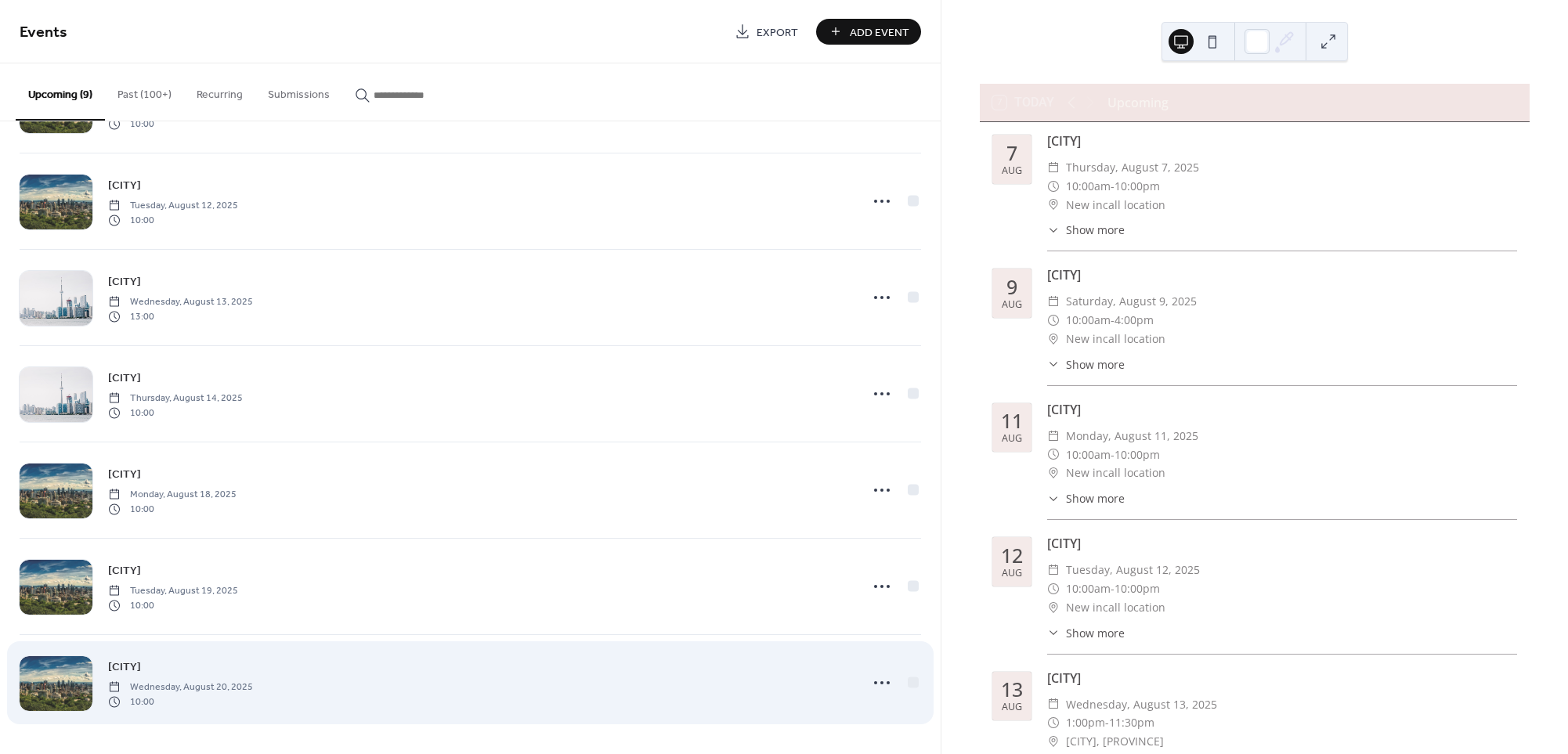 scroll, scrollTop: 280, scrollLeft: 0, axis: vertical 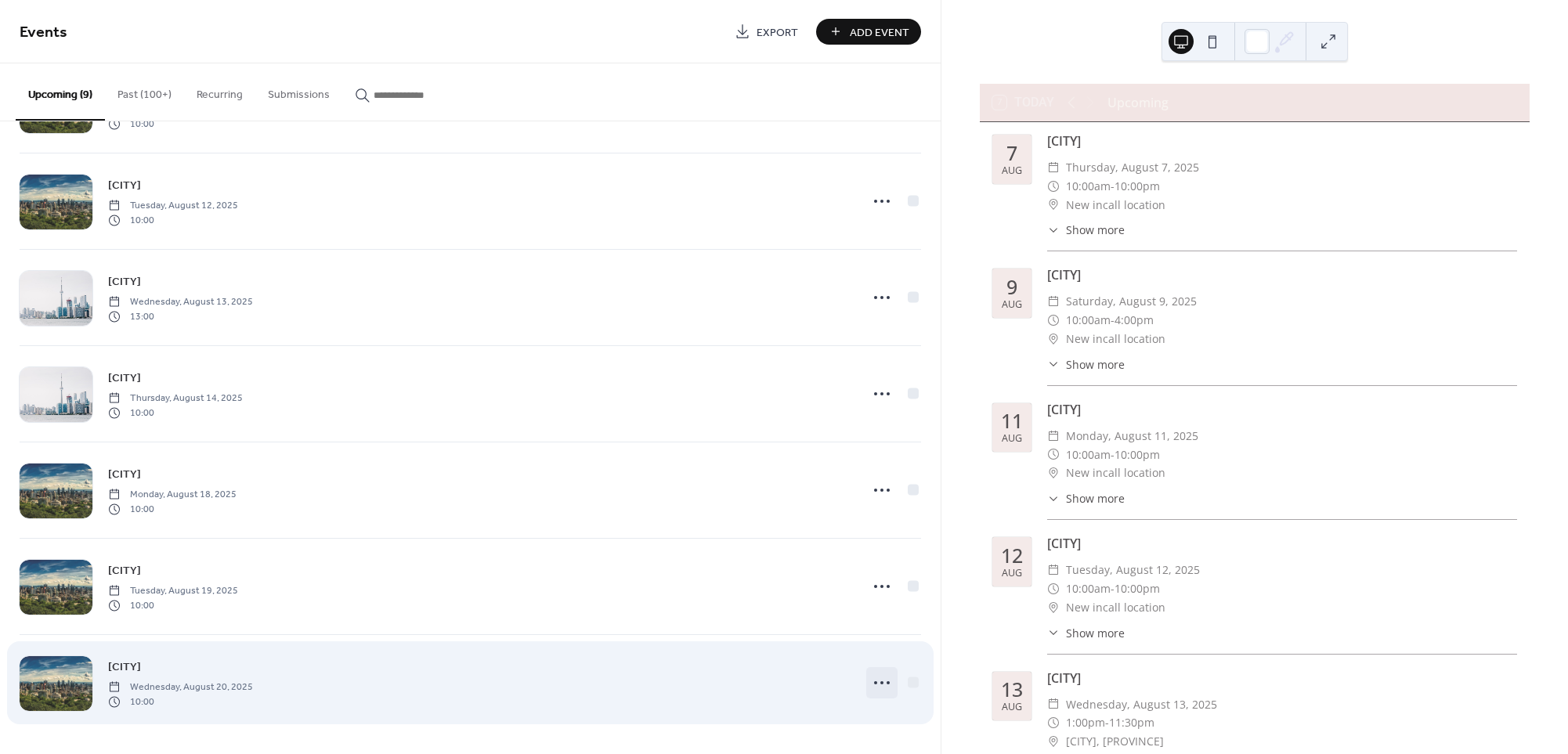 click 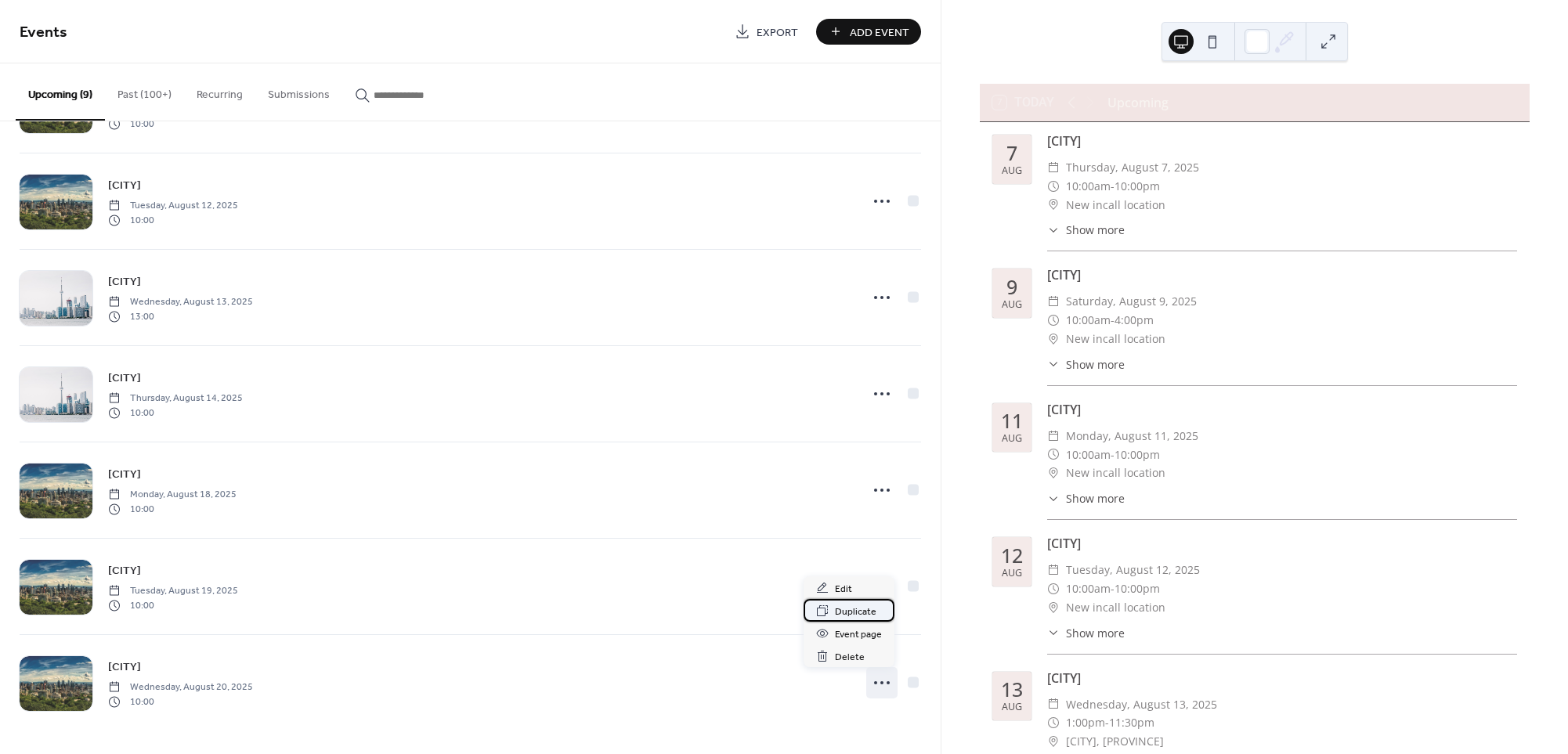 click on "Duplicate" at bounding box center [855, 611] 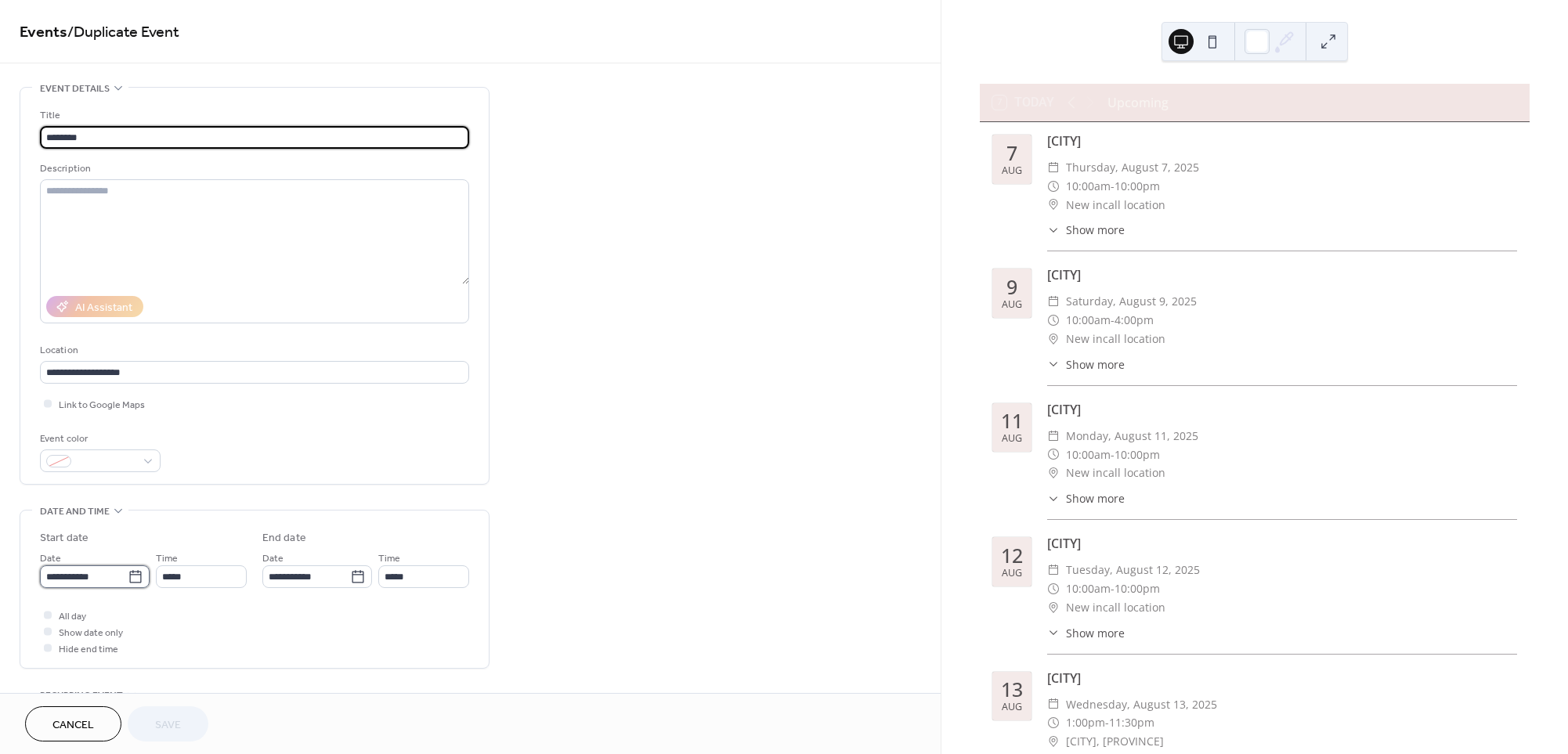 click on "**********" at bounding box center [84, 576] 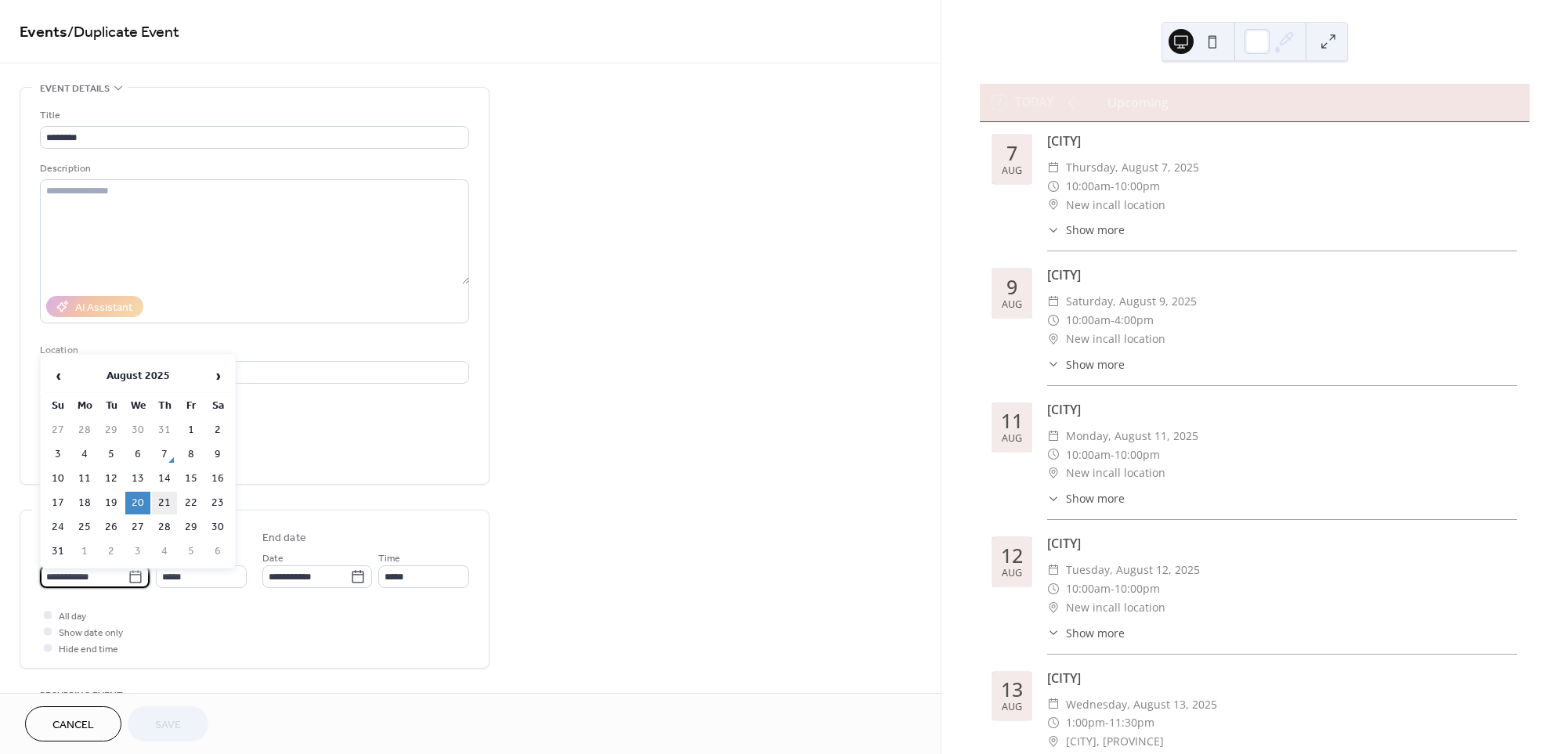click on "21" at bounding box center [164, 503] 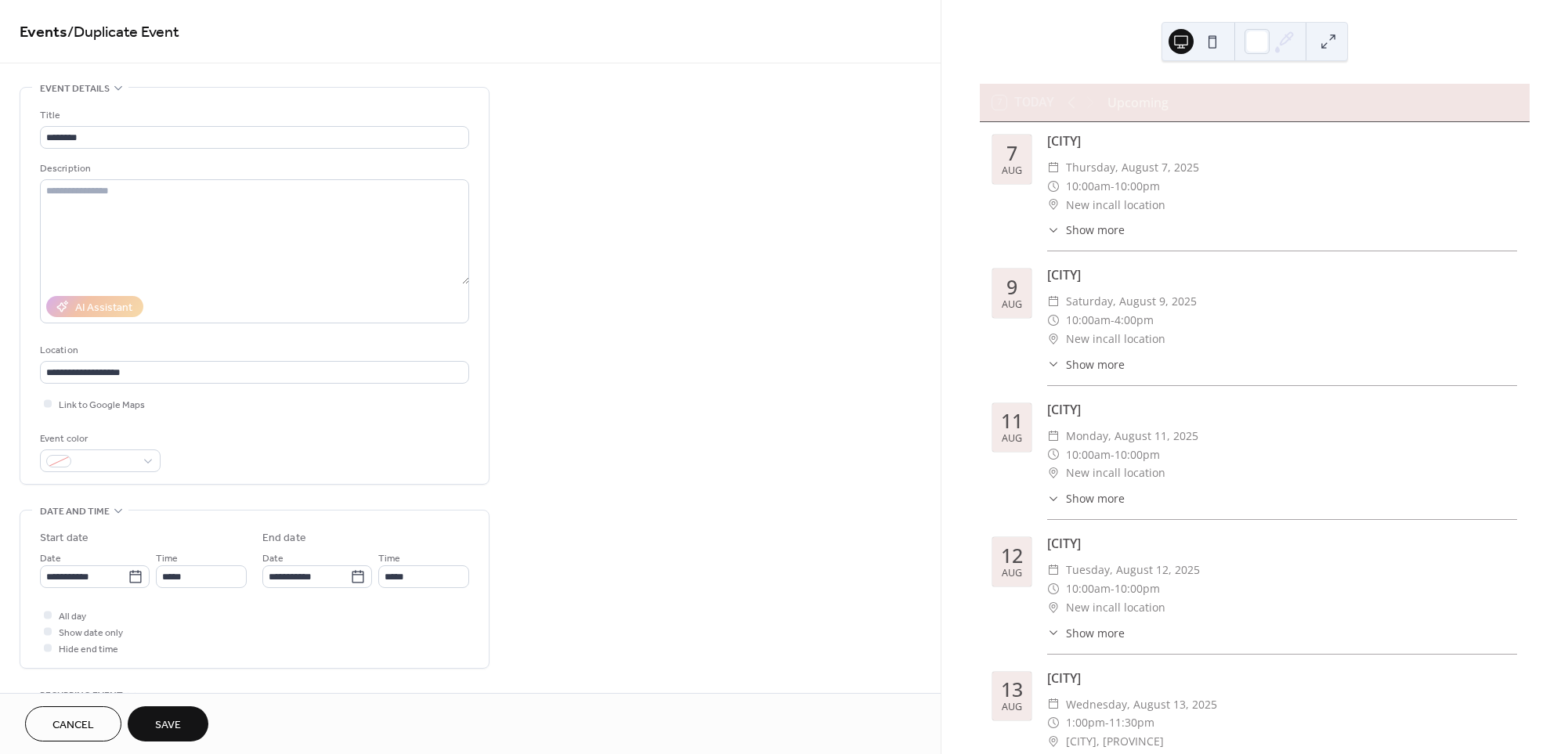 type on "**********" 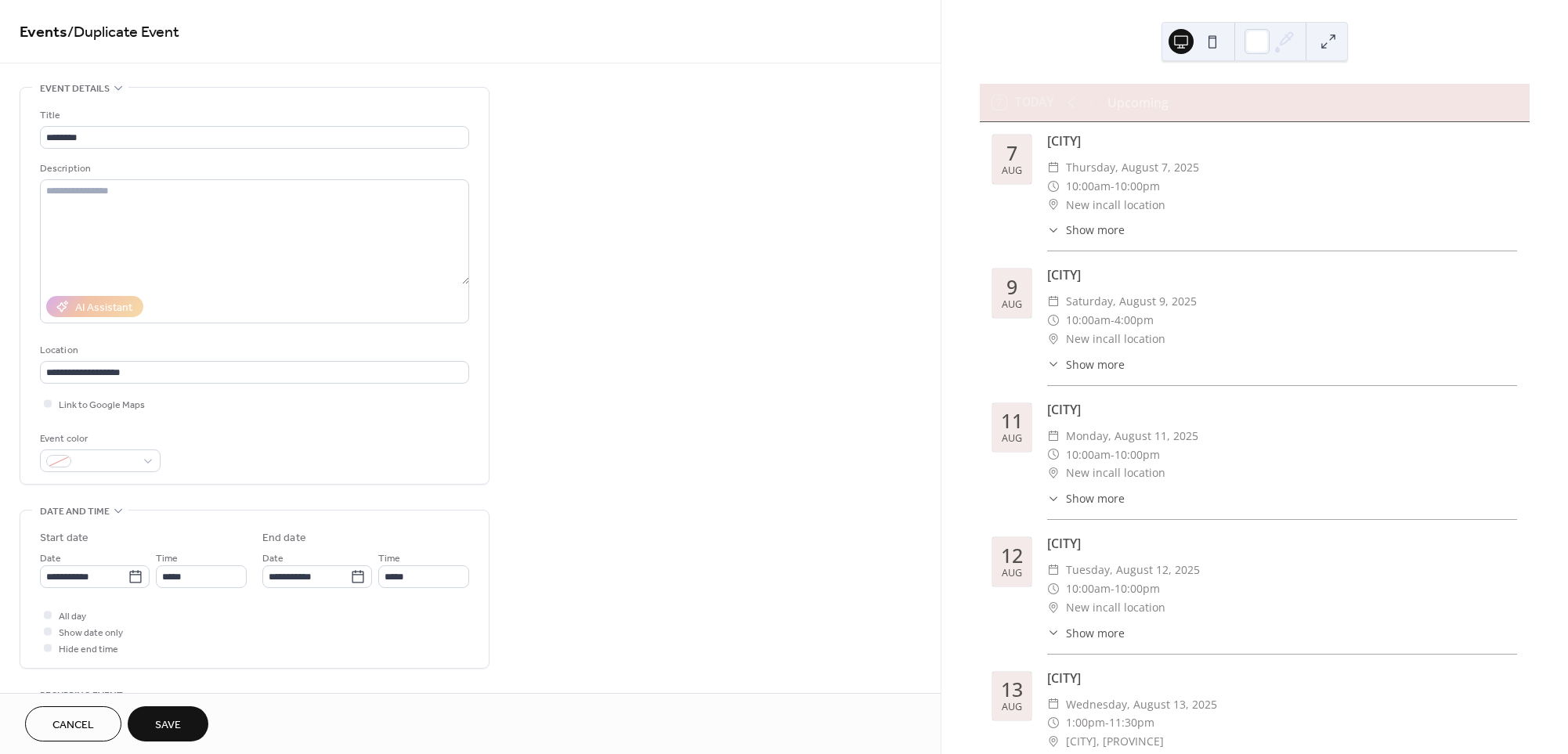 type on "**********" 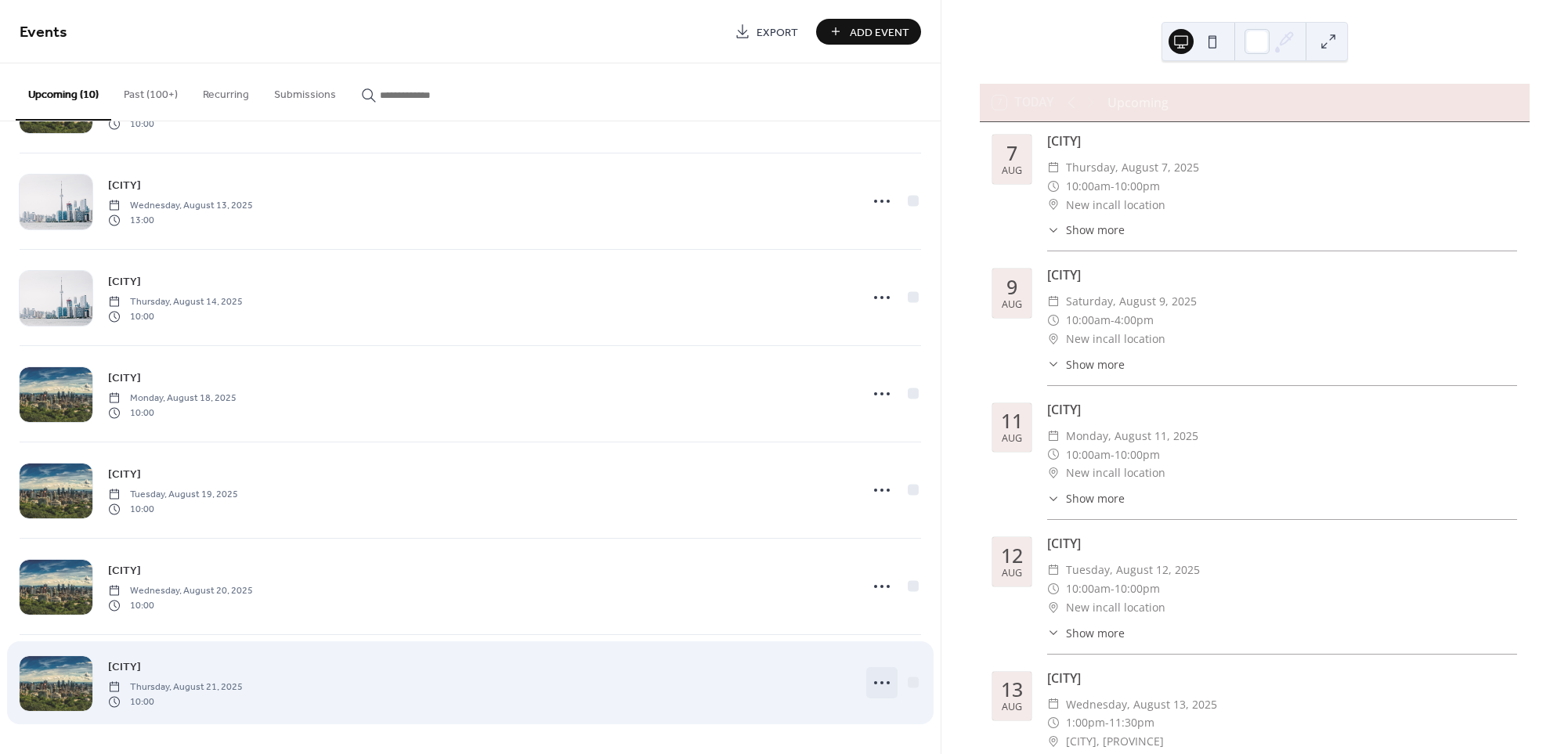 click 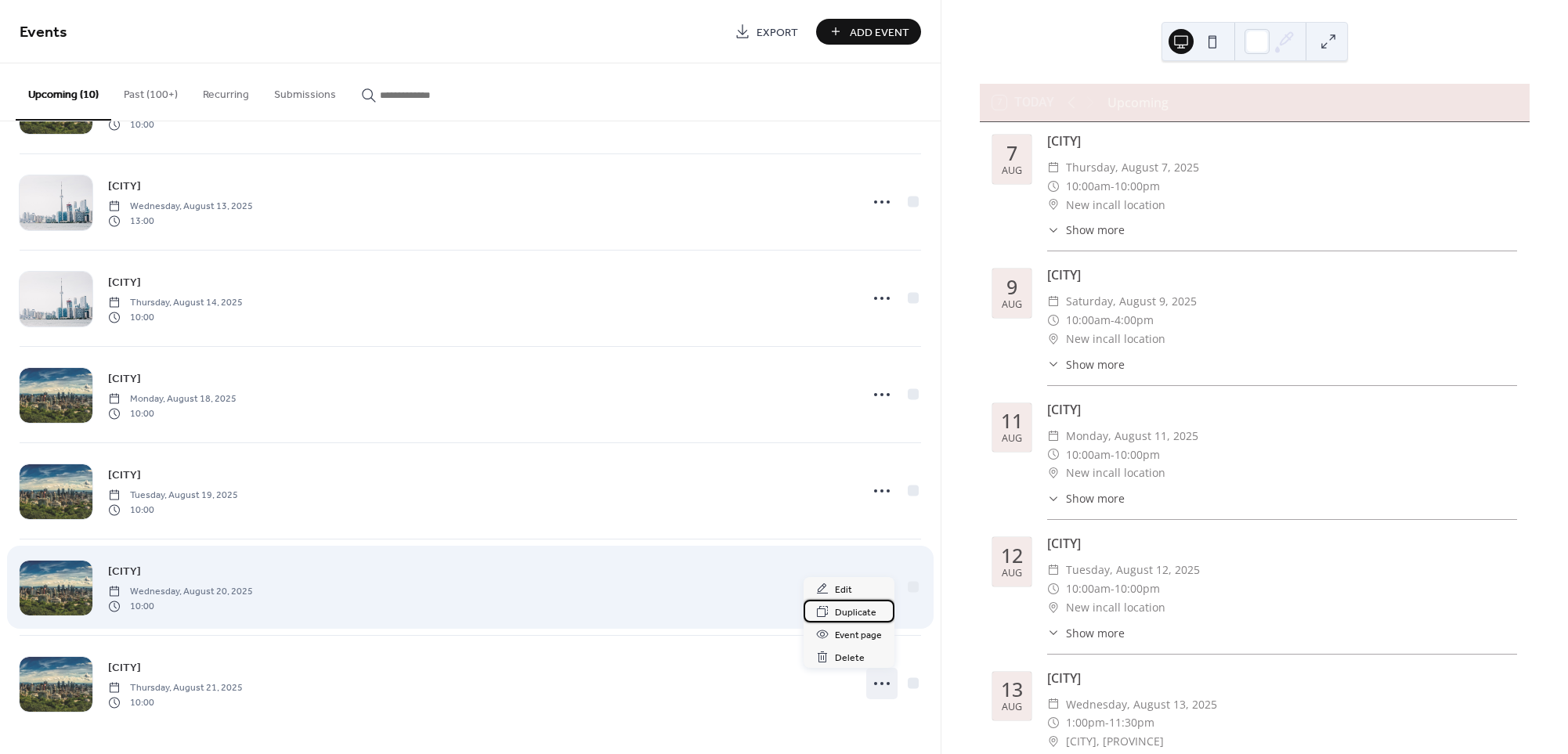 click 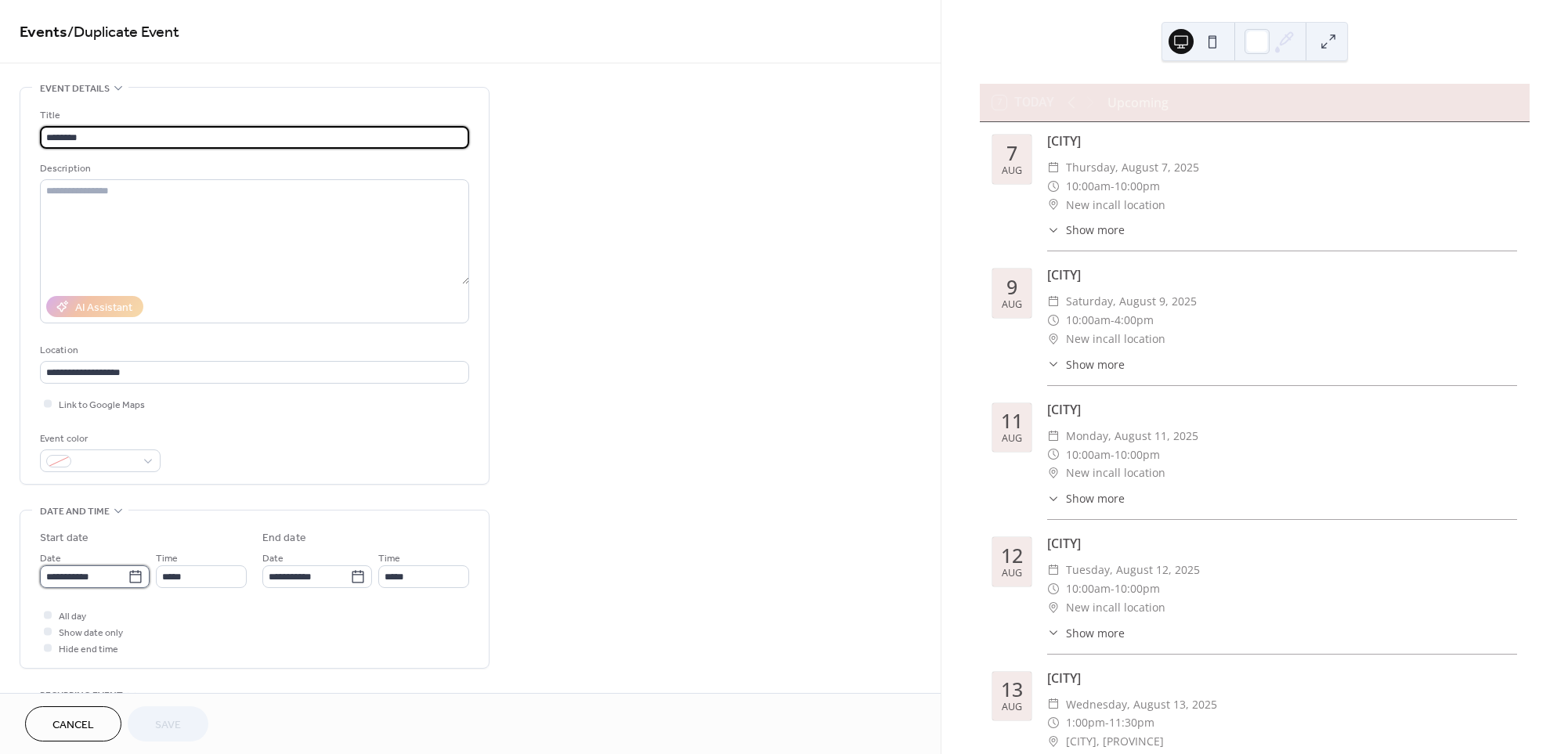 click on "**********" at bounding box center [84, 576] 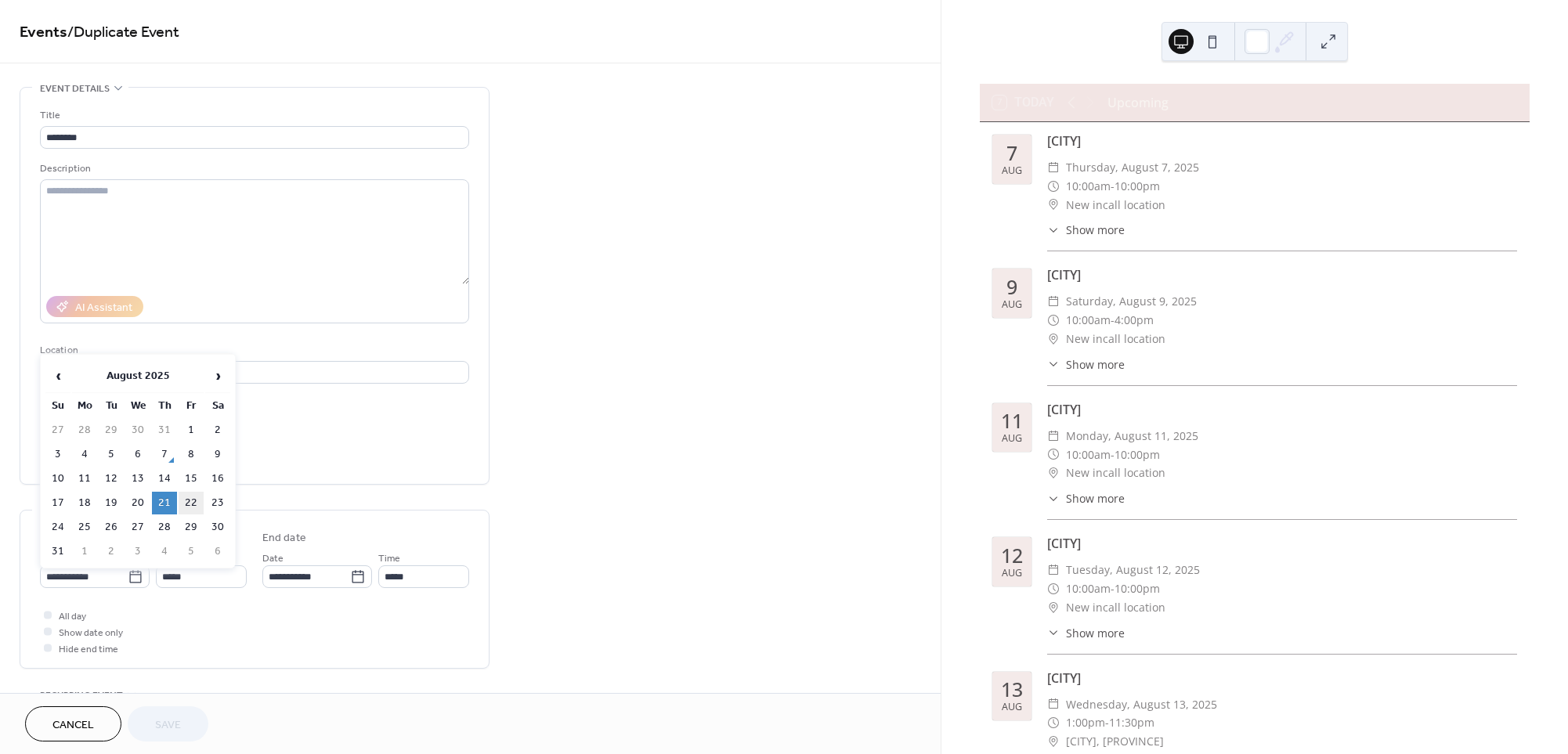 click on "22" at bounding box center (191, 503) 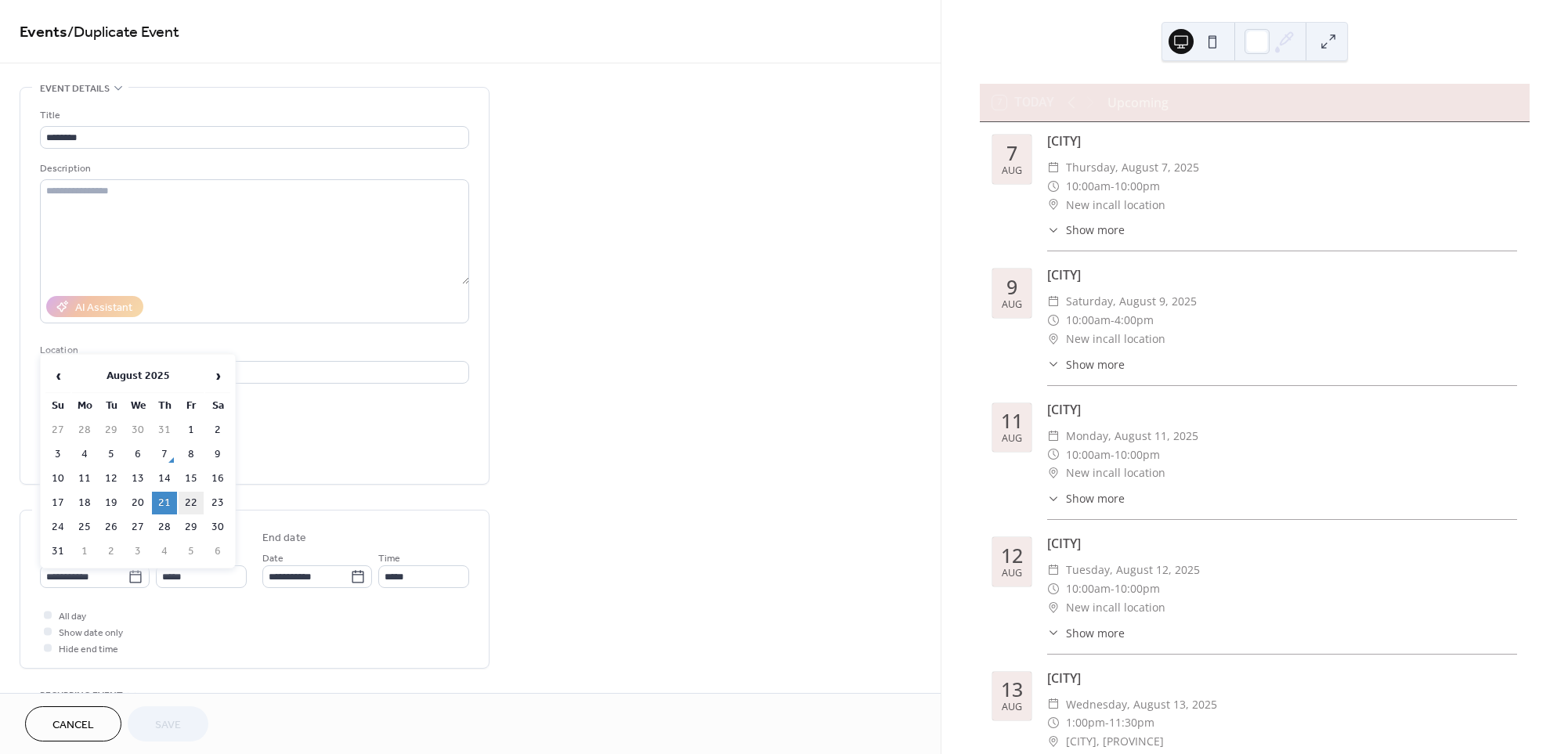 type on "**********" 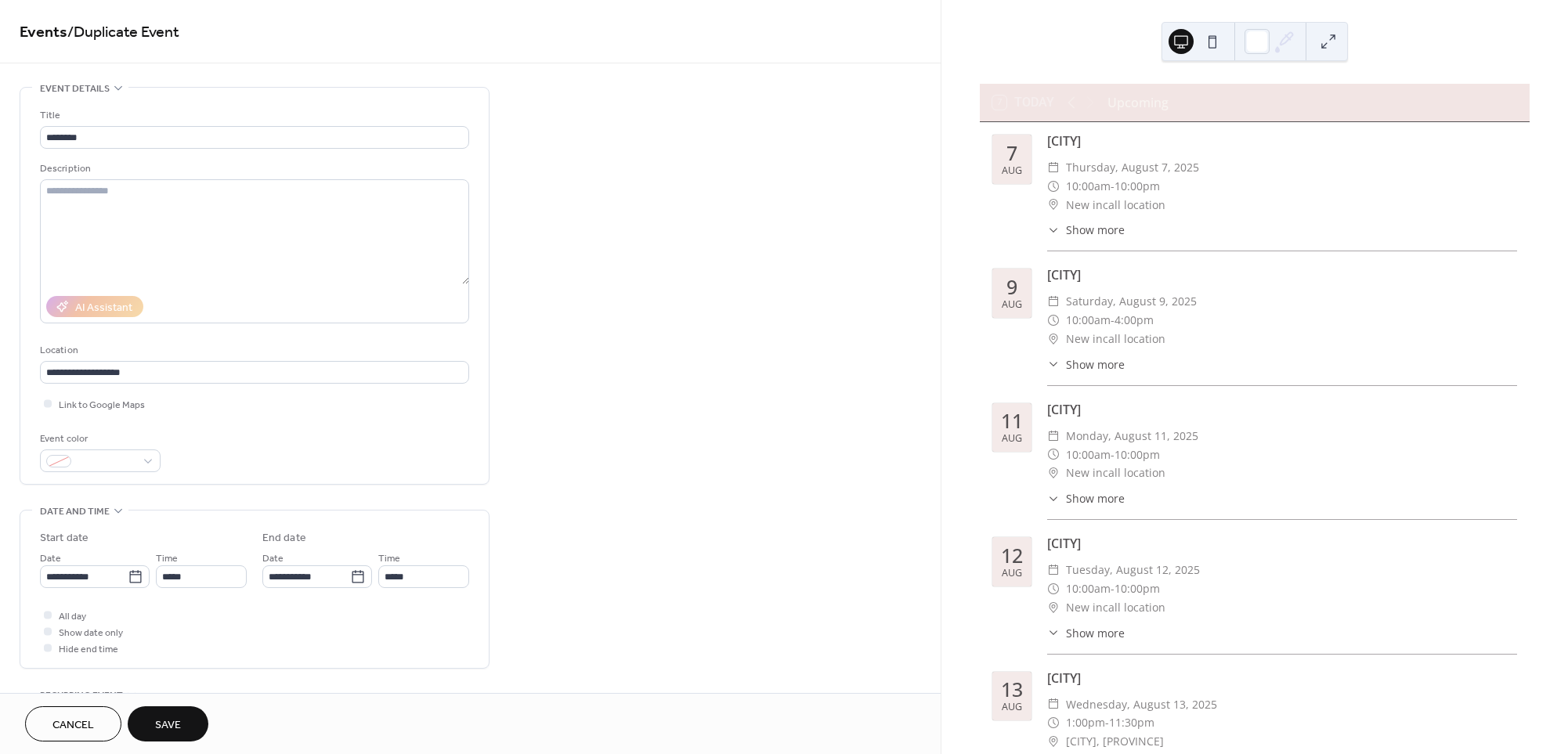 click on "Save" at bounding box center (168, 725) 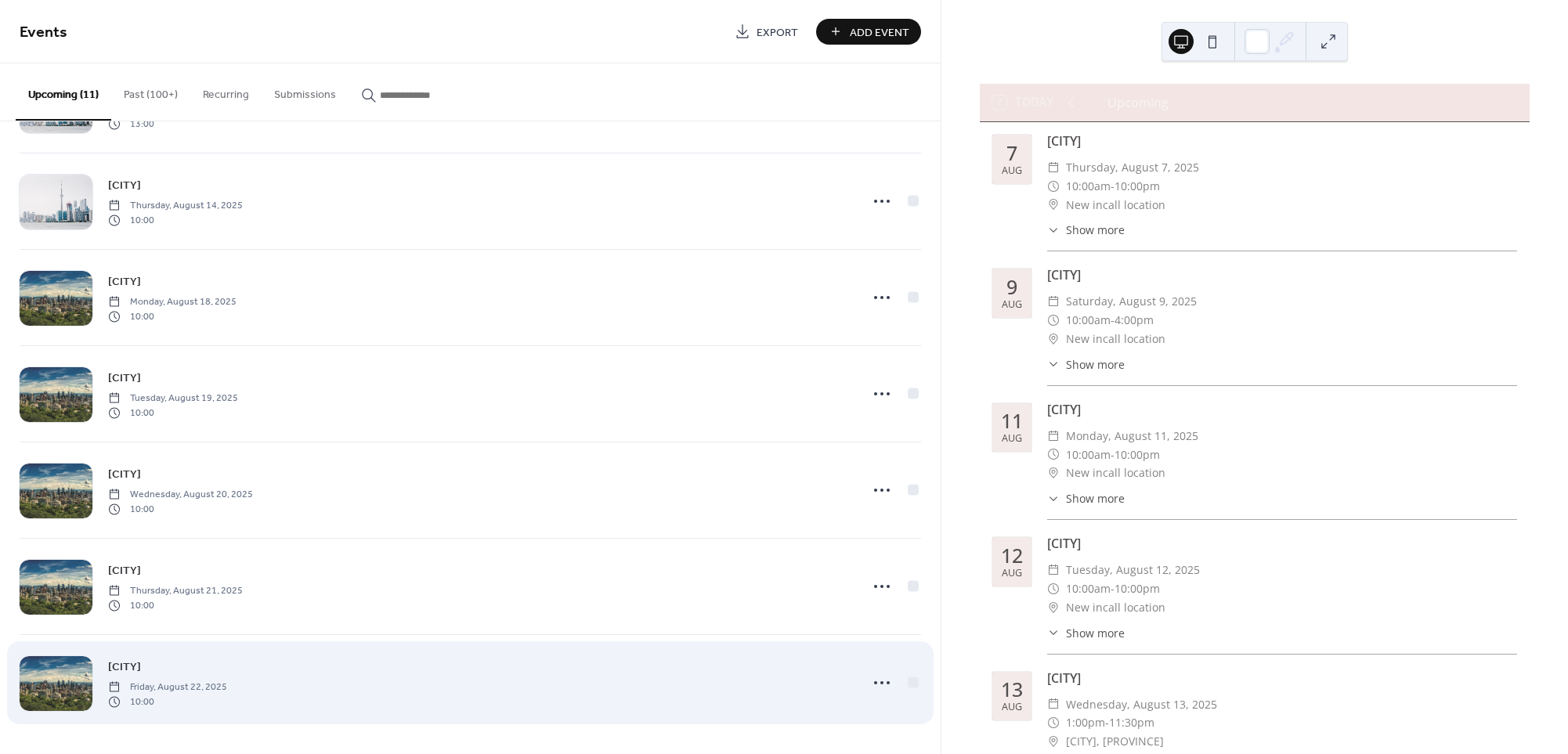 scroll, scrollTop: 473, scrollLeft: 0, axis: vertical 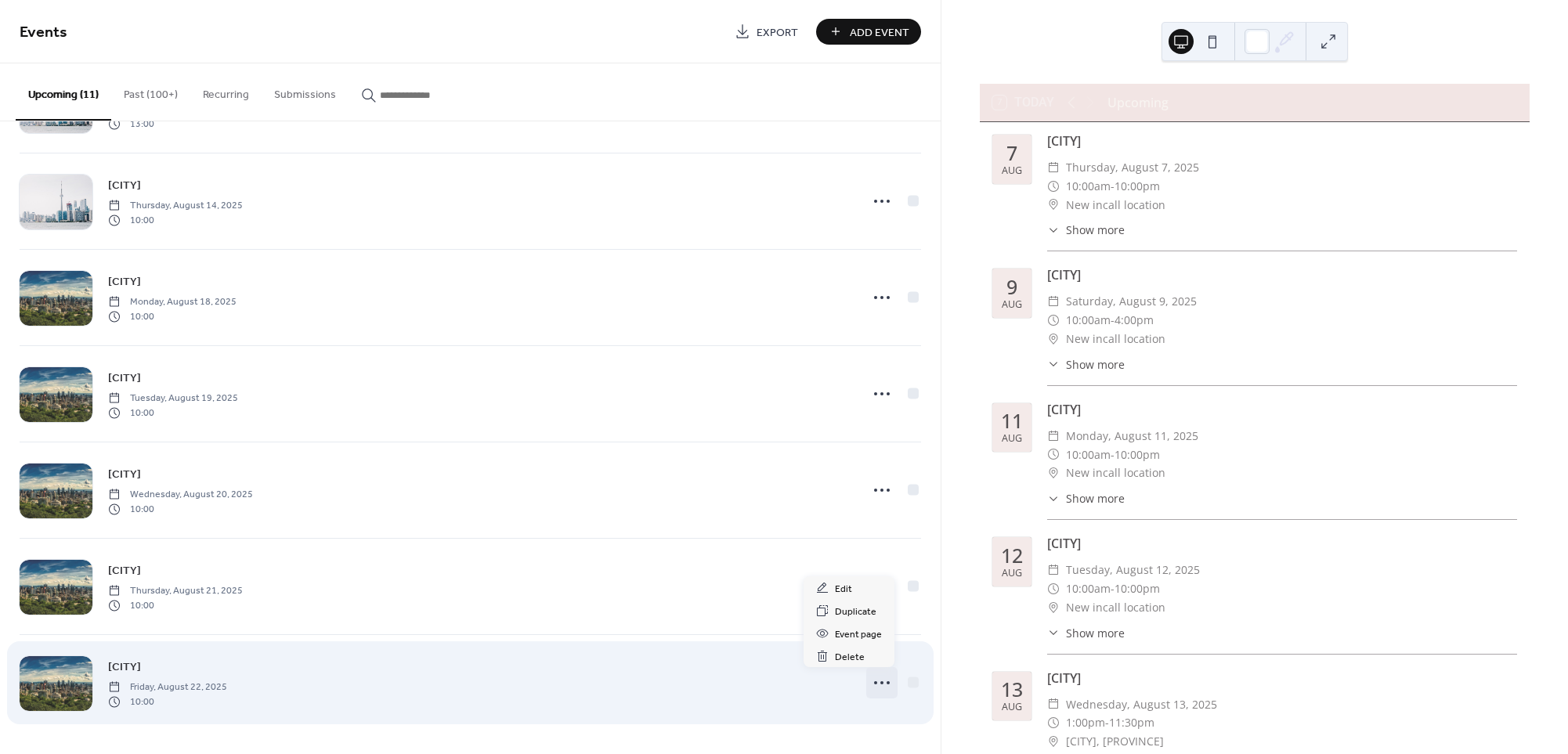 click 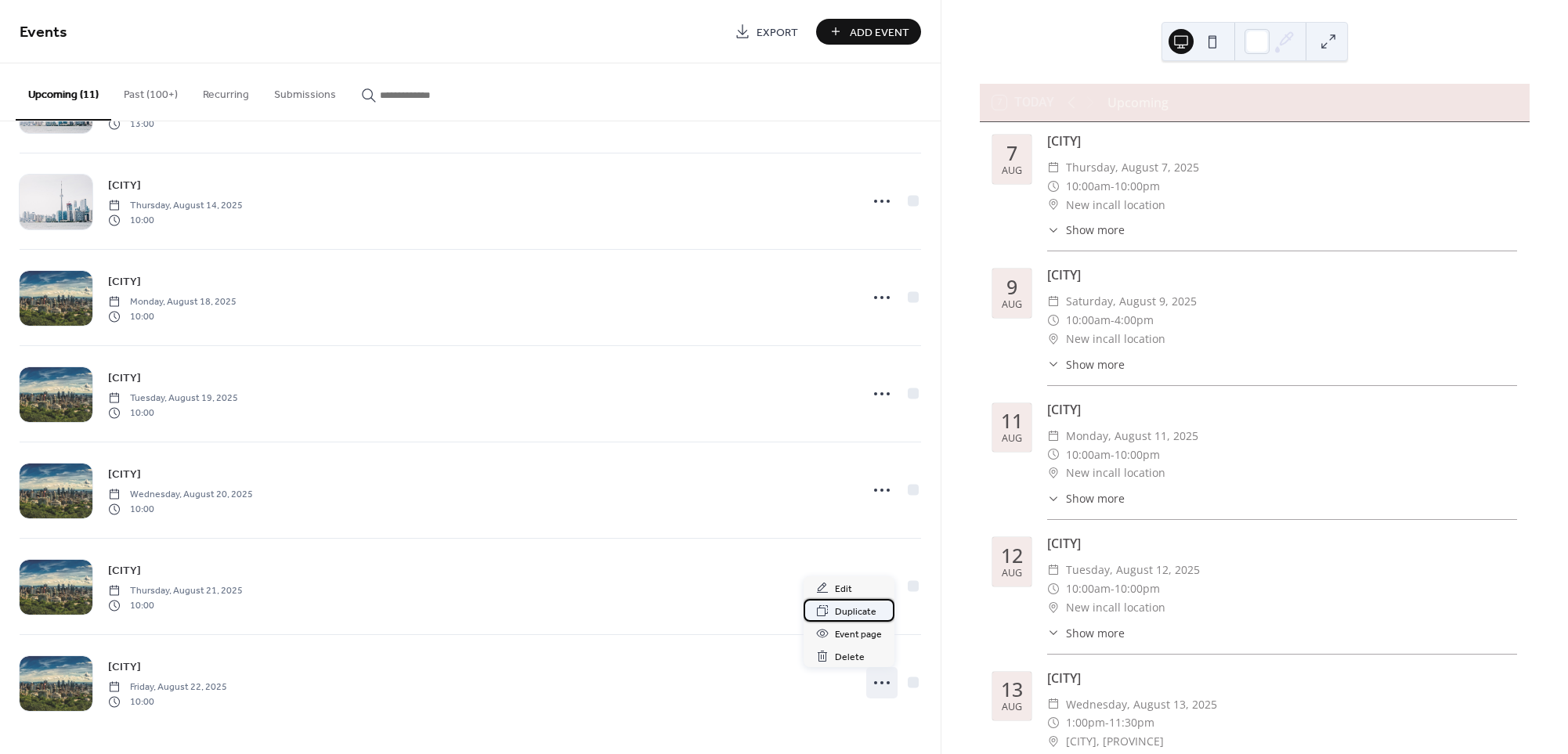 click on "Duplicate" at bounding box center [855, 611] 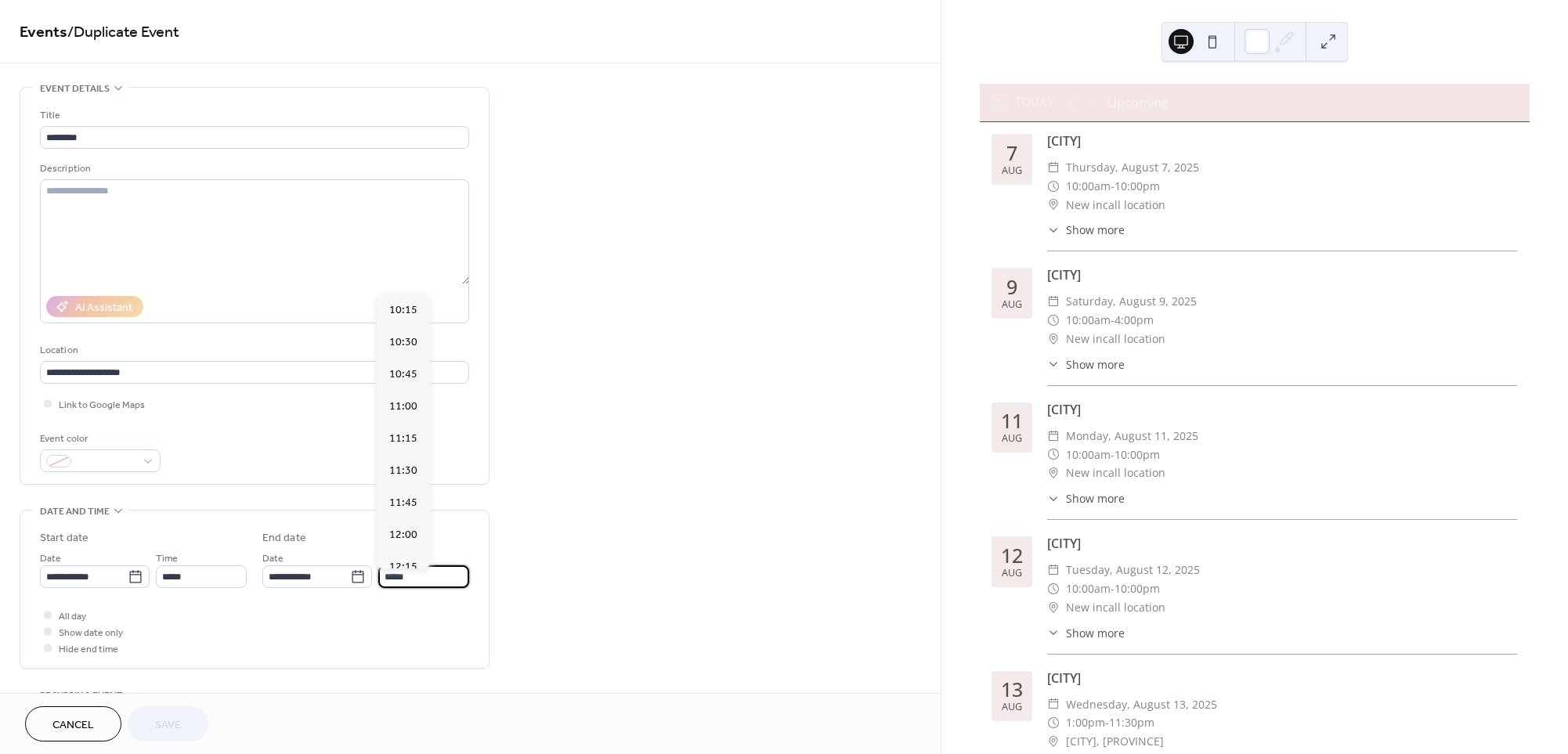 click on "*****" at bounding box center [424, 576] 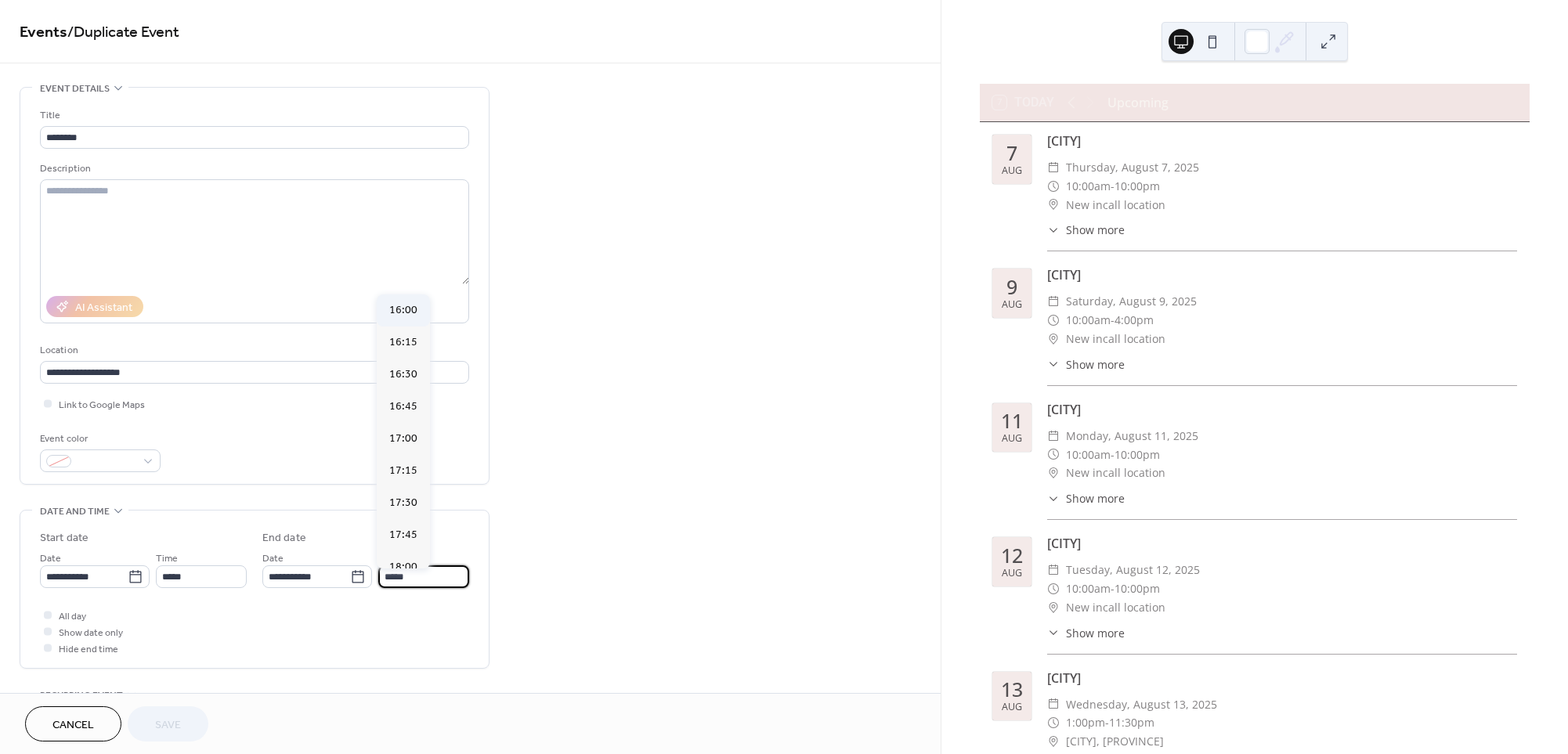 scroll, scrollTop: 739, scrollLeft: 0, axis: vertical 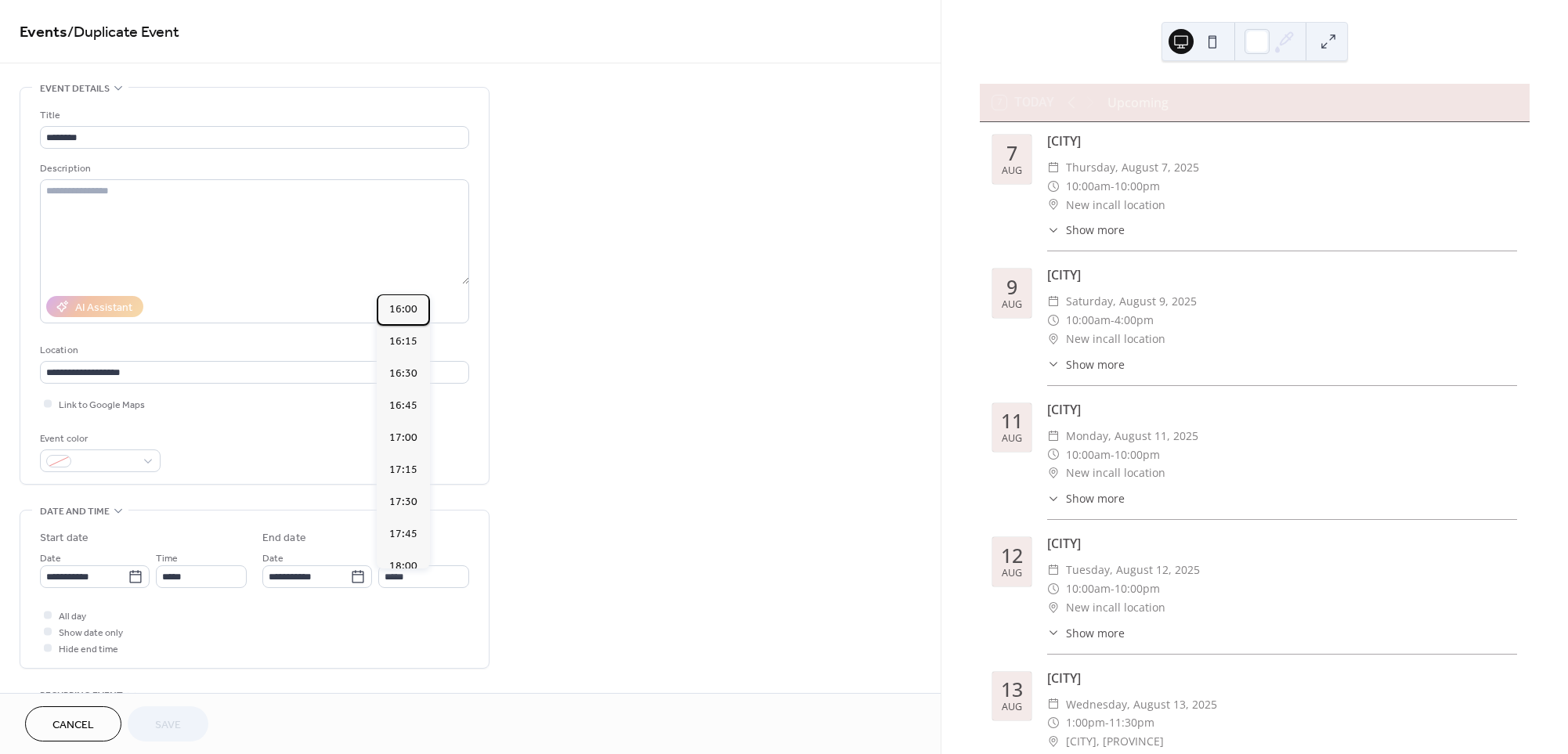 drag, startPoint x: 406, startPoint y: 307, endPoint x: 328, endPoint y: 600, distance: 303.2046 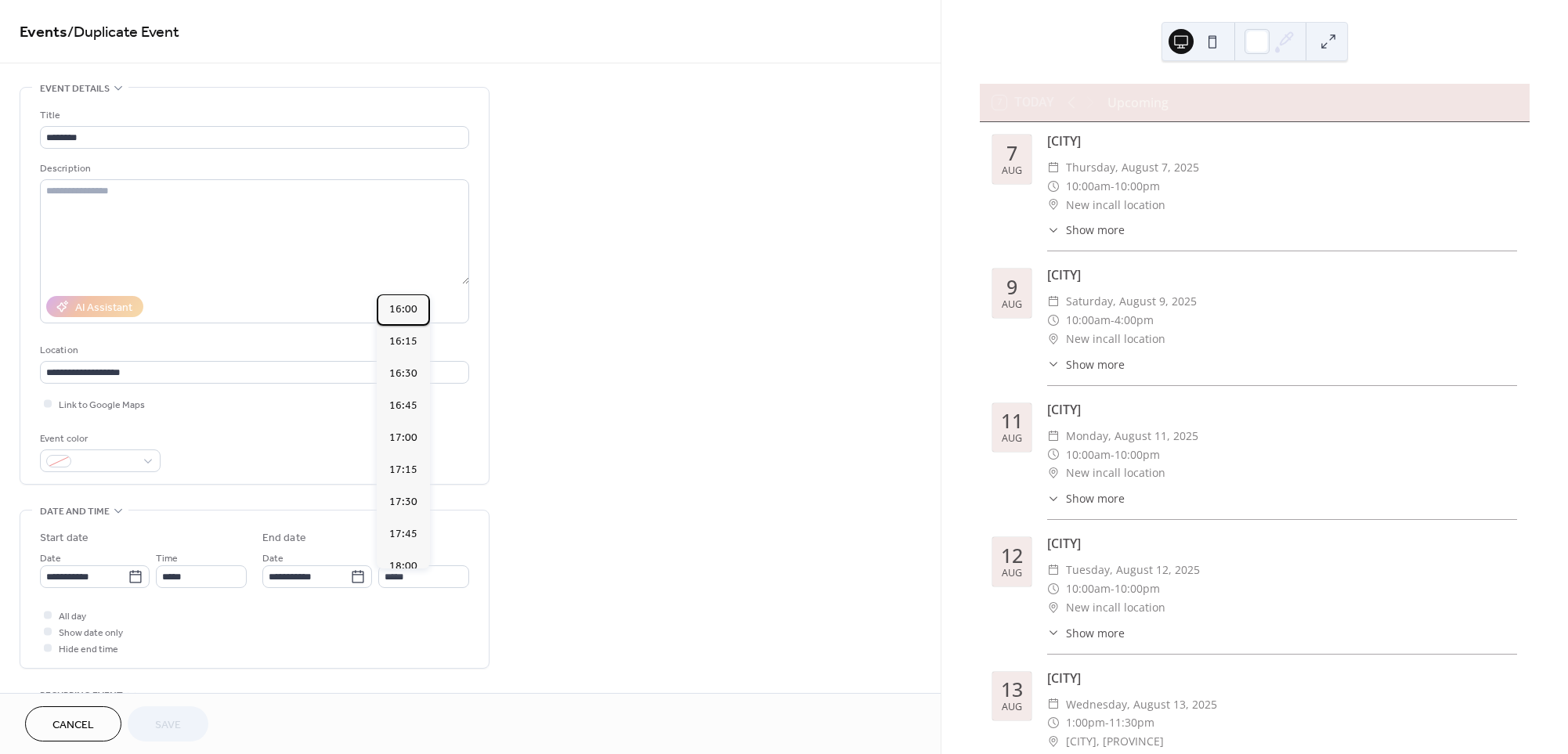 click on "16:00" at bounding box center [403, 309] 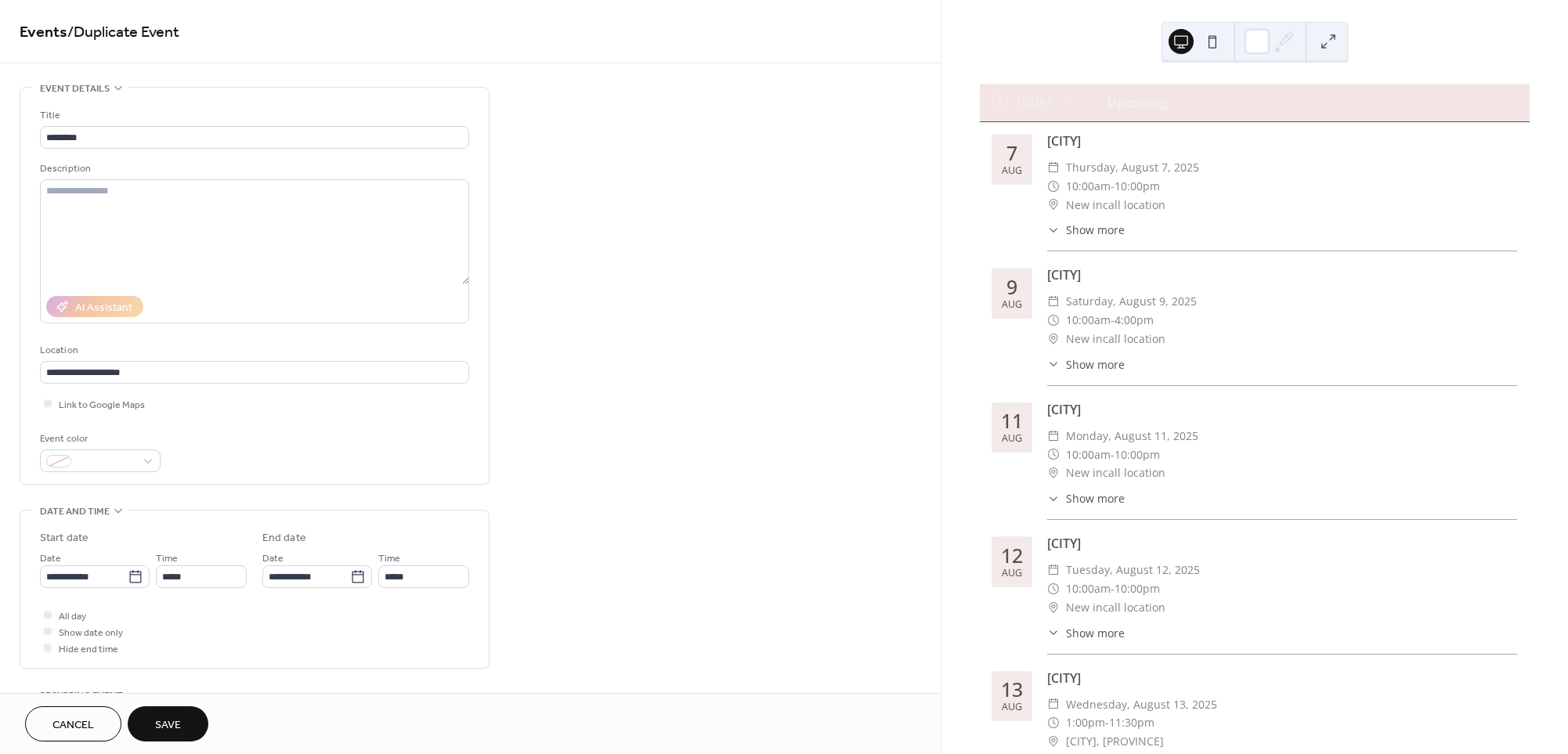 click on "Save" at bounding box center (168, 723) 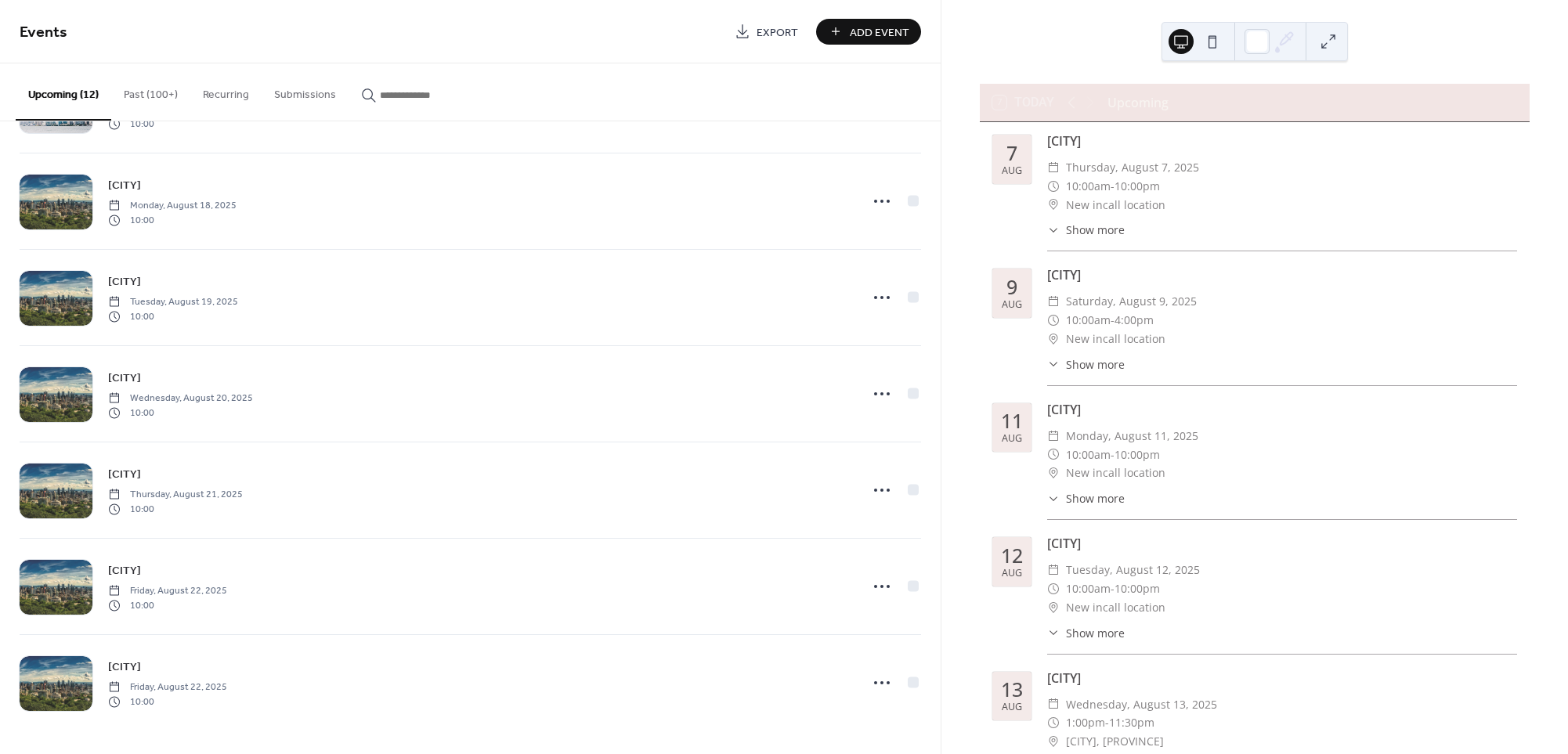 scroll, scrollTop: 569, scrollLeft: 0, axis: vertical 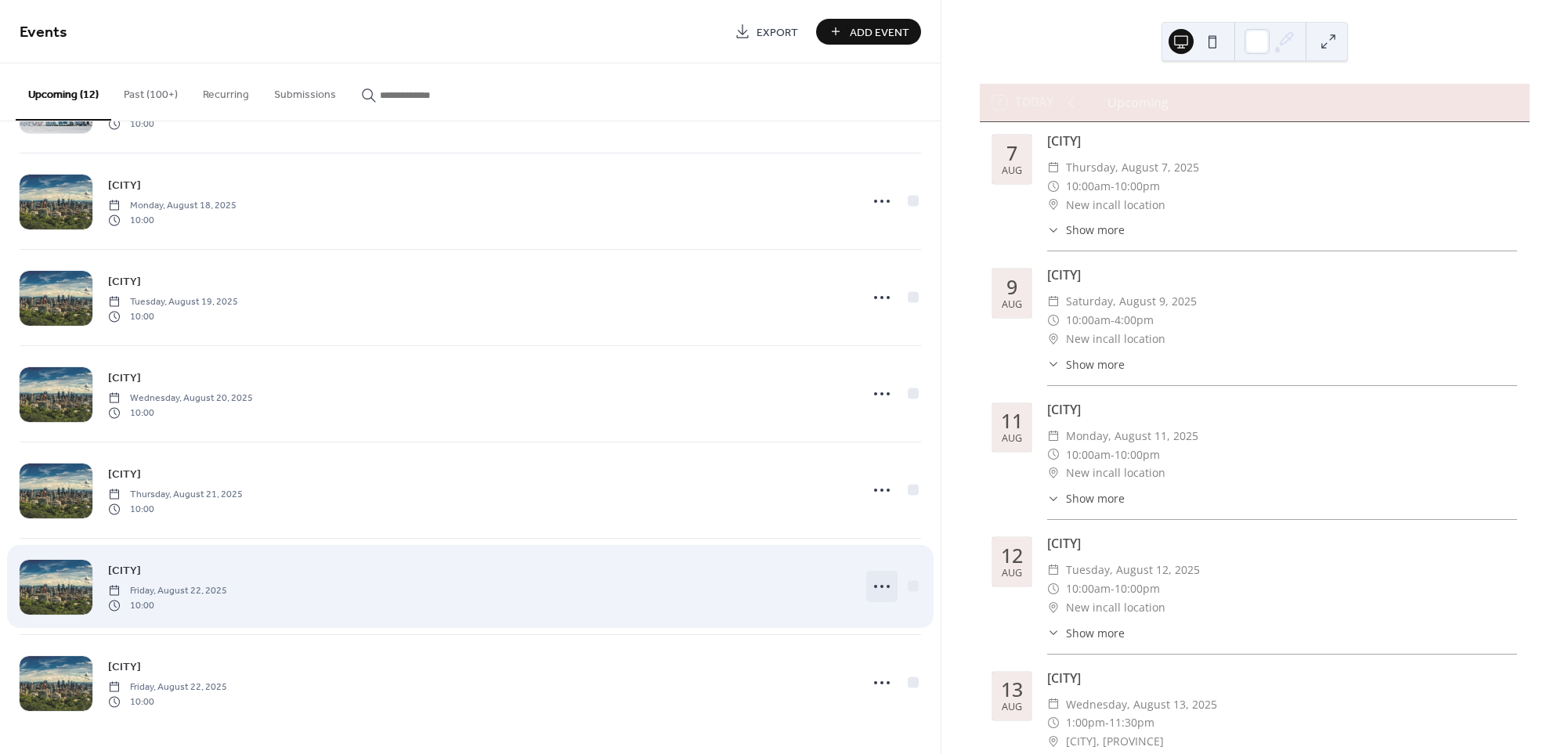 click 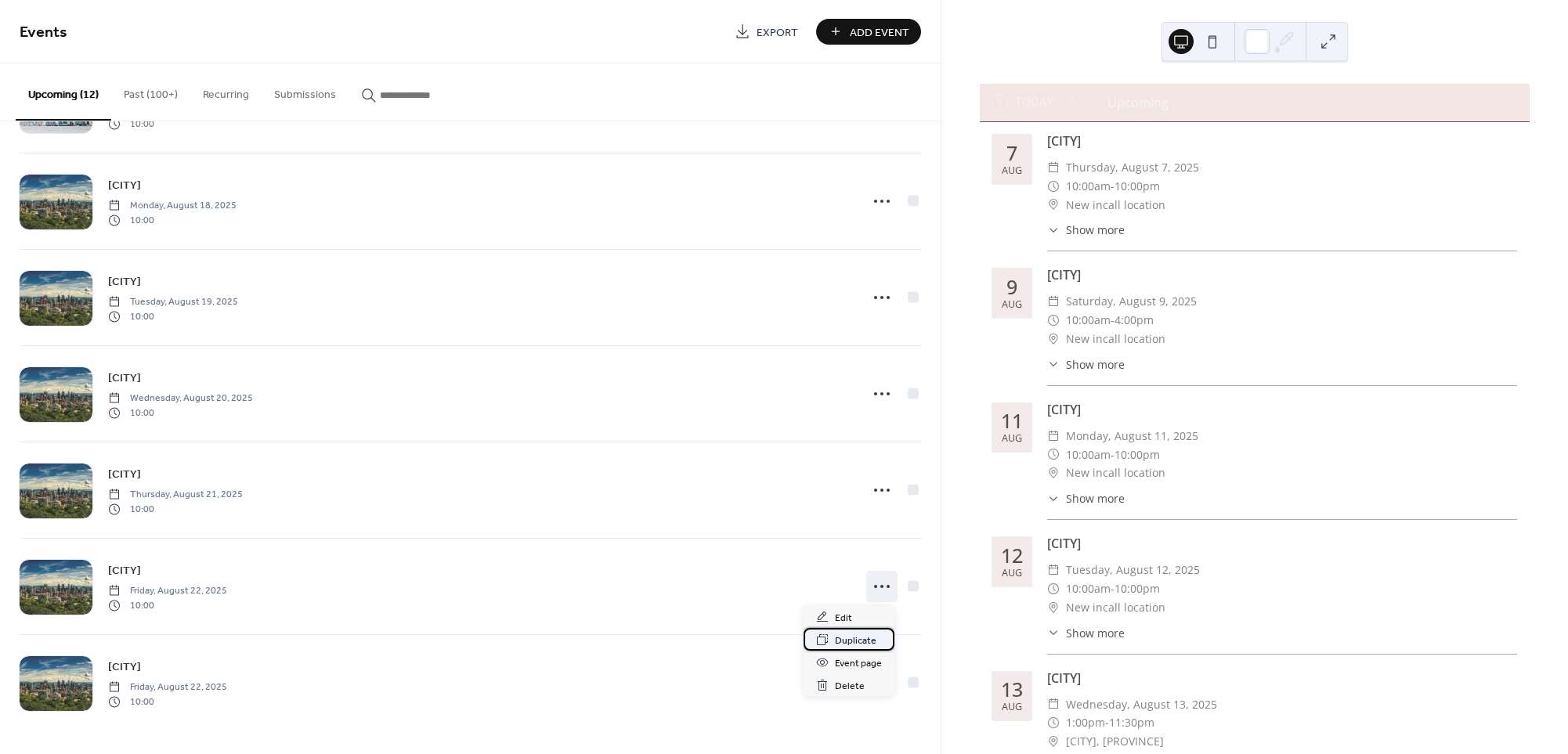 click on "Duplicate" at bounding box center [855, 640] 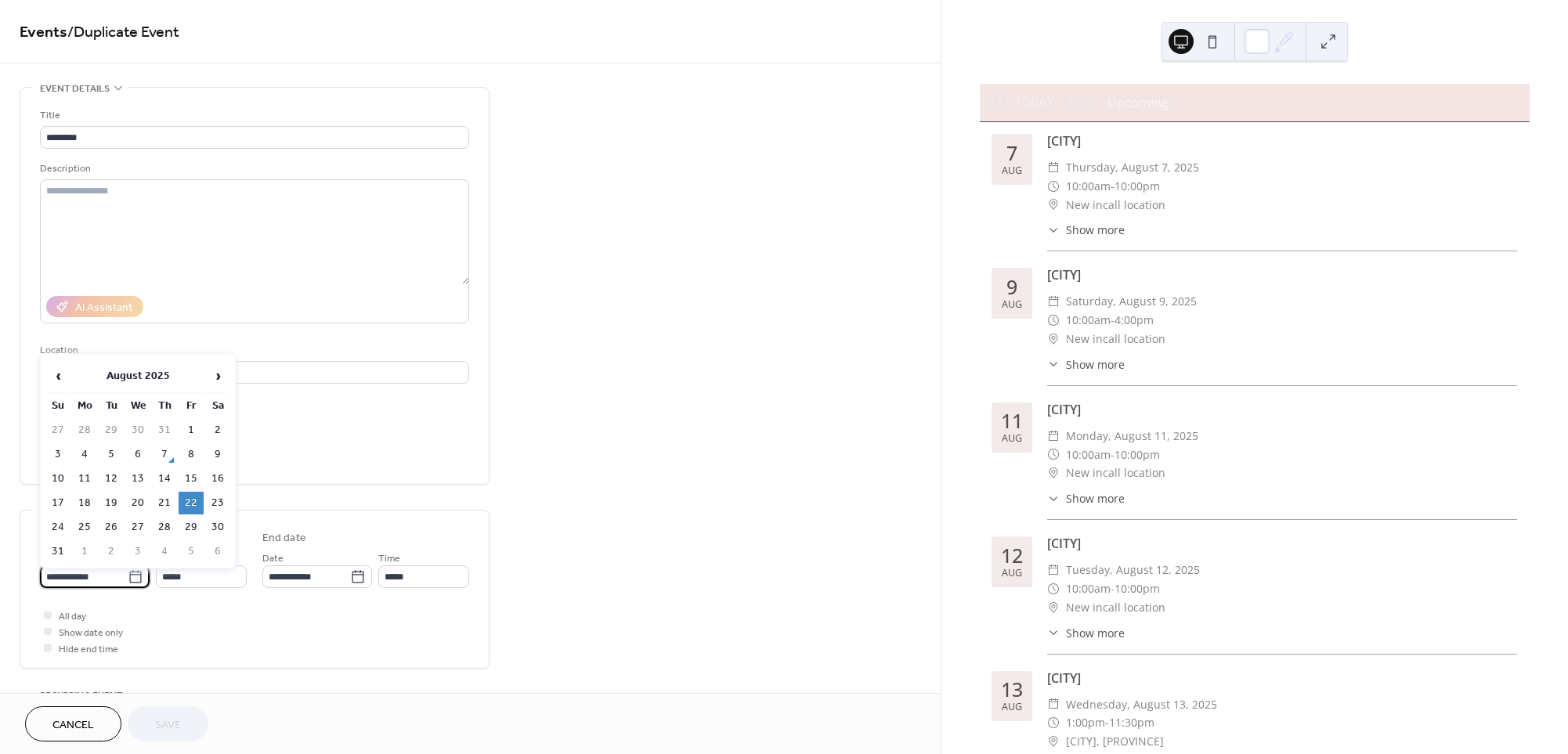 click on "**********" at bounding box center [84, 576] 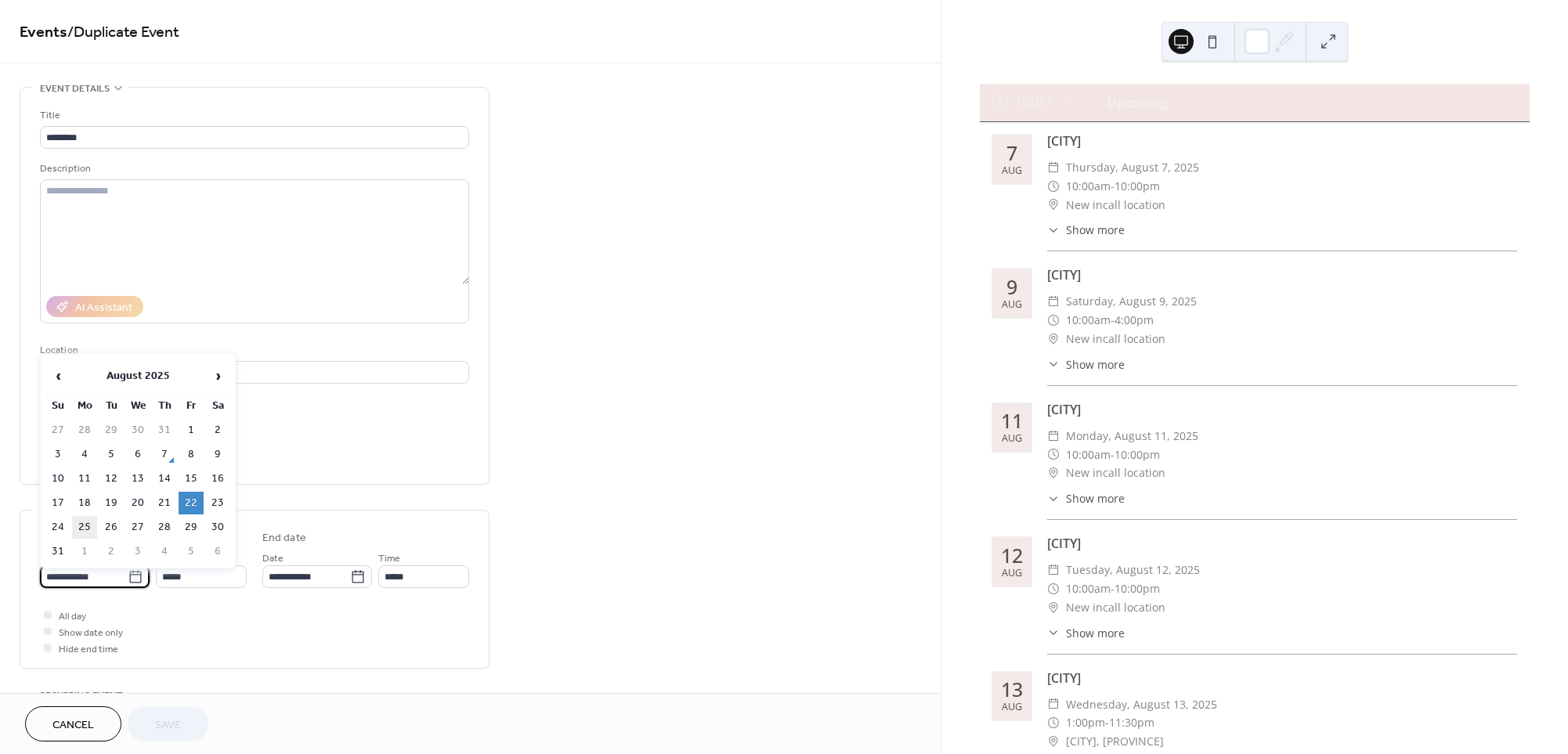 click on "25" at bounding box center [85, 527] 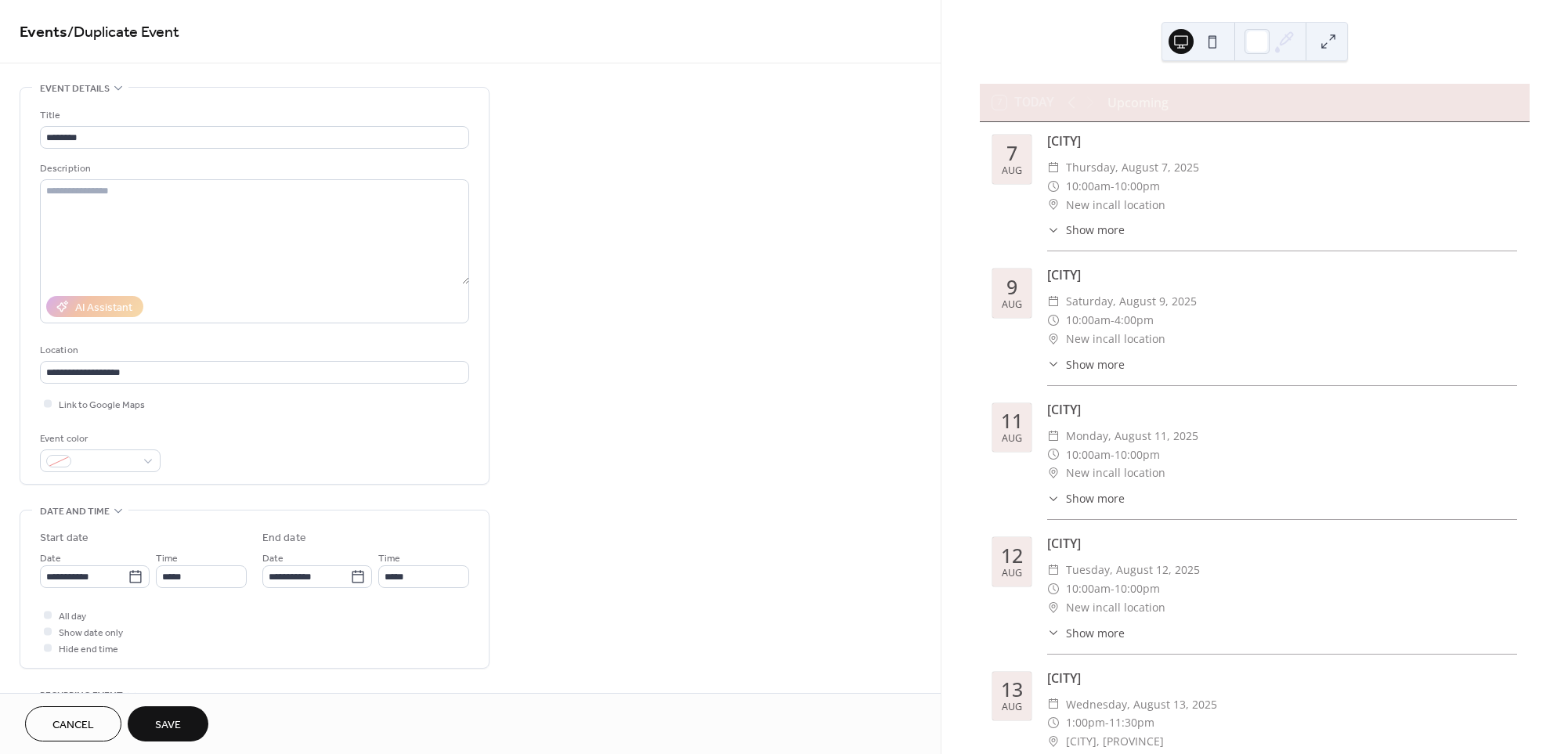click on "Save" at bounding box center (168, 725) 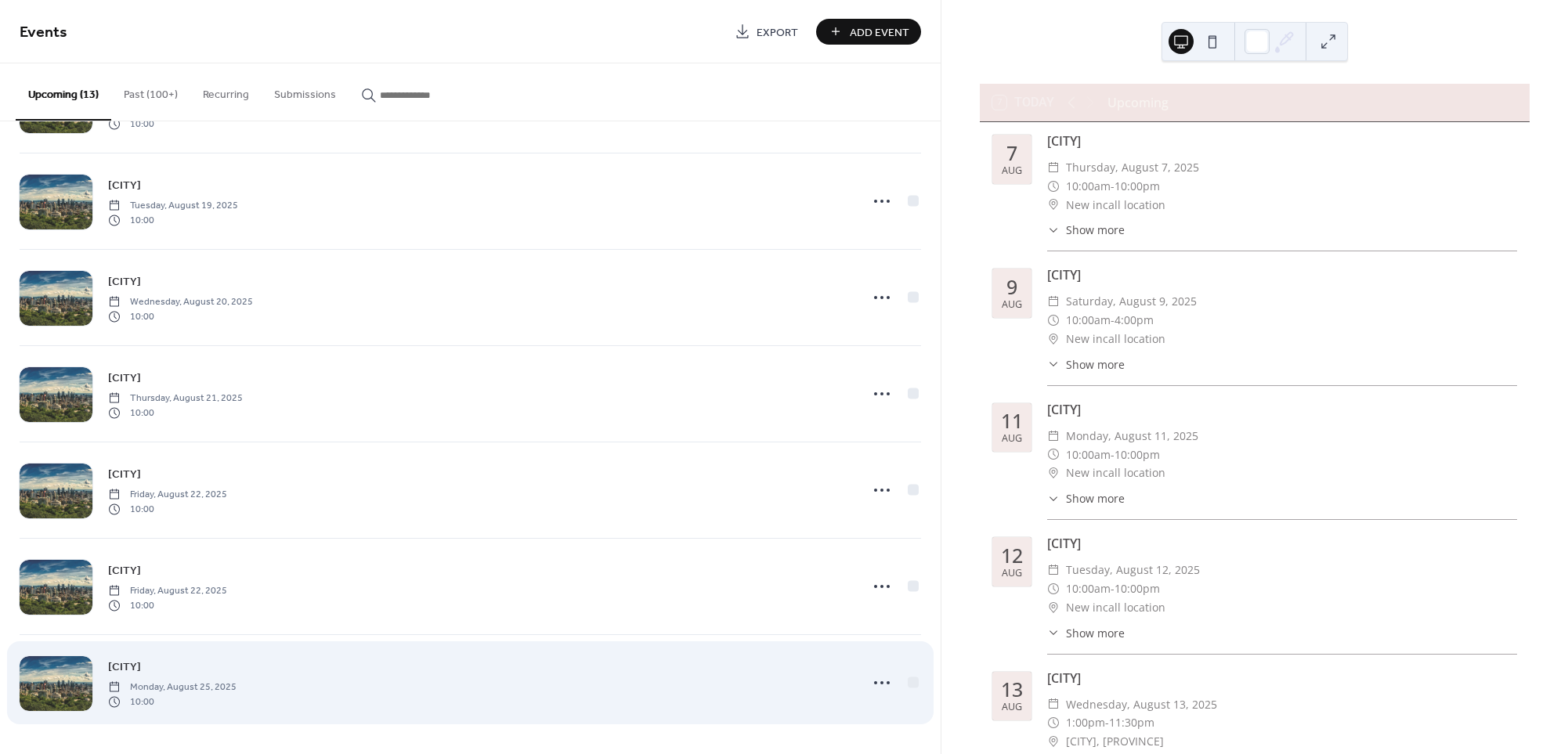 scroll, scrollTop: 666, scrollLeft: 0, axis: vertical 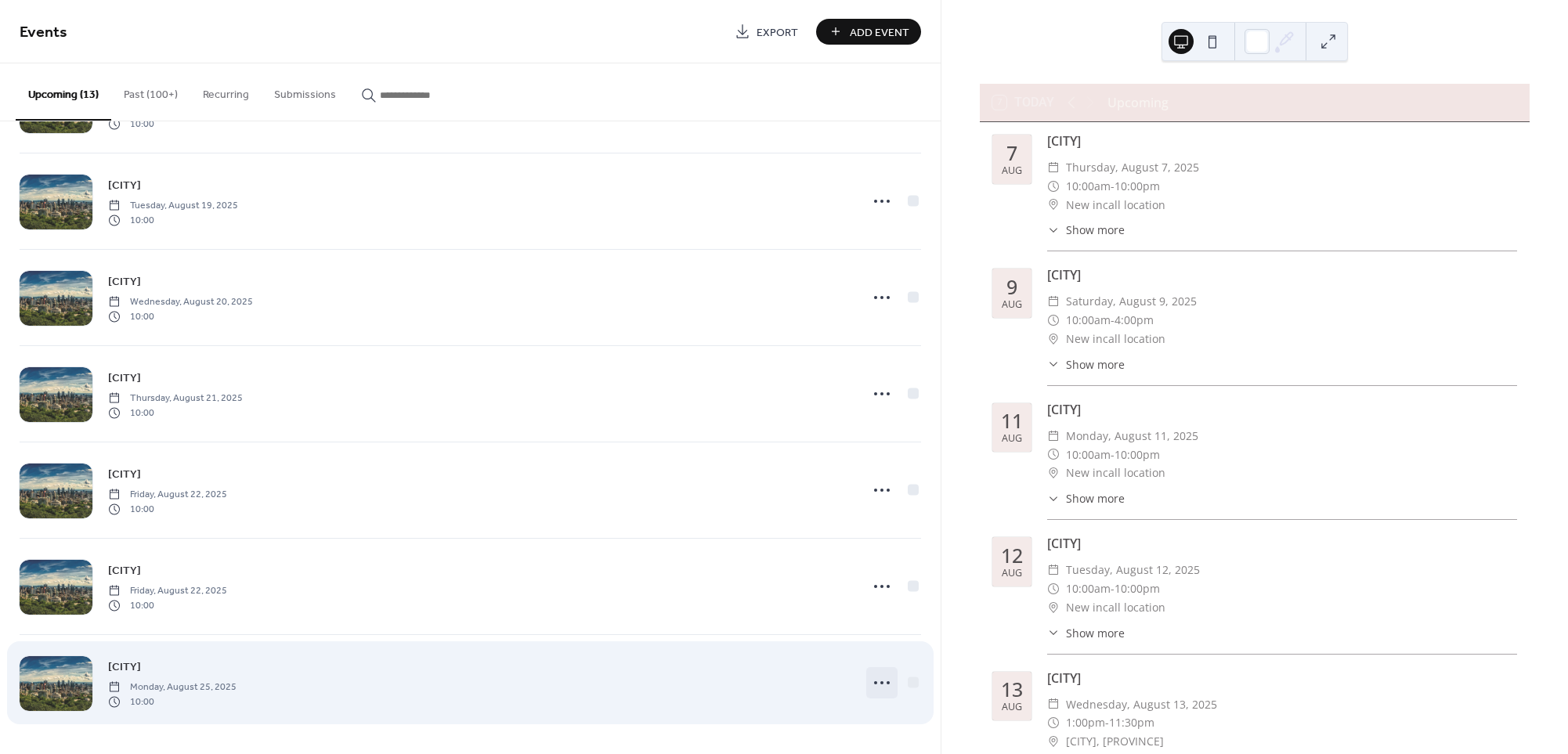 click 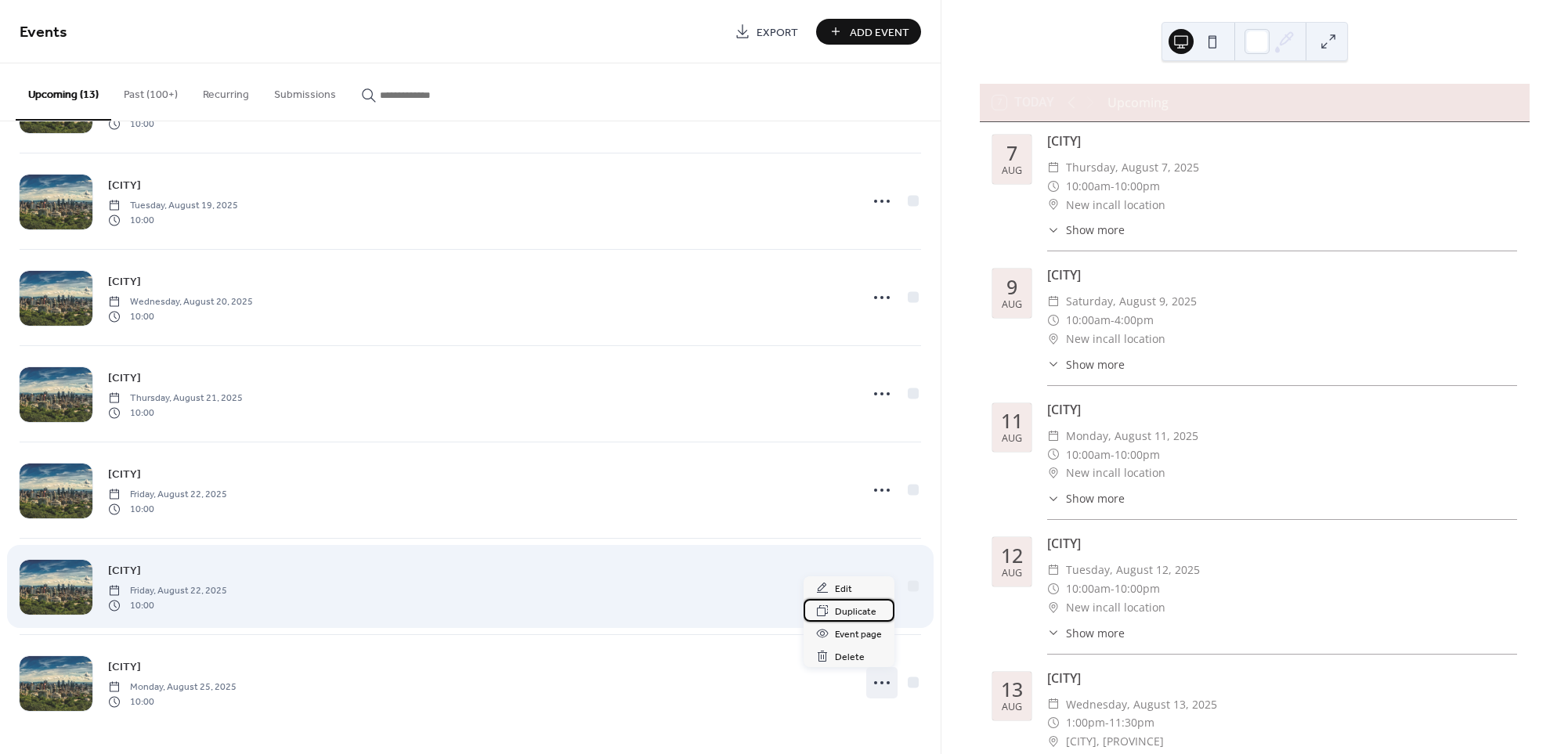 click on "Duplicate" at bounding box center (855, 611) 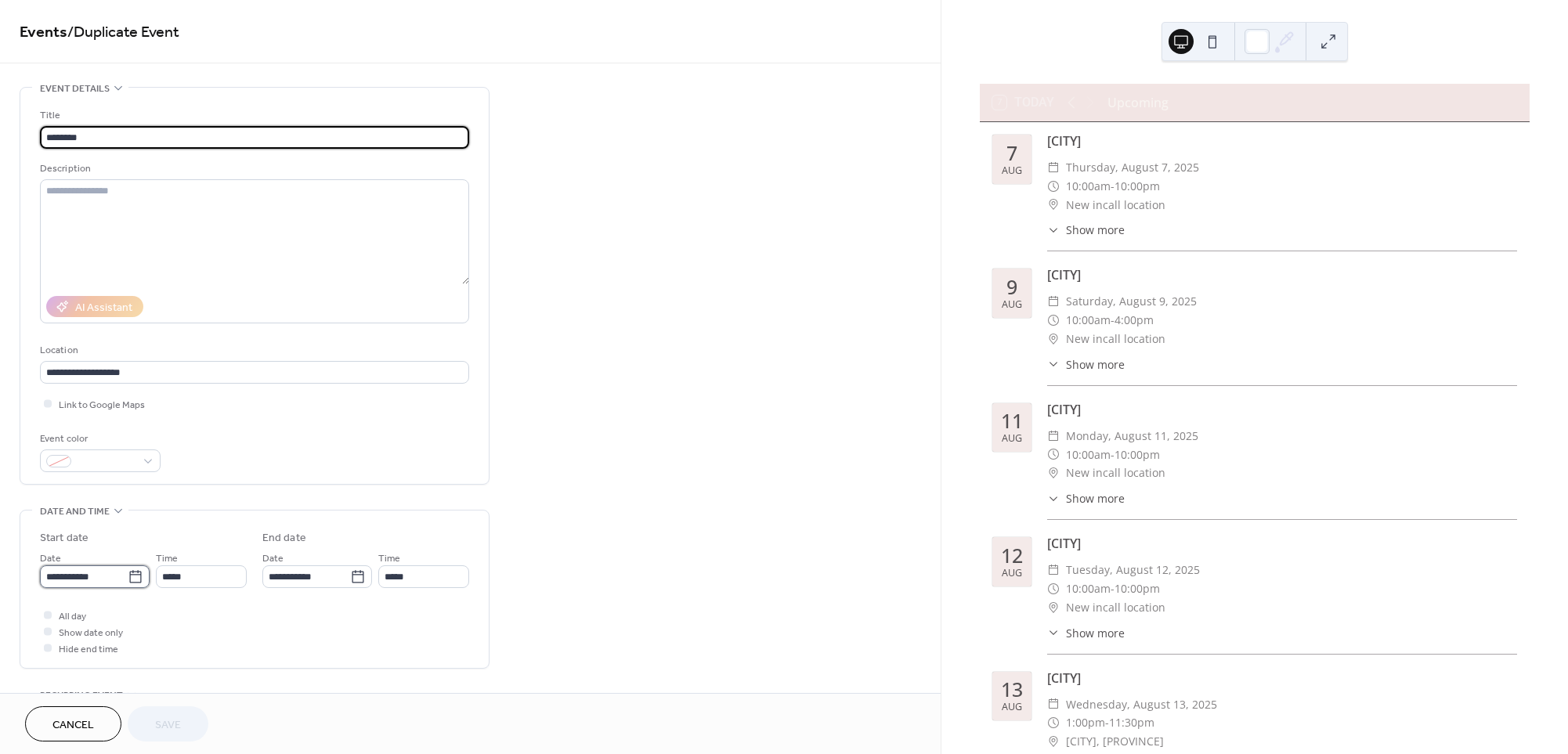 click on "**********" at bounding box center (84, 576) 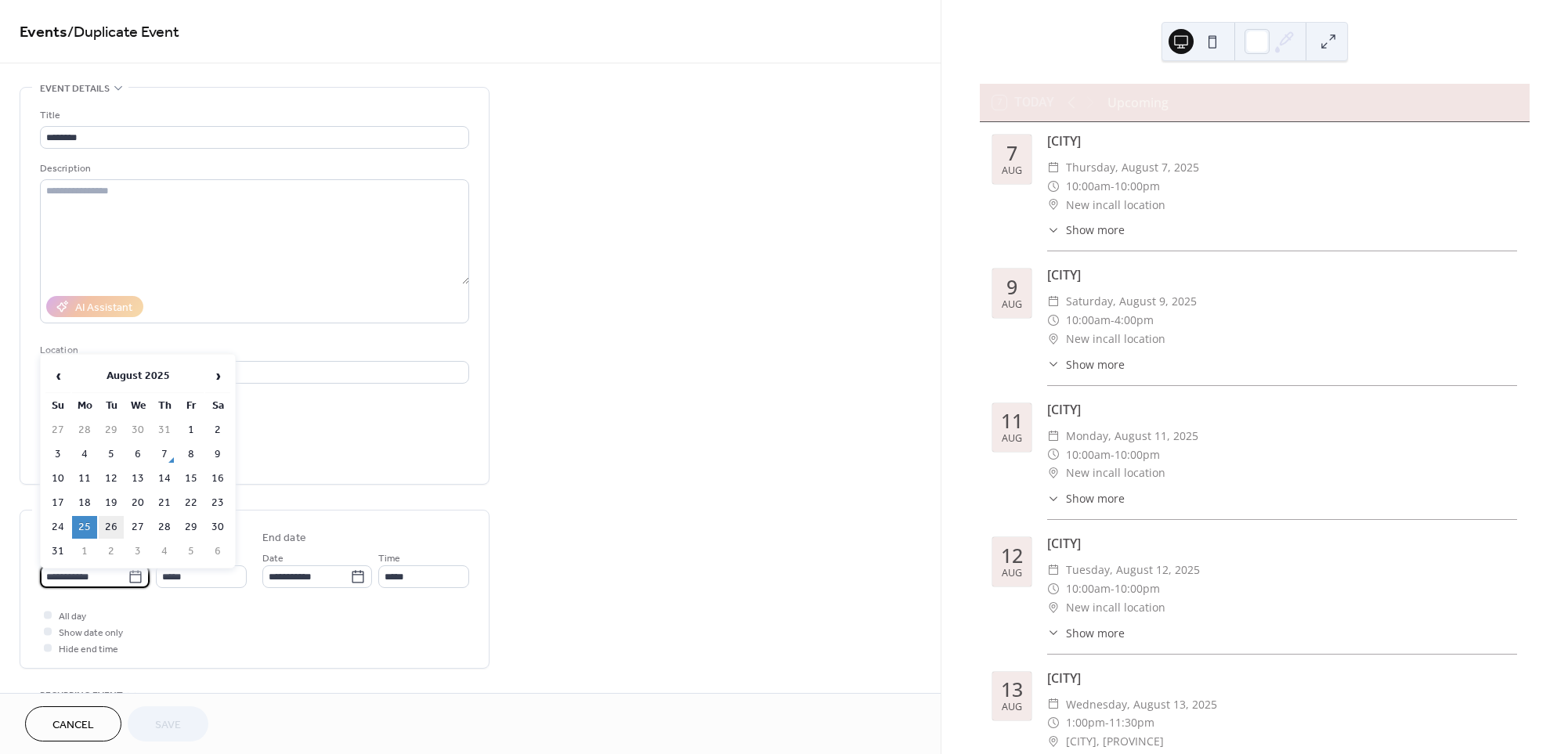 click on "26" at bounding box center (111, 527) 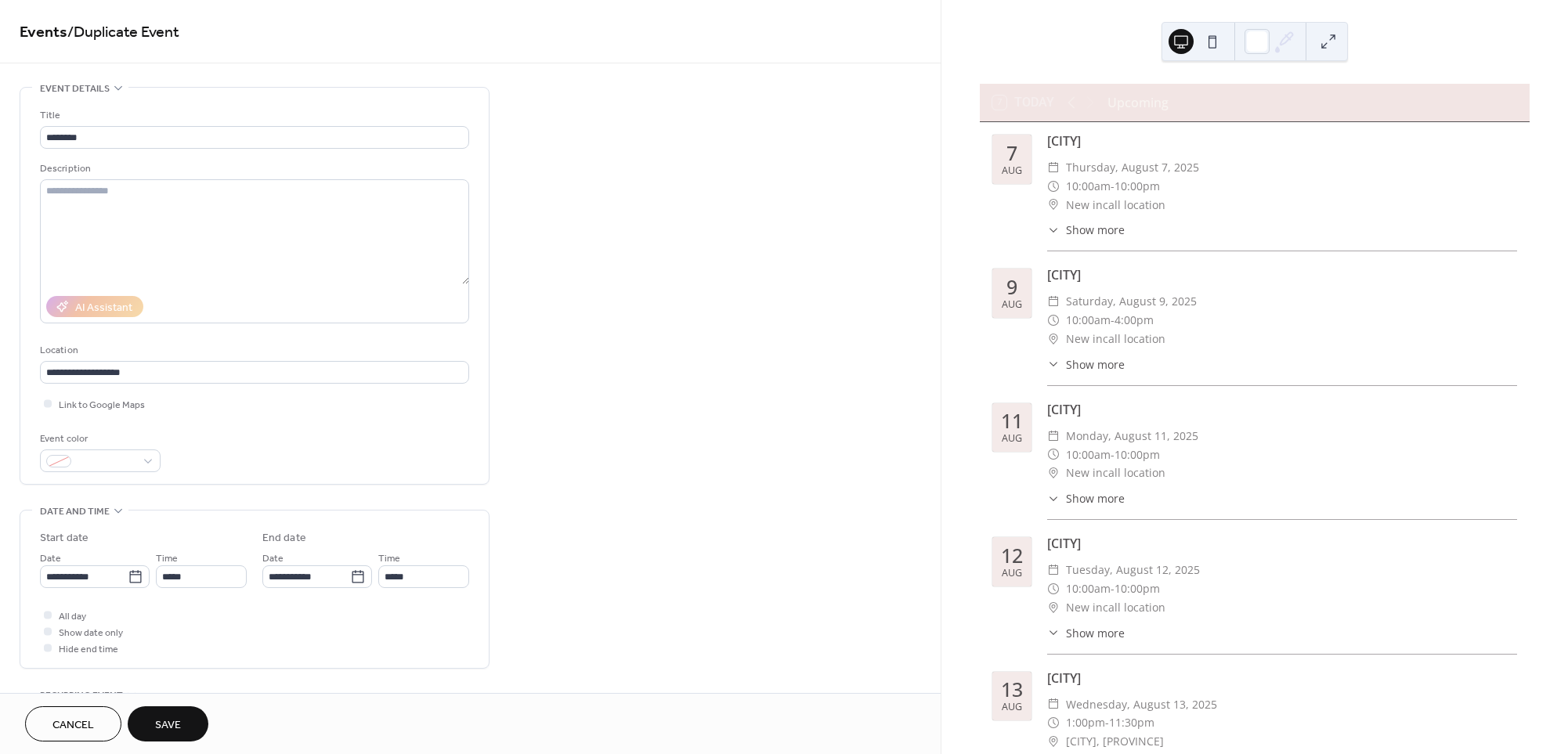type on "**********" 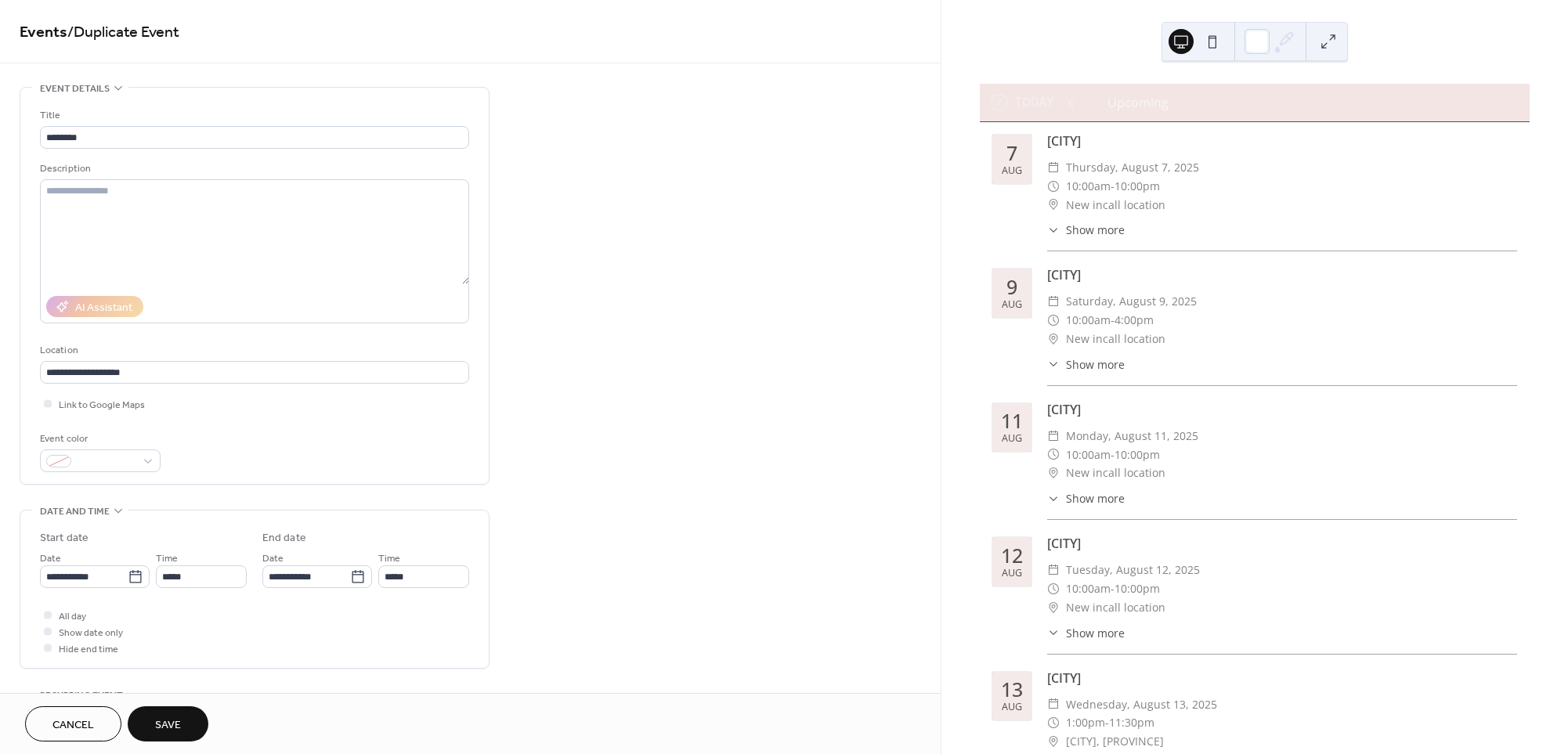 type on "**********" 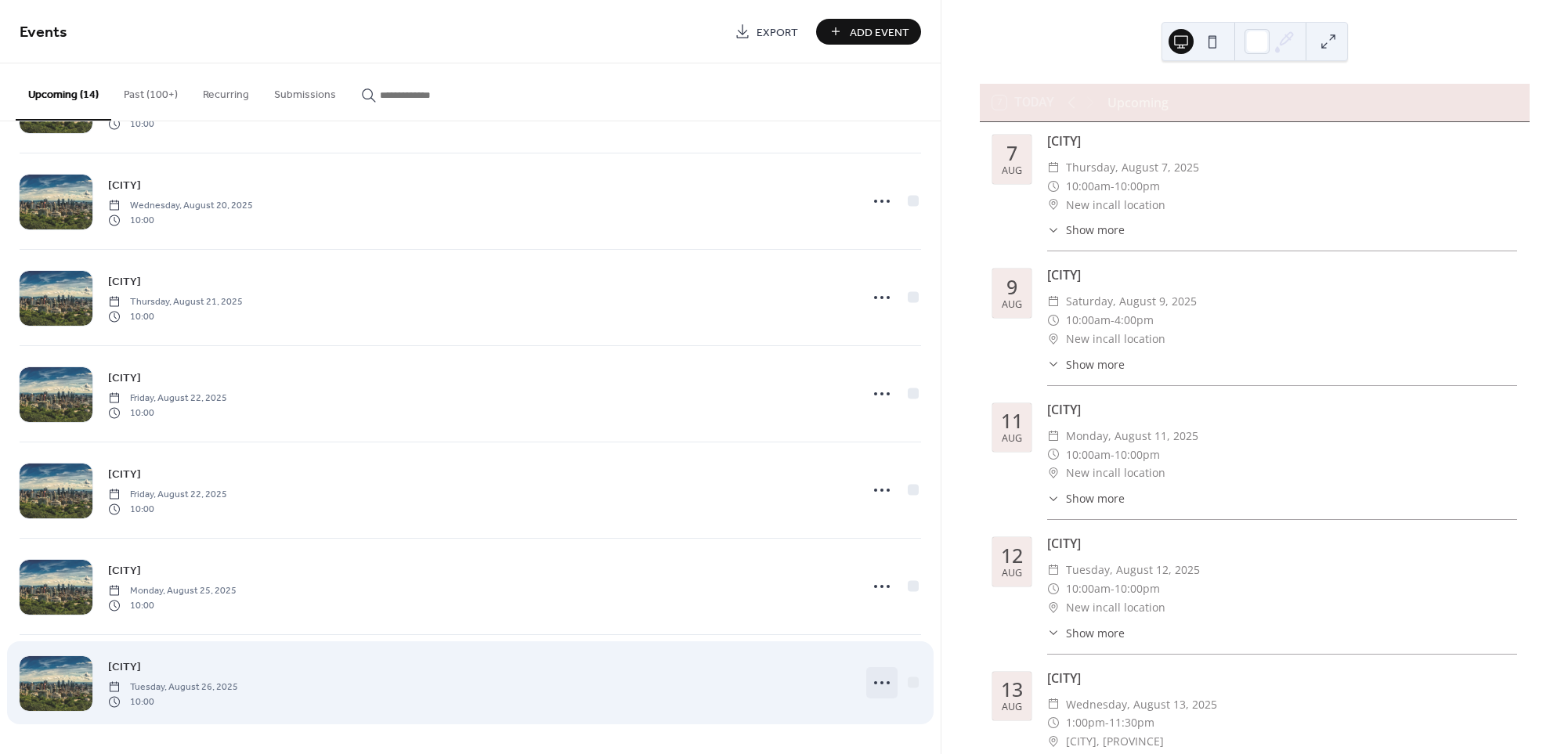 click 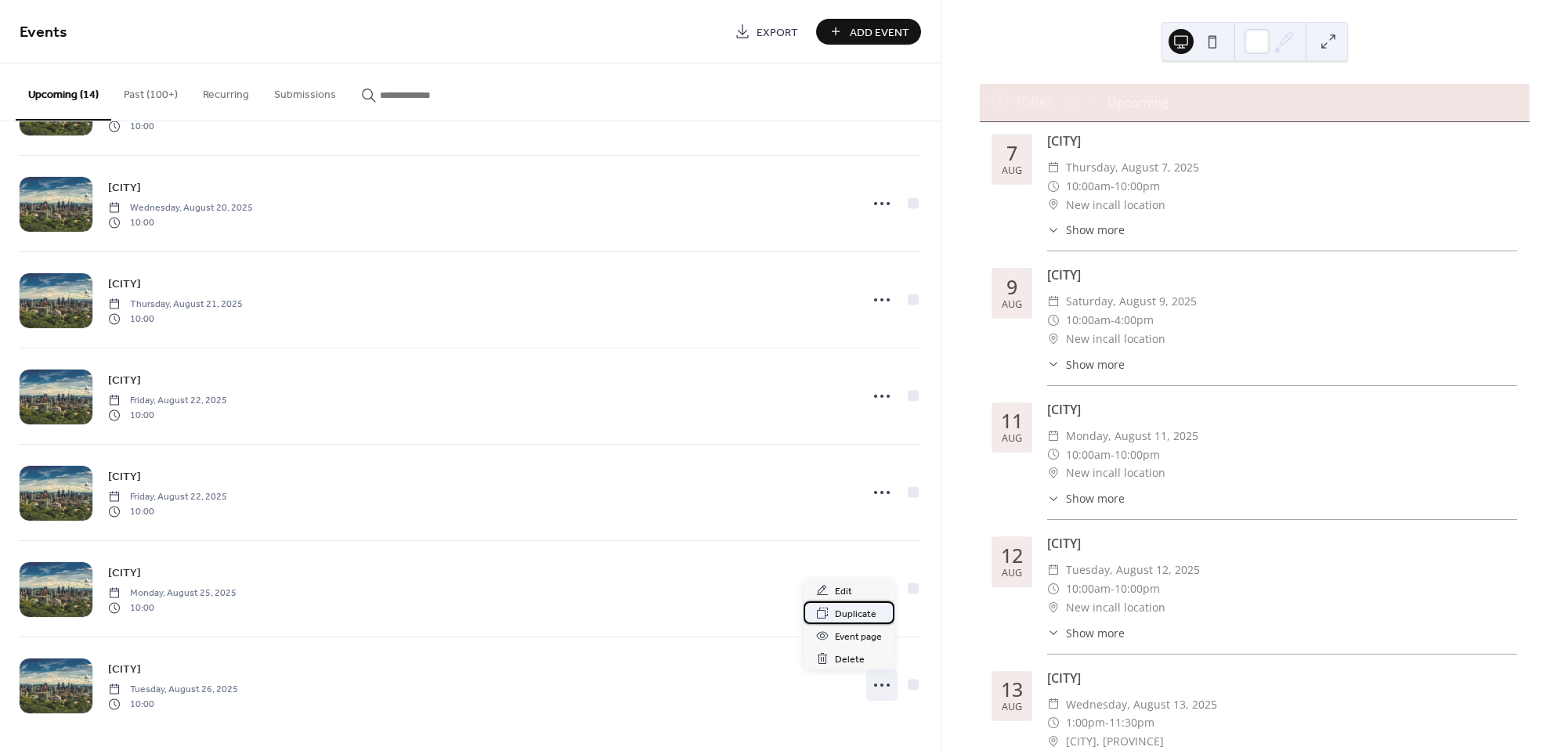 click on "Duplicate" at bounding box center (855, 614) 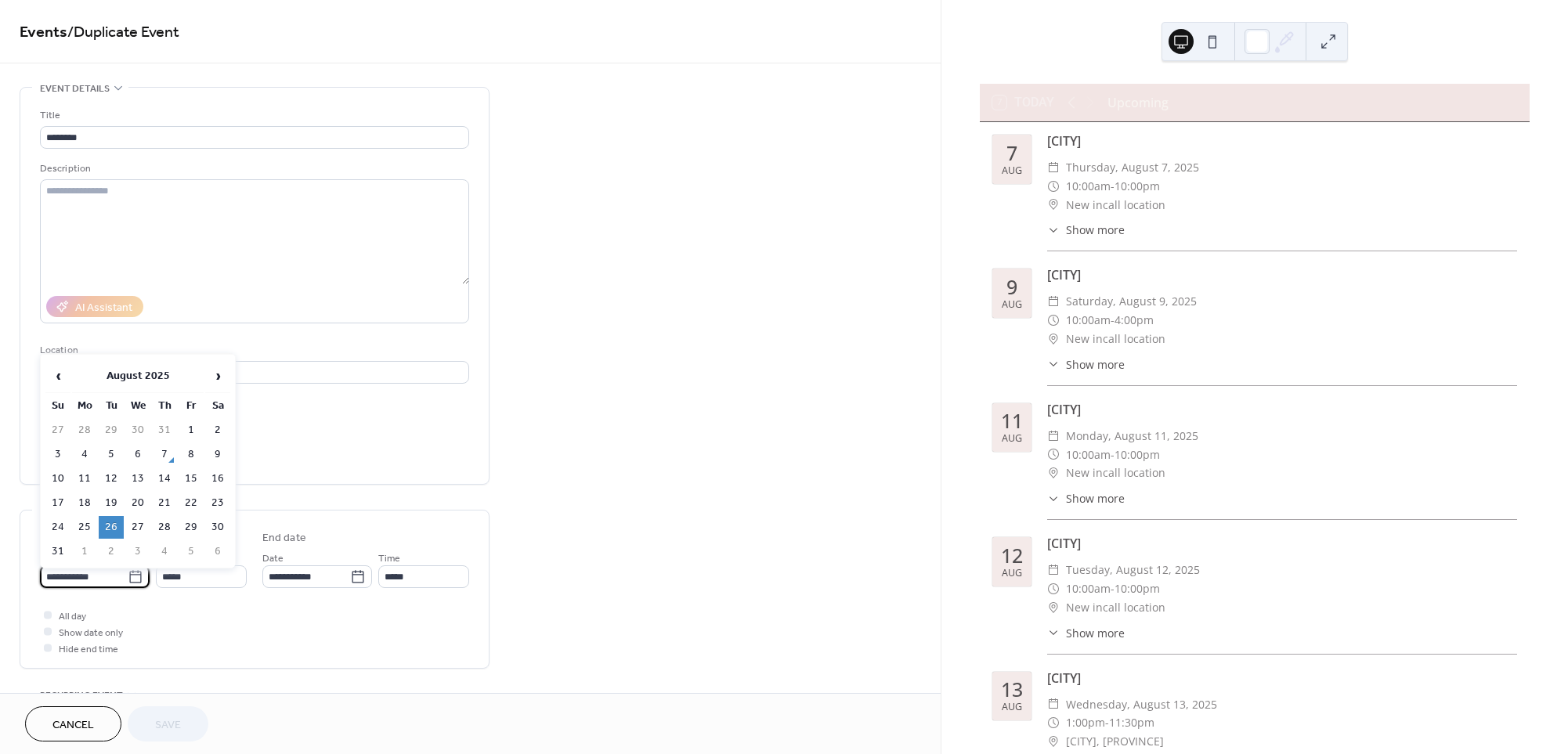 click on "**********" at bounding box center [84, 576] 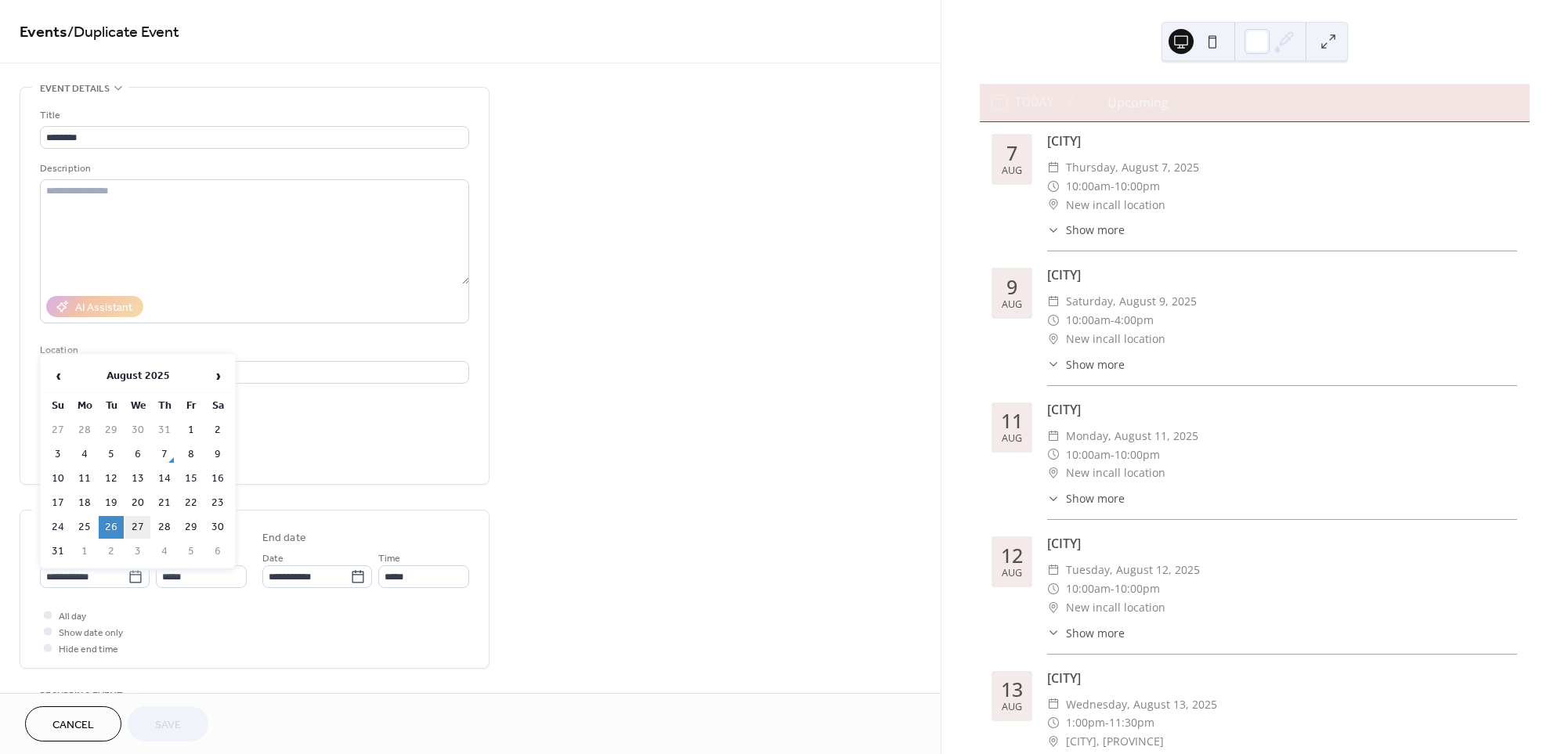 click on "27" at bounding box center (138, 527) 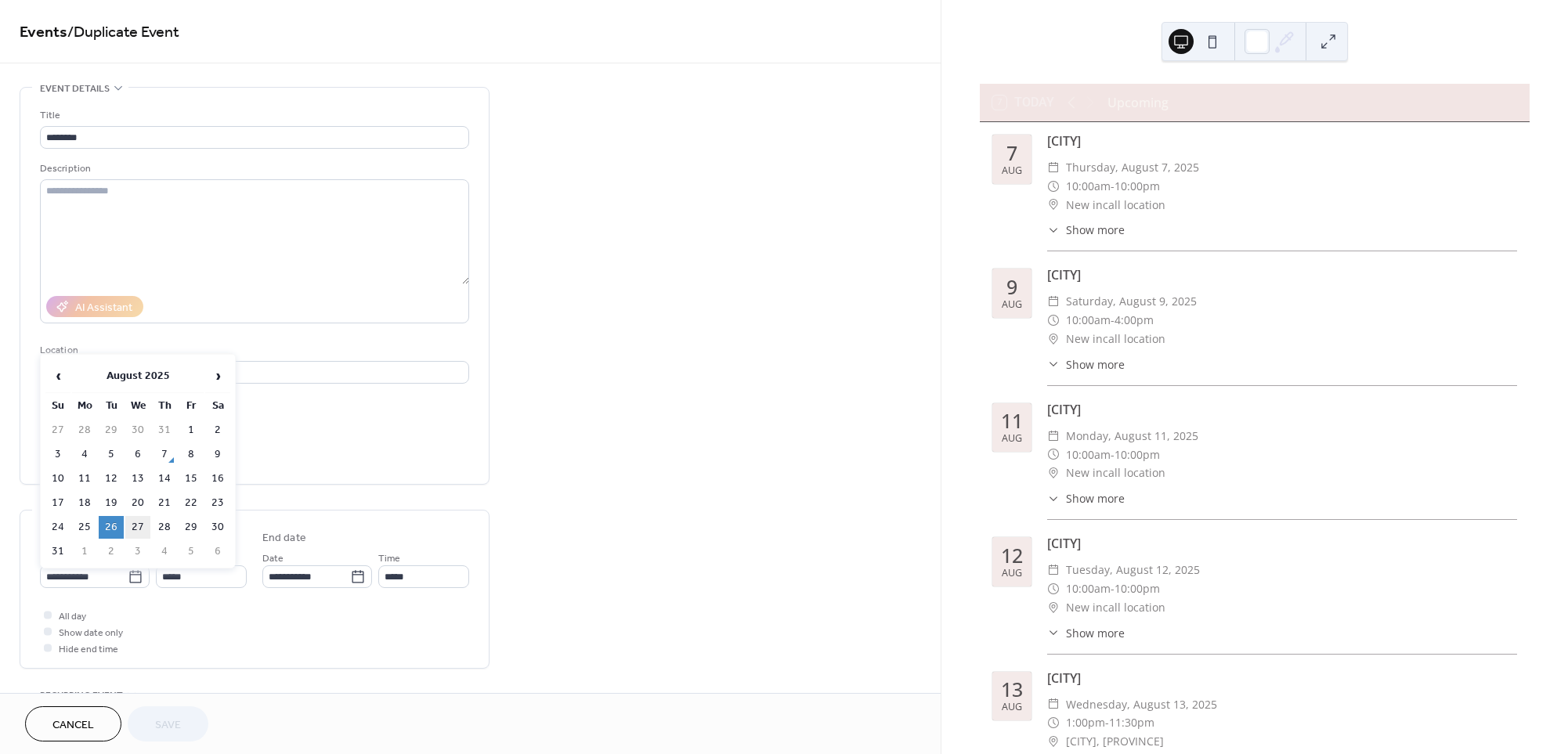 type on "**********" 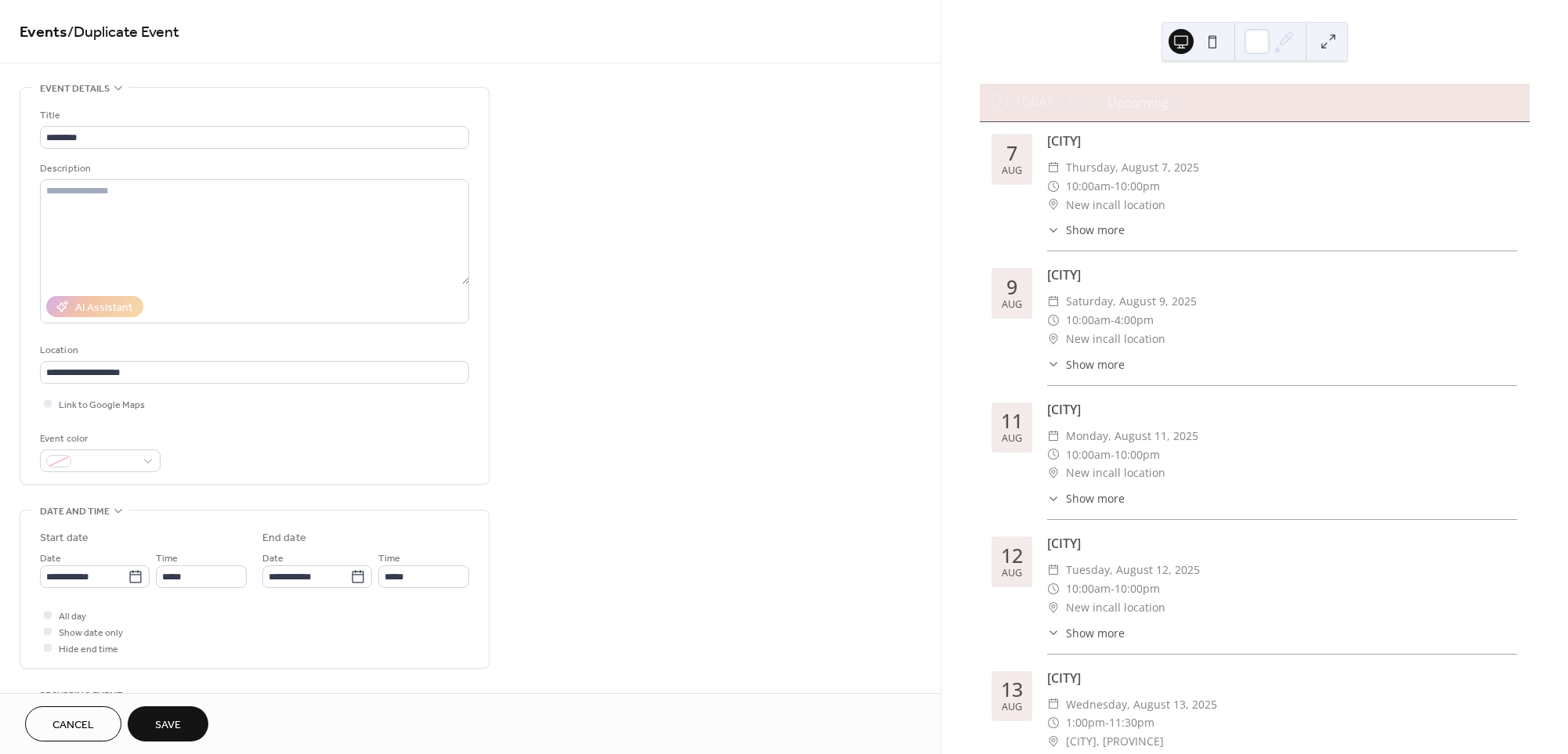 click on "Save" at bounding box center [168, 725] 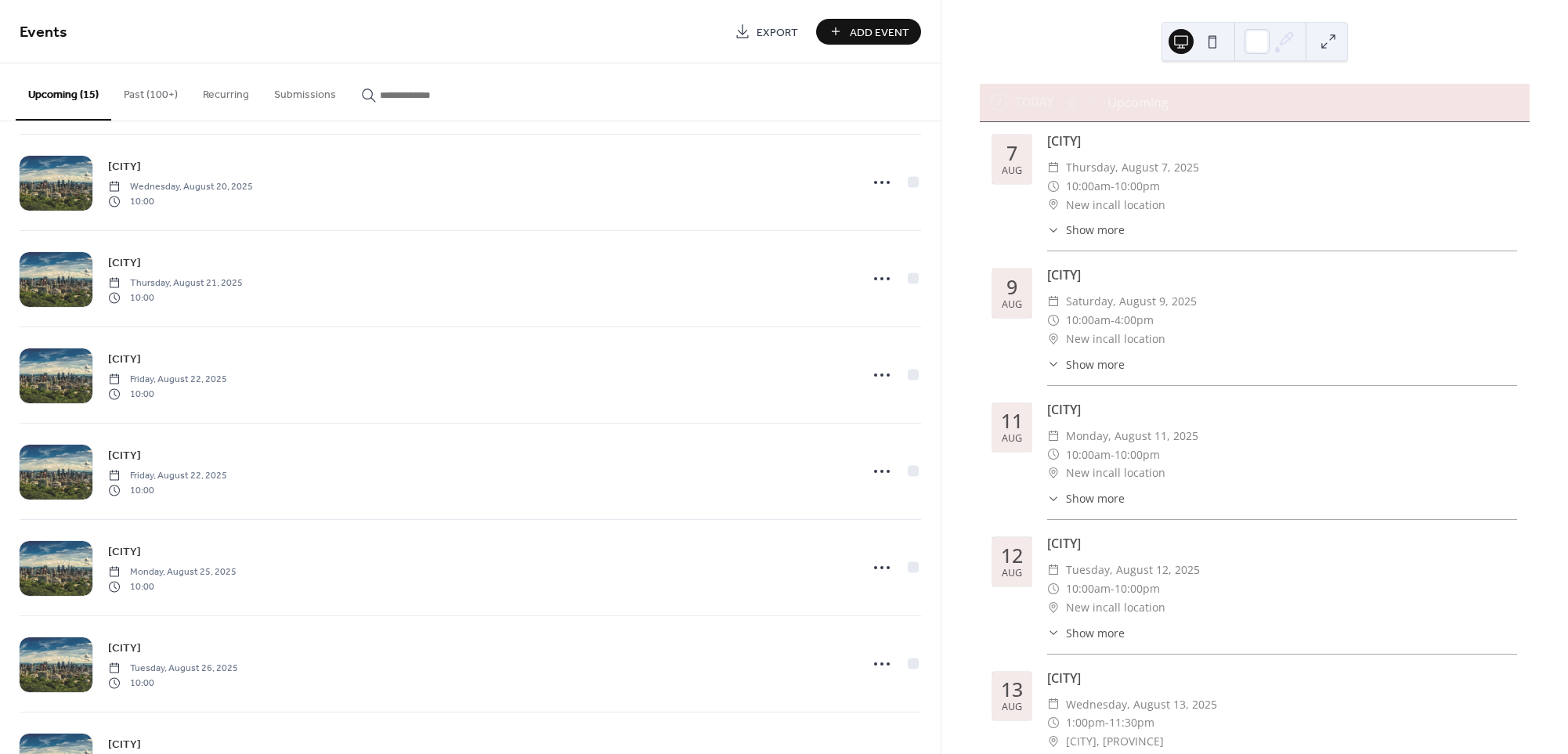 scroll, scrollTop: 858, scrollLeft: 0, axis: vertical 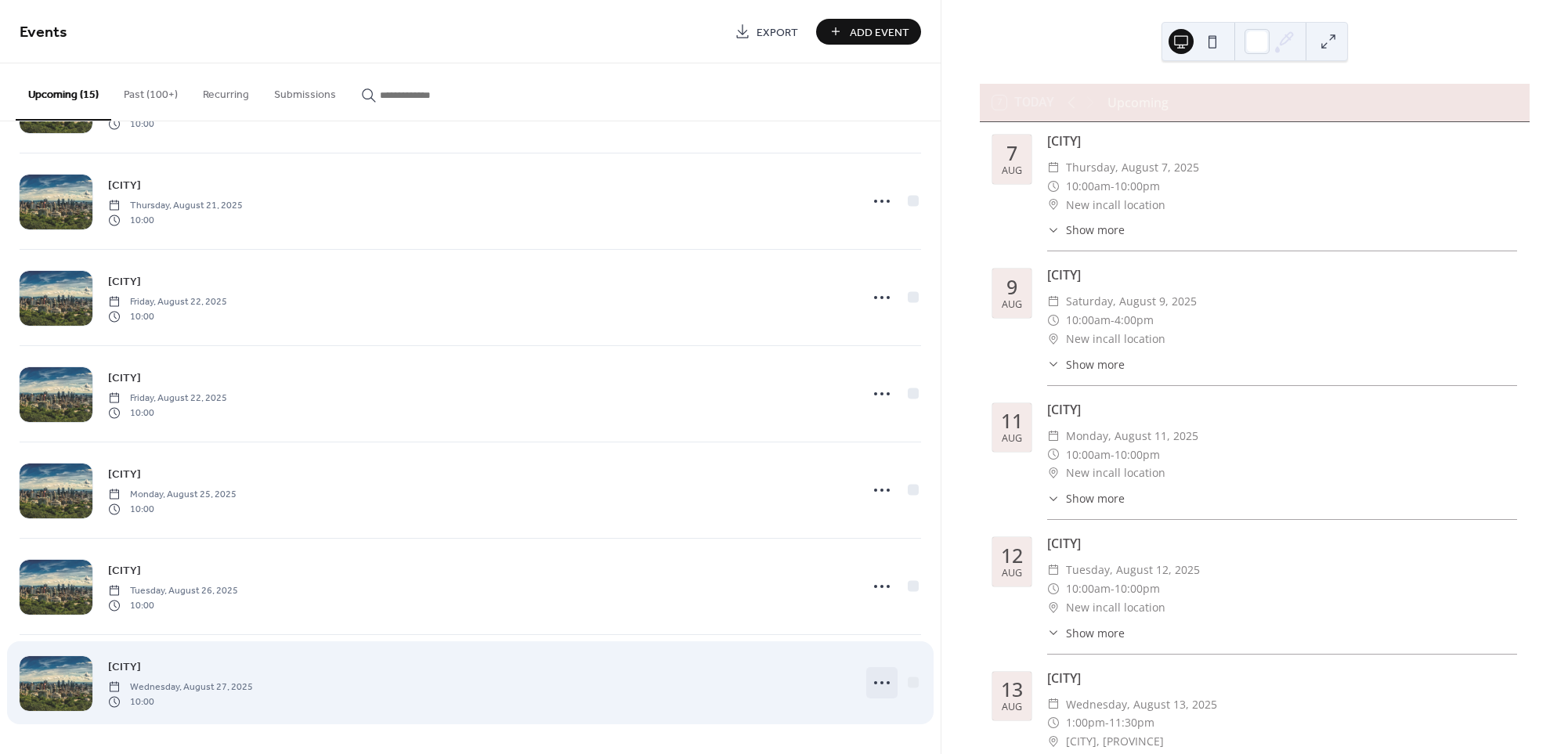 click 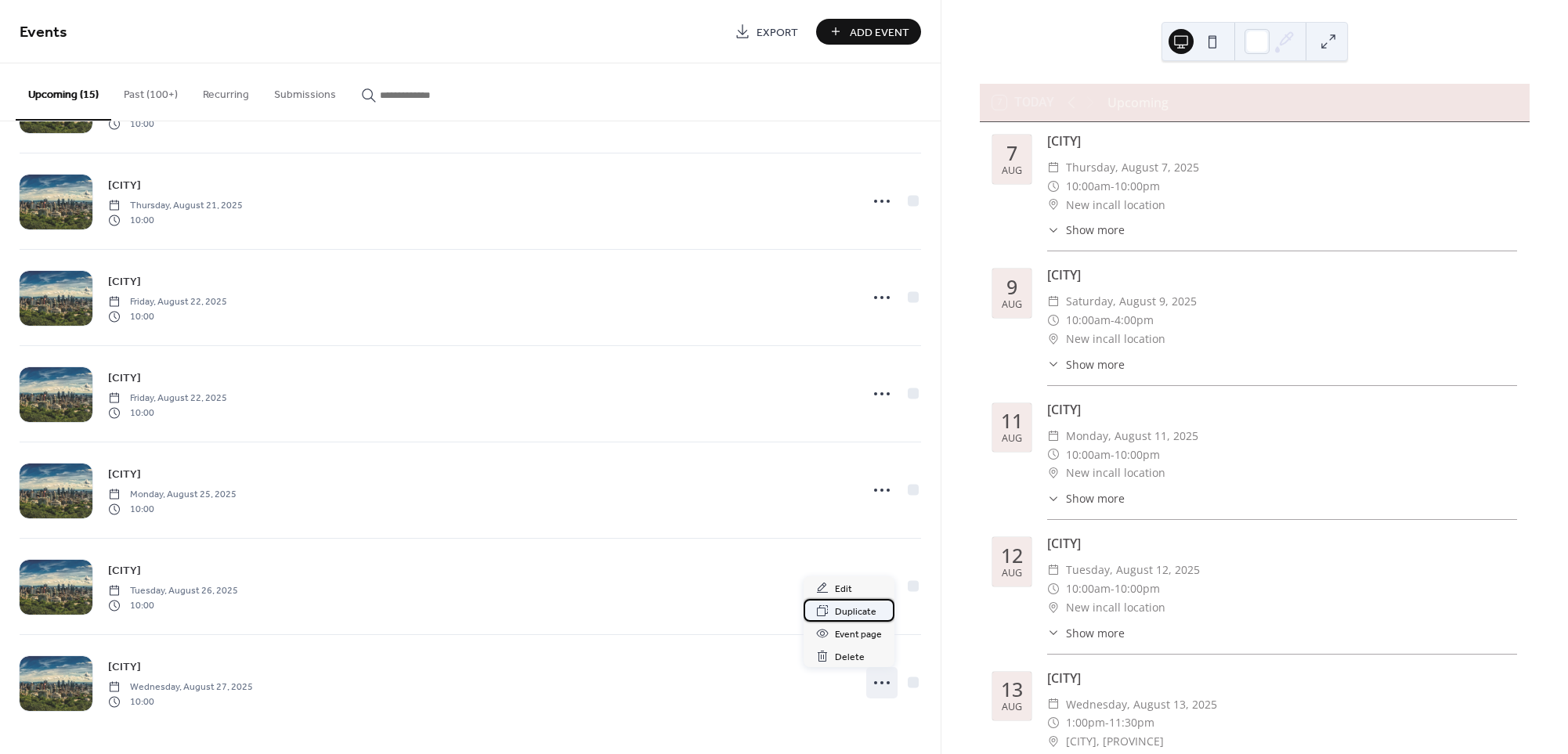 click on "Duplicate" at bounding box center [855, 611] 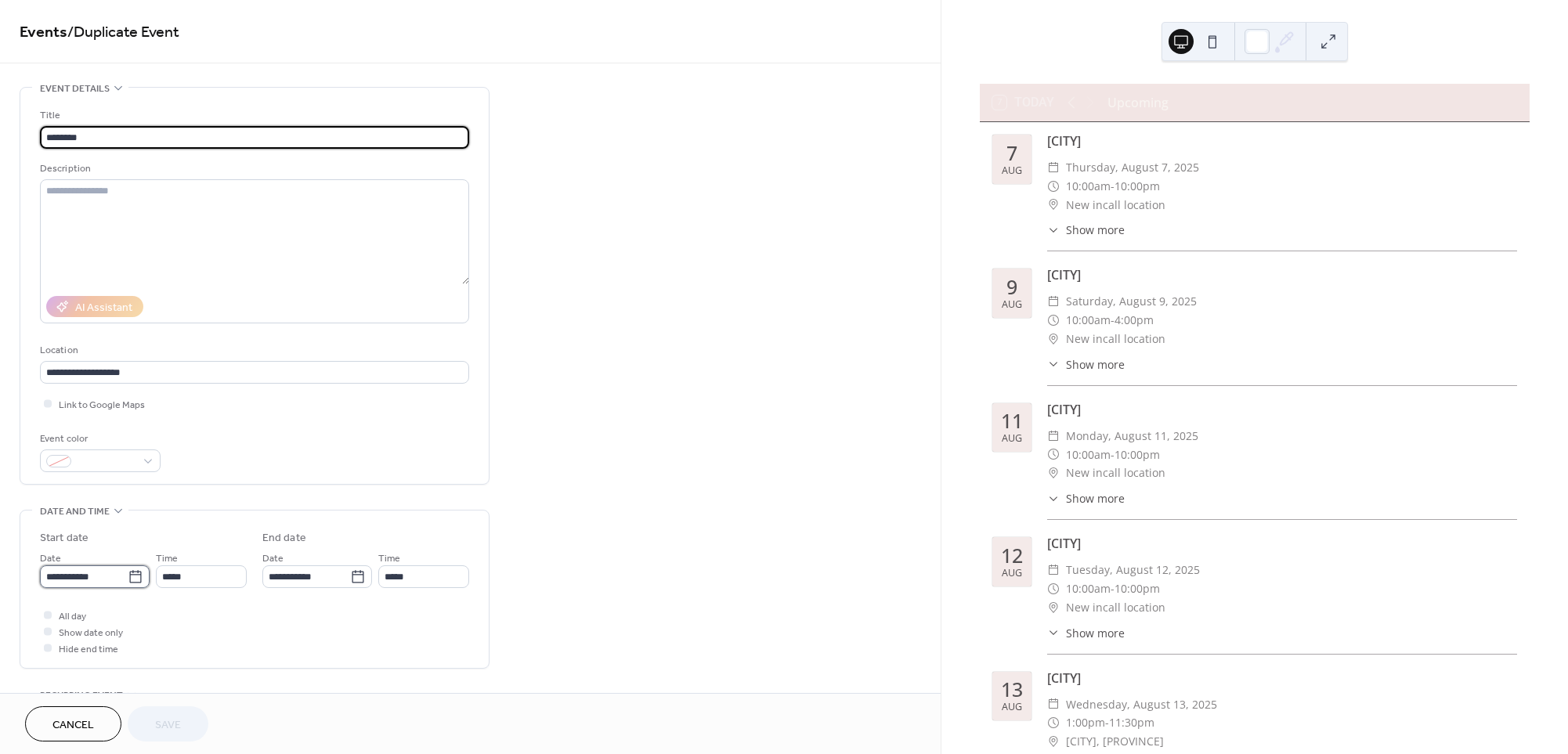 click on "**********" at bounding box center [84, 576] 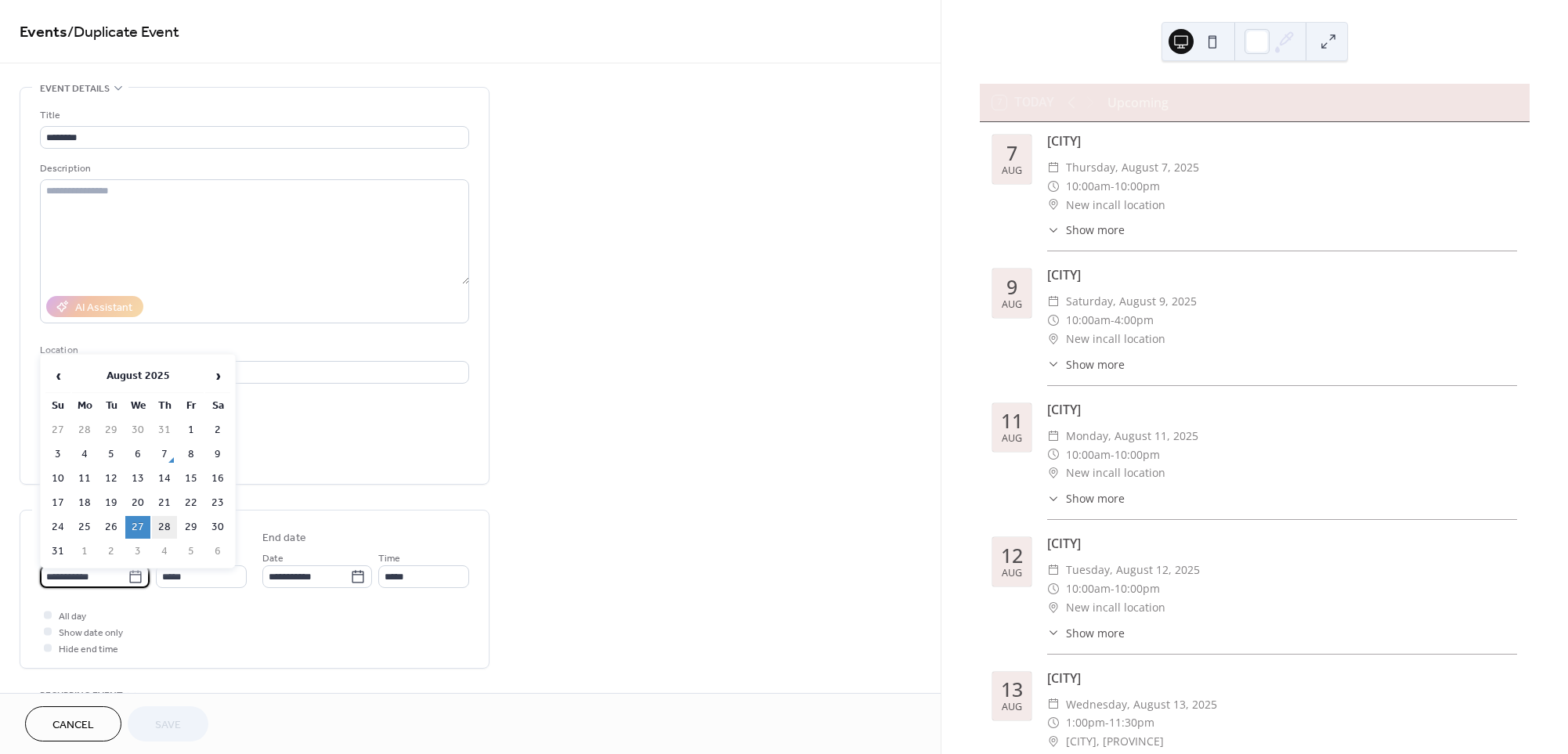 click on "28" at bounding box center (164, 527) 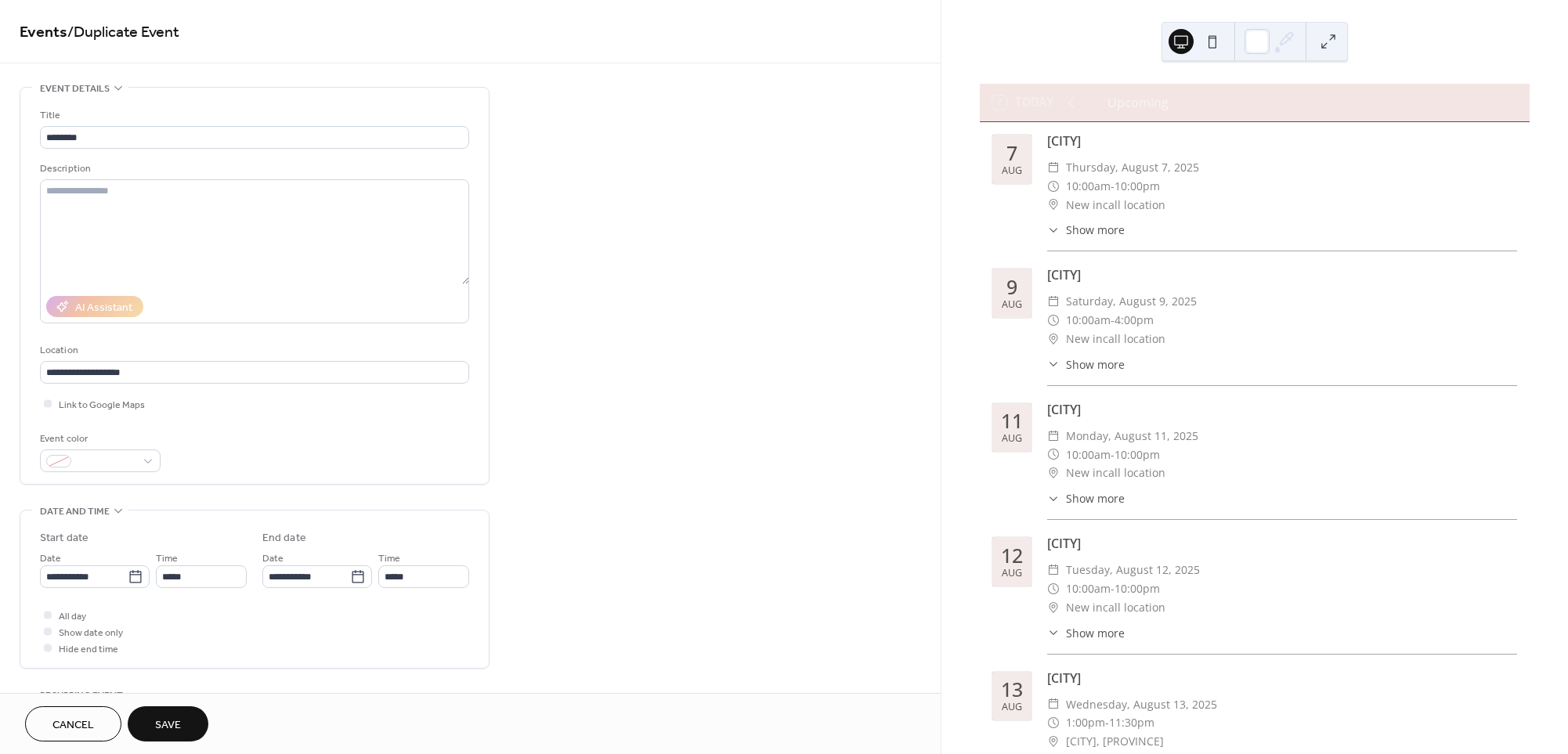 type on "**********" 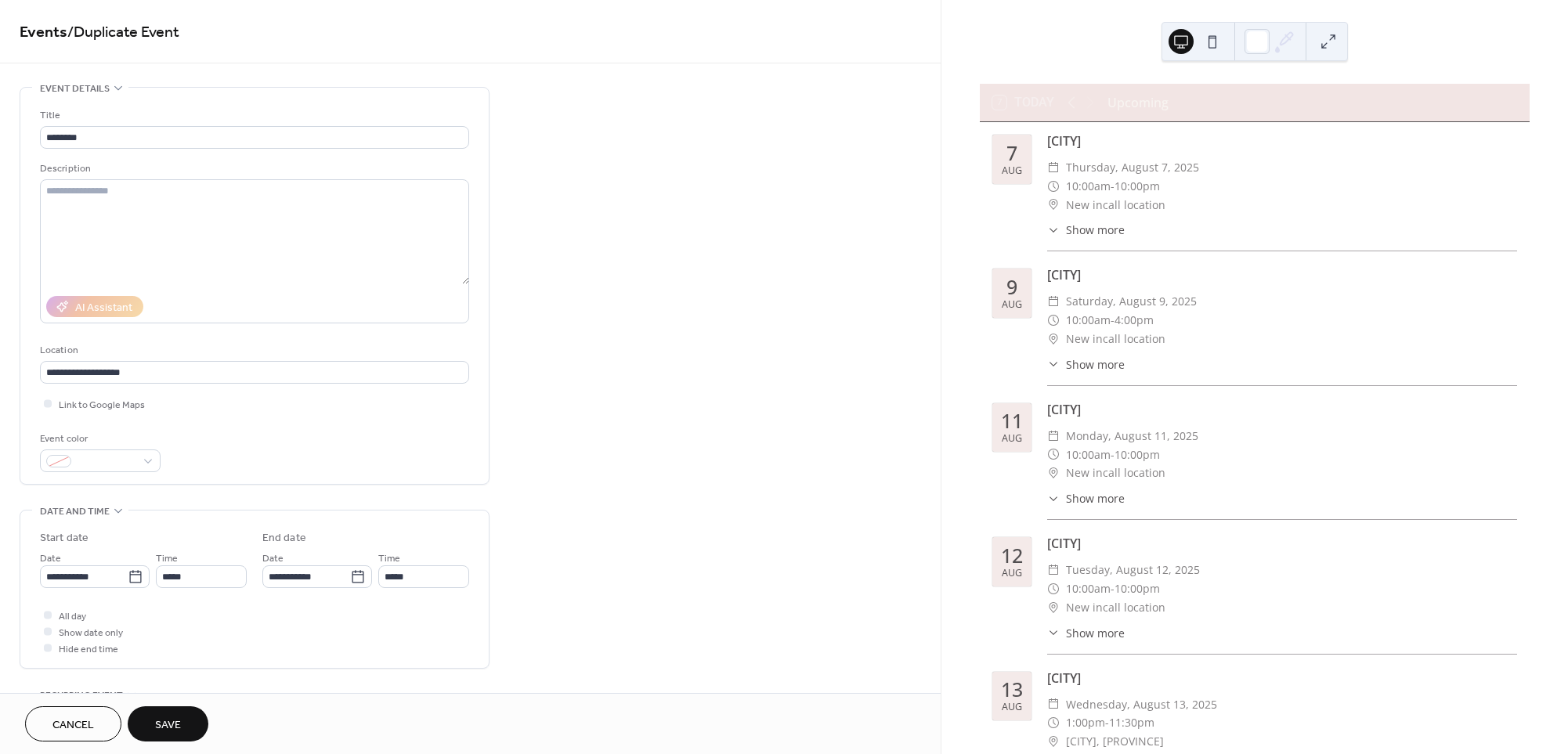type on "**********" 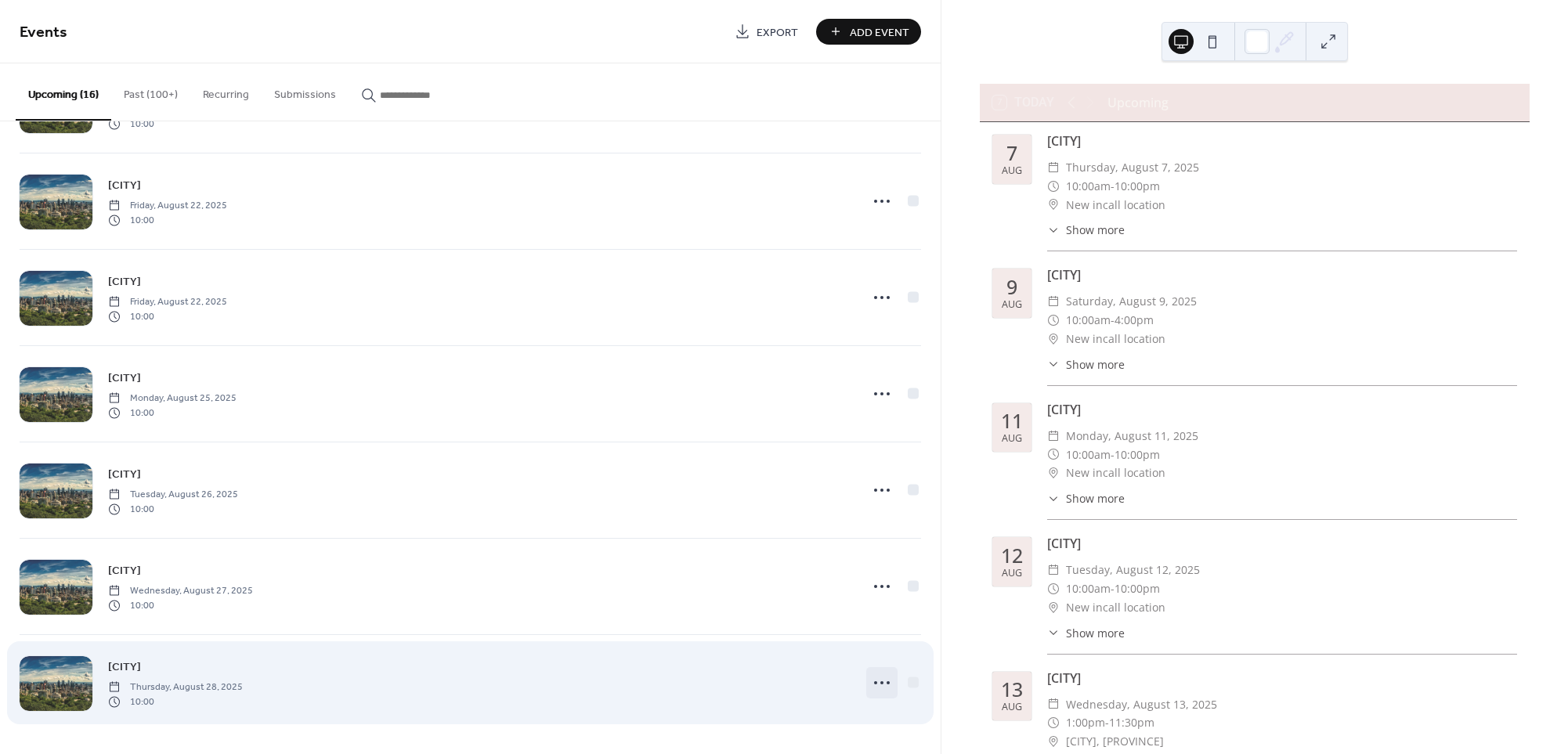 scroll, scrollTop: 954, scrollLeft: 0, axis: vertical 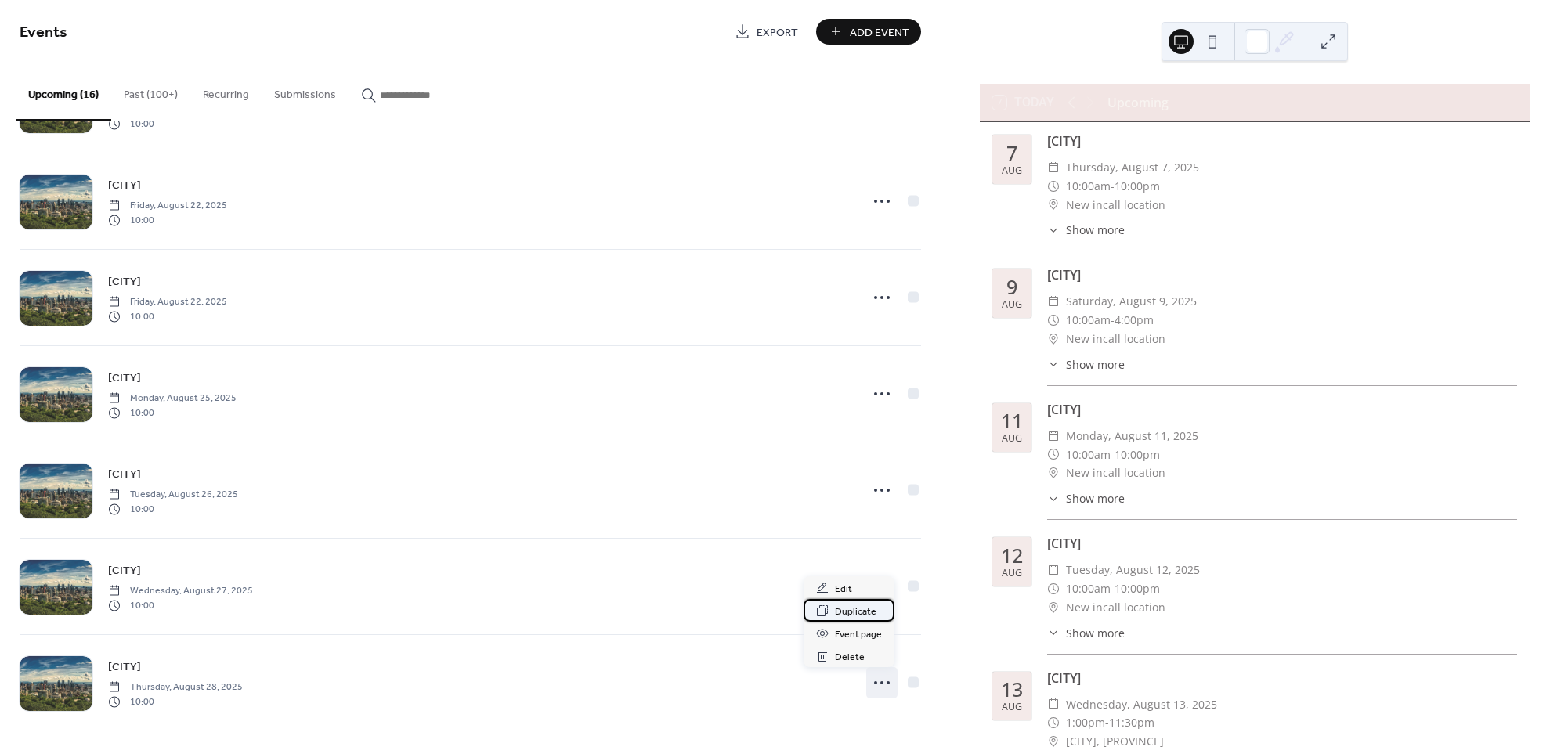 click on "Duplicate" at bounding box center [855, 611] 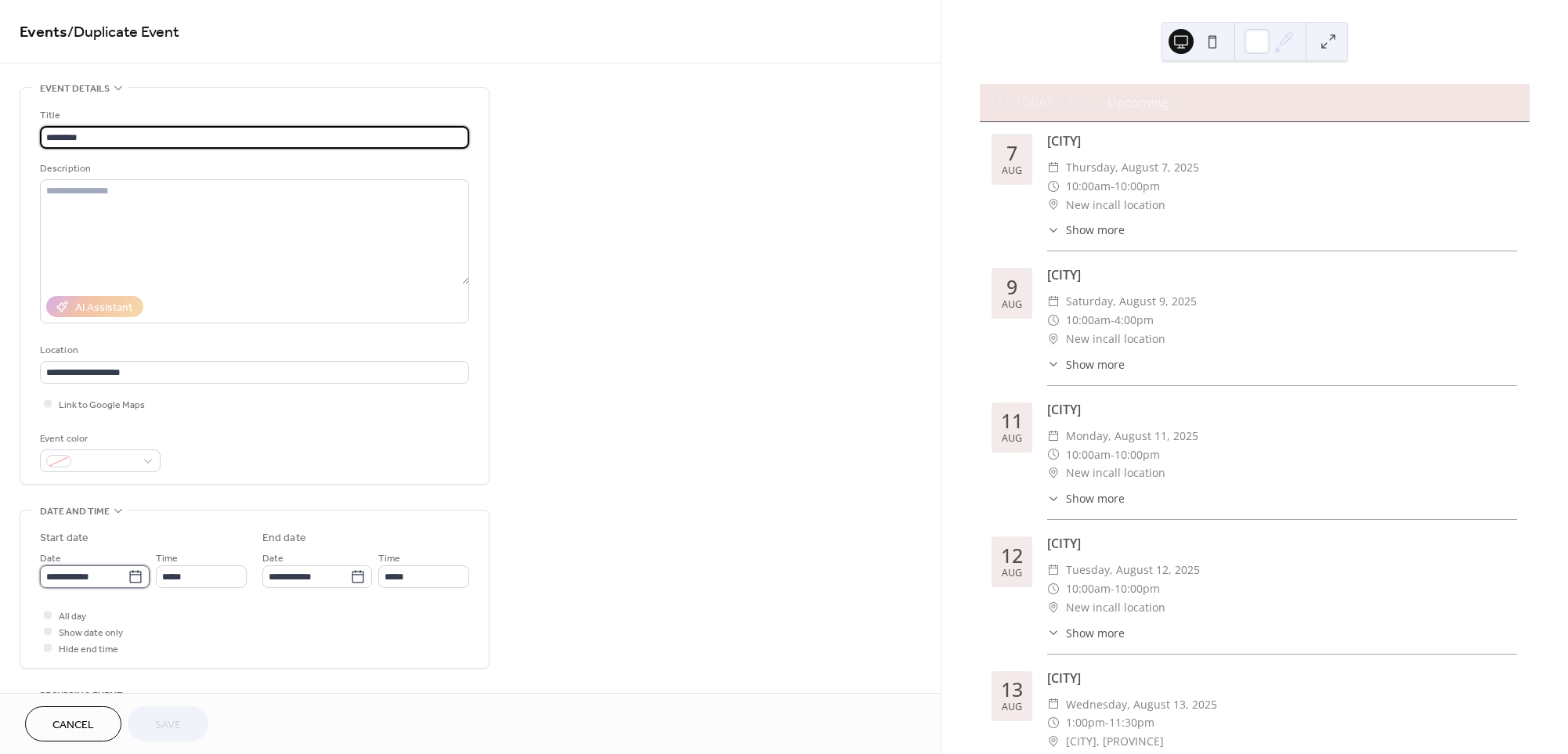 click on "**********" at bounding box center (84, 576) 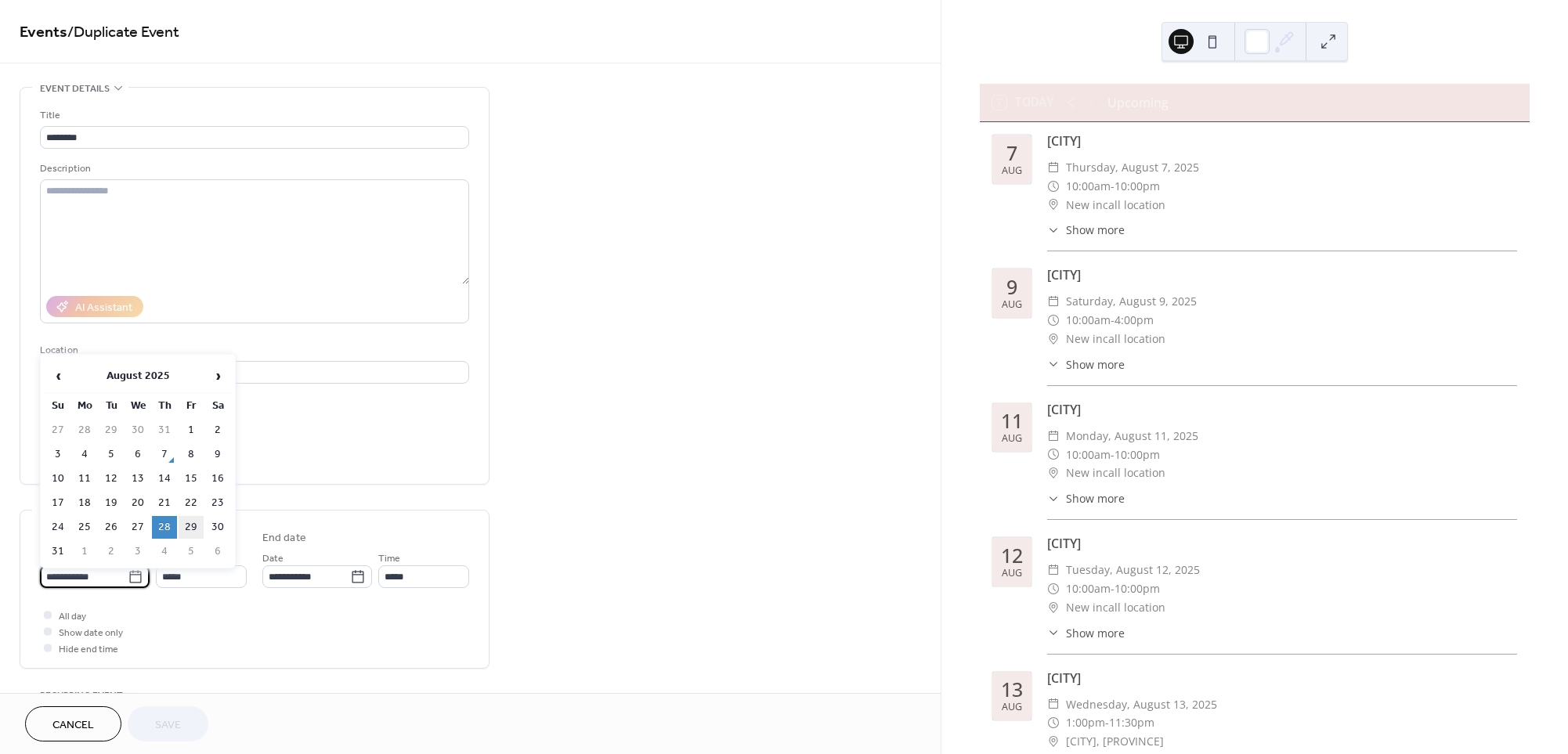 click on "29" at bounding box center (191, 527) 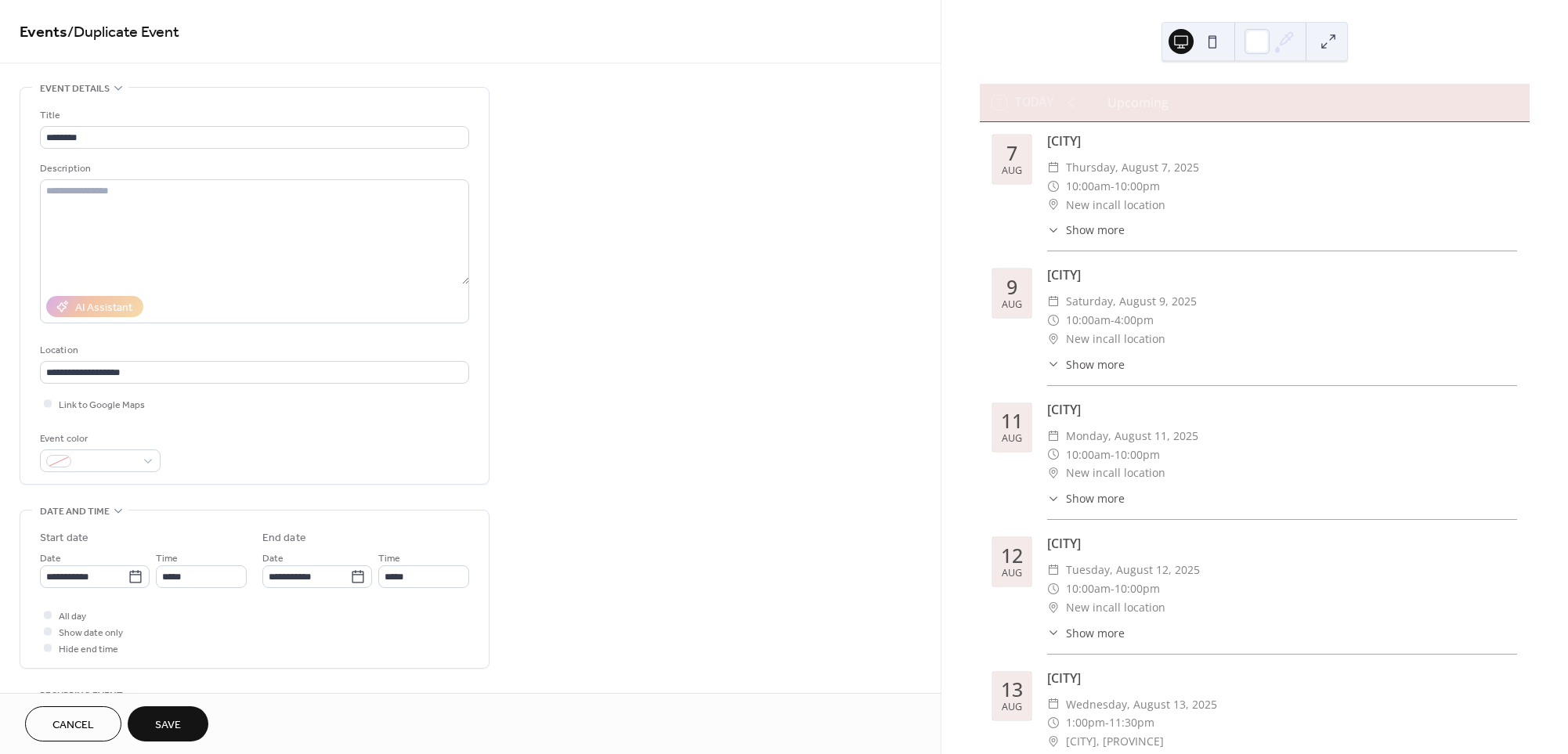 click on "Save" at bounding box center [168, 725] 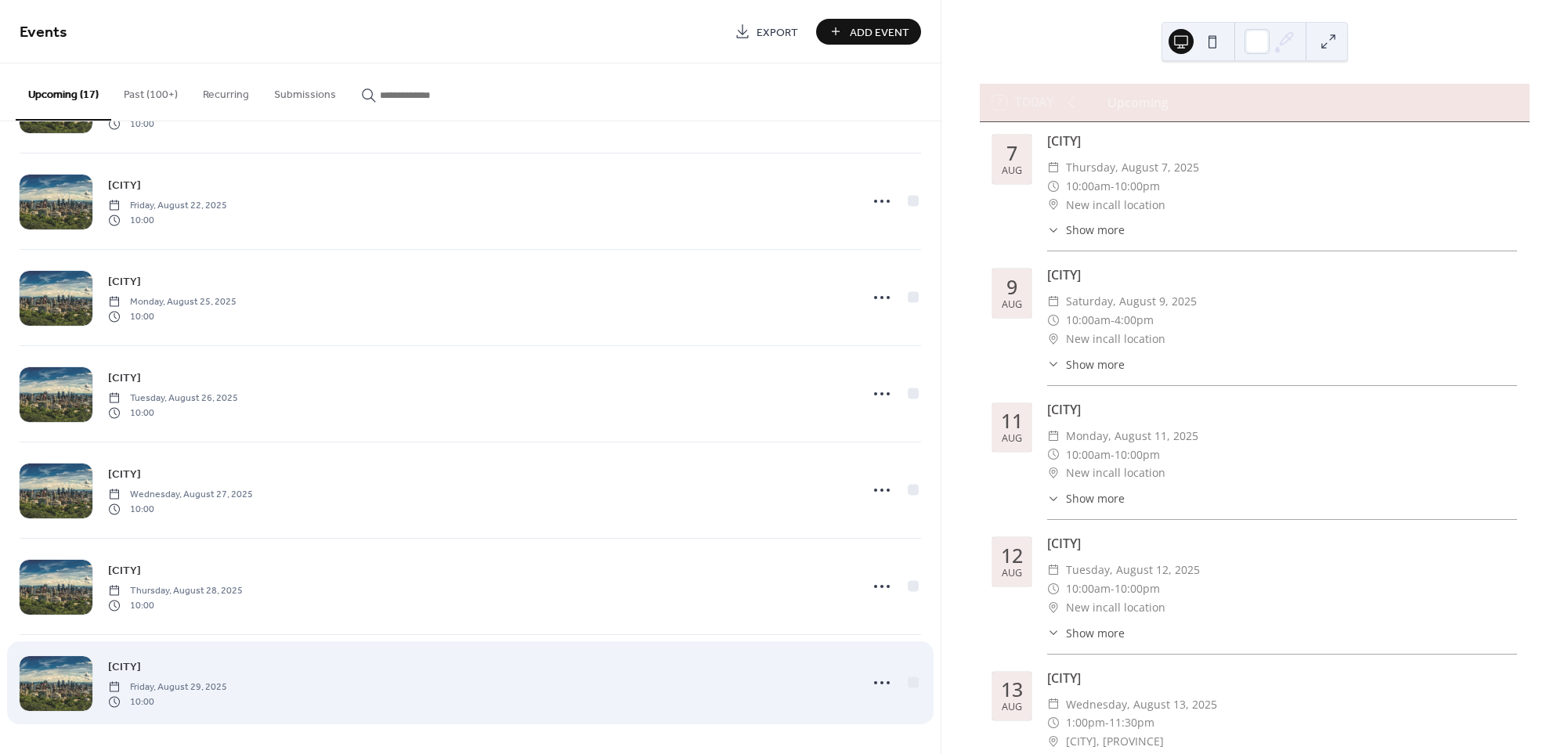scroll, scrollTop: 1051, scrollLeft: 0, axis: vertical 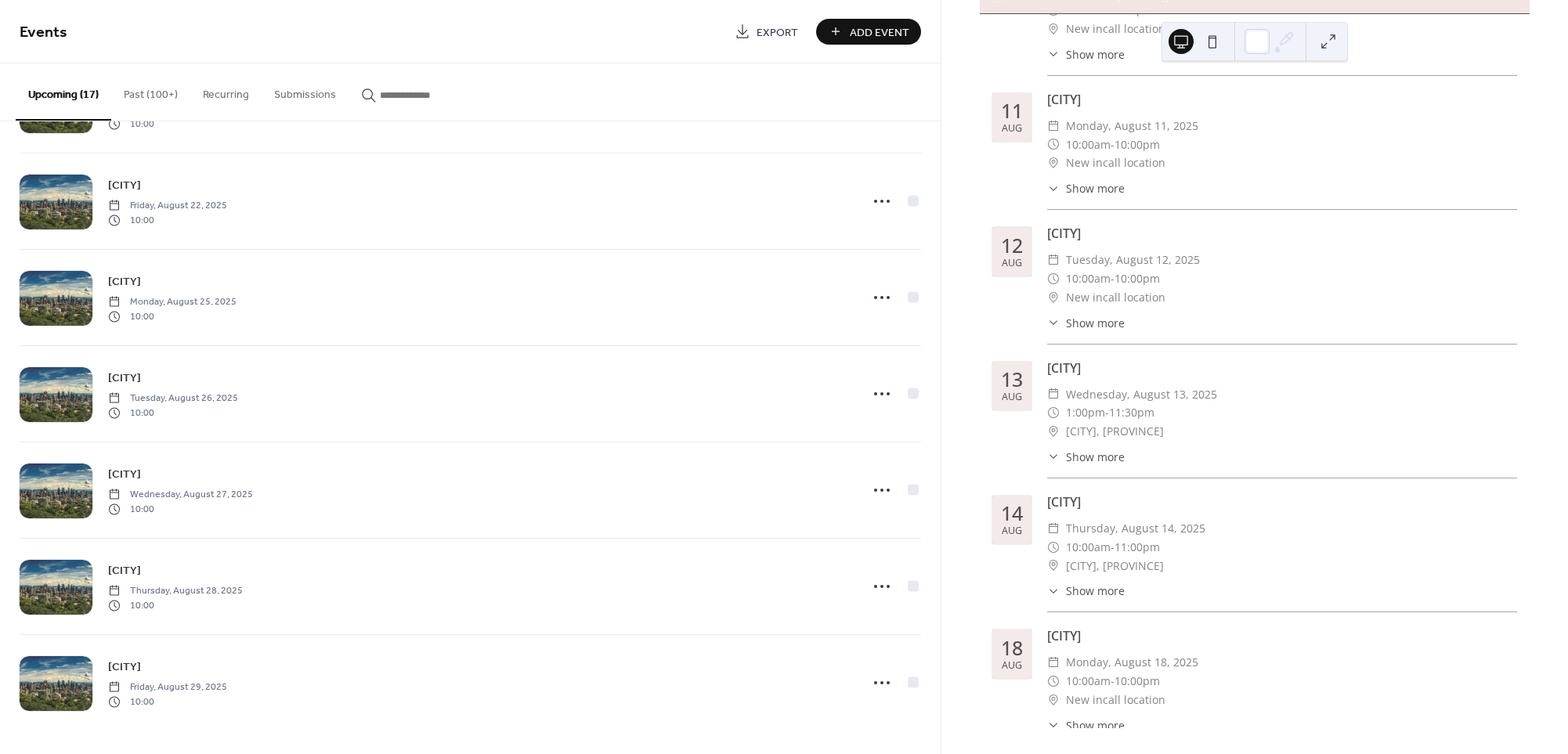 click at bounding box center [1212, 41] 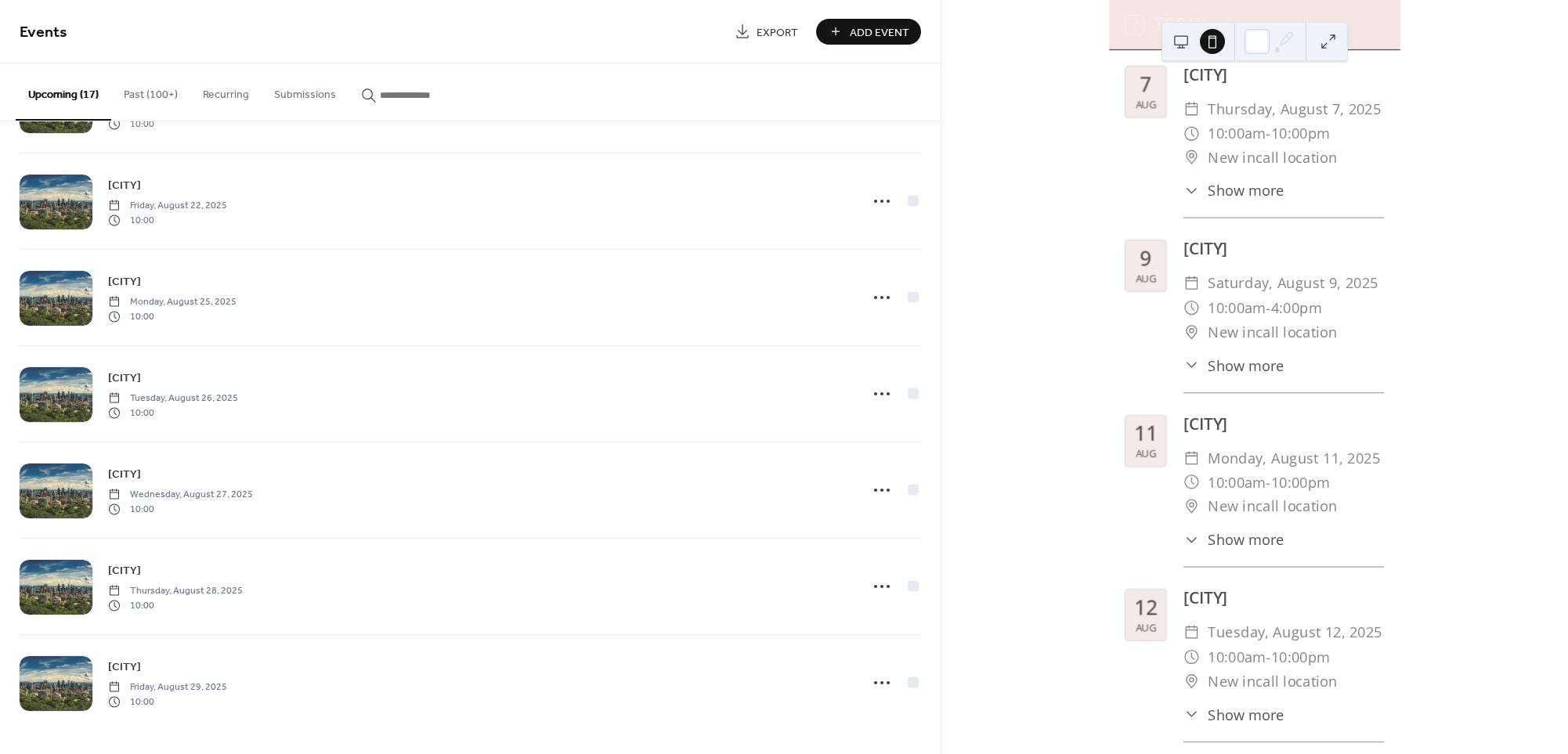 scroll, scrollTop: 0, scrollLeft: 0, axis: both 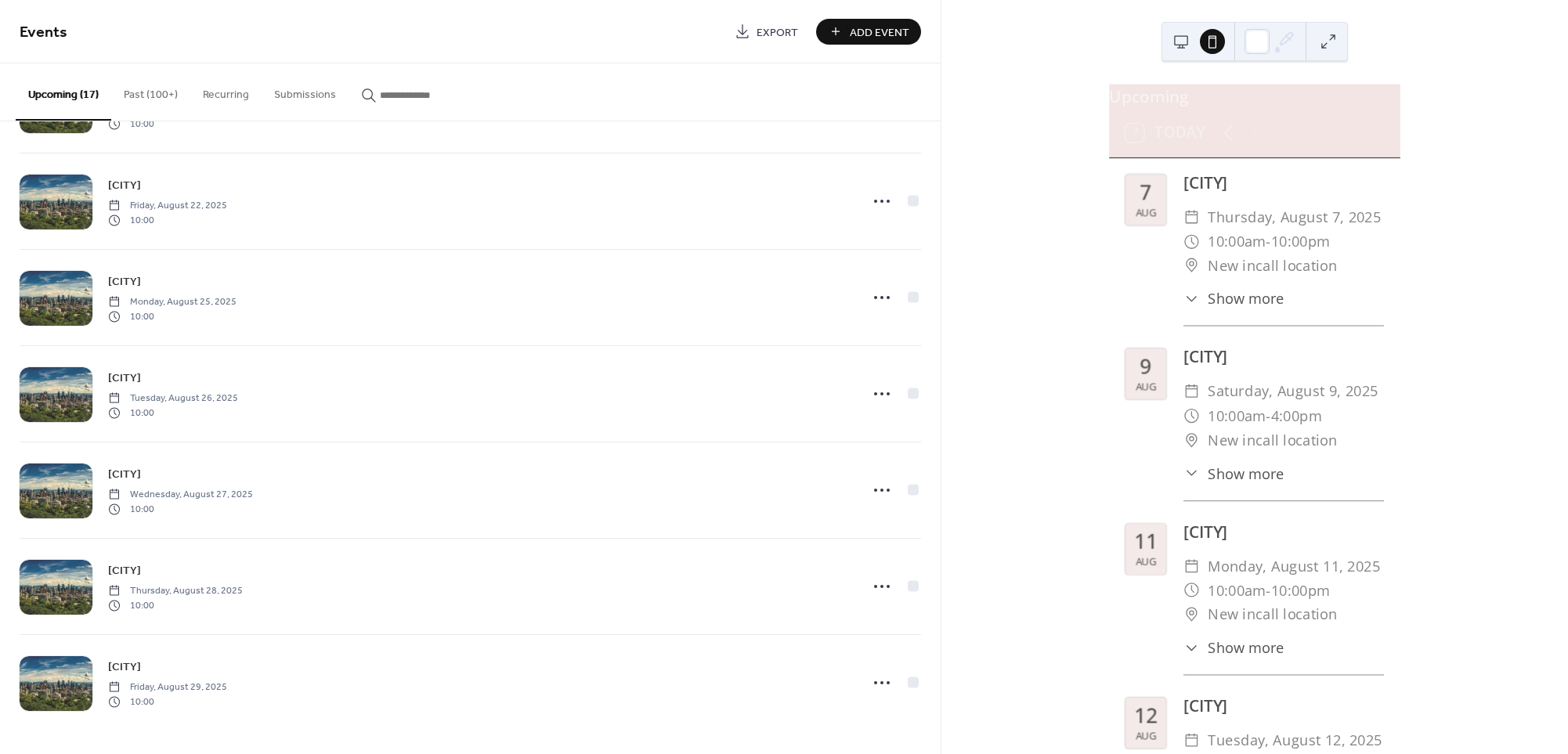 click on "[DAY] [MONTH] [CITY] ​ [DAY], [MONTH] [DAY], [YEAR] ​ [TIME] - [TIME] ​ [LOCATION] ​ Show more [DAY] [MONTH] [CITY] ​ [DAY], [MONTH] [DAY], [YEAR] ​ [TIME] - [TIME] ​ [LOCATION] ​ Show more [DAY] [MONTH] [CITY] ​ [DAY], [MONTH] [DAY], [YEAR] ​ [TIME] - [TIME] ​ [LOCATION] ​ Show more [DAY] [MONTH] [CITY] ​ [DAY], [MONTH] [DAY], [YEAR] ​ [TIME] - [TIME] ​ [LOCATION] ​ Show more [DAY] [MONTH] [CITY] ​ [DAY], [MONTH] [DAY], [YEAR] ​ [TIME] - [TIME] ​ [CITY], [PROVINCE] ​ Show more [DAY] [MONTH] [CITY] ​ [DAY], [MONTH] [DAY], [YEAR] ​ [TIME] - [TIME] ​ [CITY], [PROVINCE] ​ Show more [DAY] [MONTH] [CITY] ​ [DAY], [MONTH] [DAY], [YEAR] ​ [TIME] - [TIME] ​ [LOCATION] ​ Show more [DAY] [MONTH] [CITY] ​ [DAY], [MONTH] [DAY], [YEAR] ​ [TIME] - [TIME] ​ [LOCATION] ​ Show more [DAY] [MONTH] [CITY] ​ [DAY], [MONTH] [DAY], [YEAR] ​ [TIME] - [TIME] ​ [LOCATION] ​ Show more [DAY] [MONTH] [CITY] ​ [DAY], [MONTH] [DAY], [YEAR] ​ [TIME] - [TIME] ​  Show more [DAY]" at bounding box center [1255, 1717] 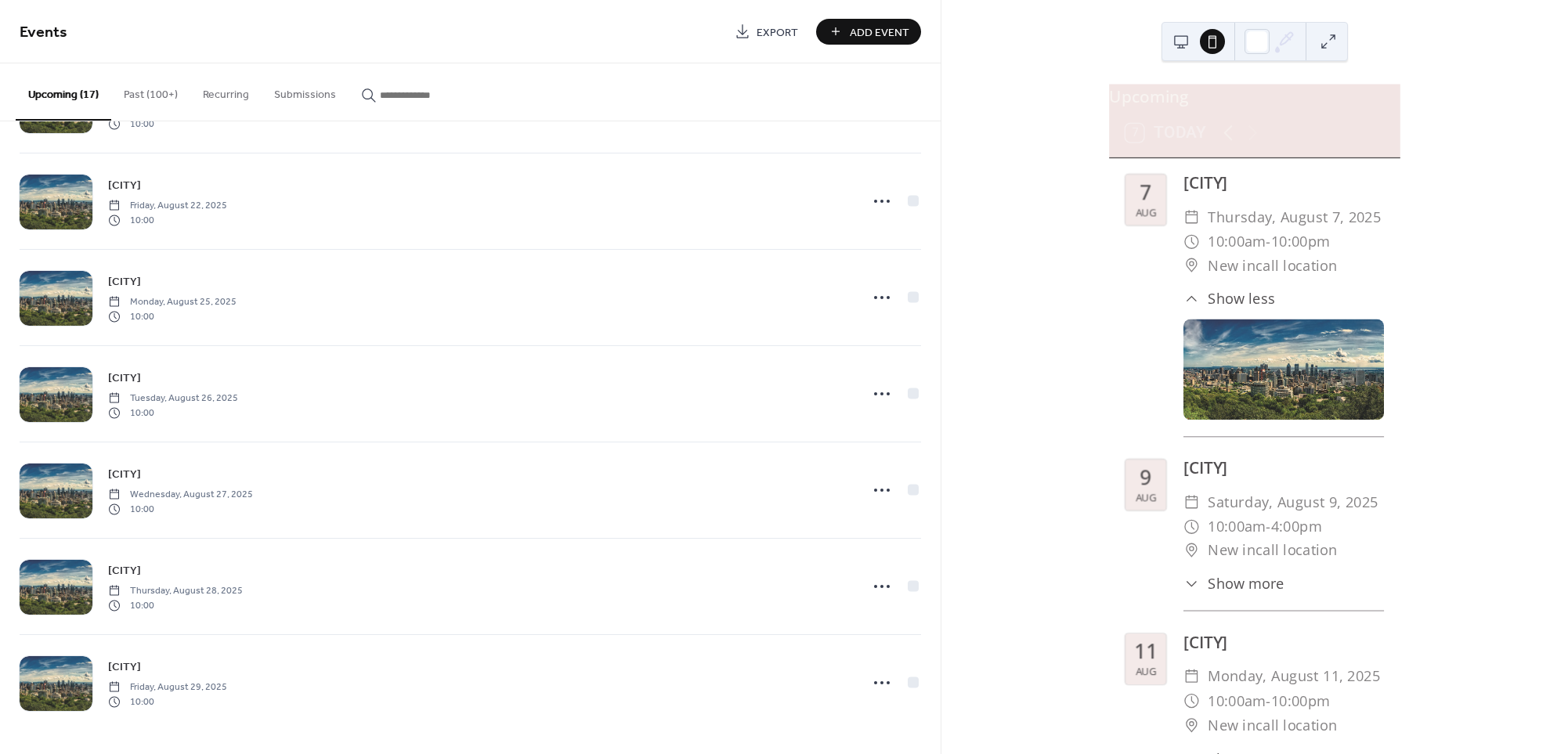 click 